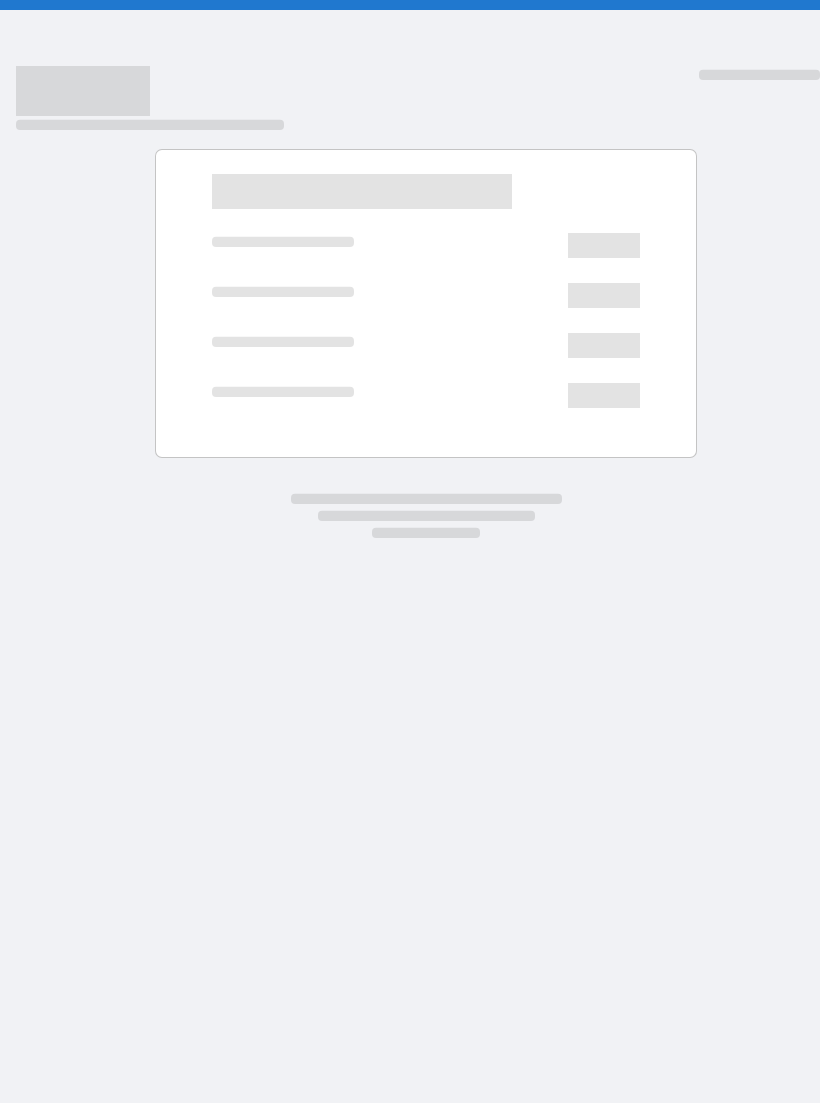 scroll, scrollTop: 0, scrollLeft: 0, axis: both 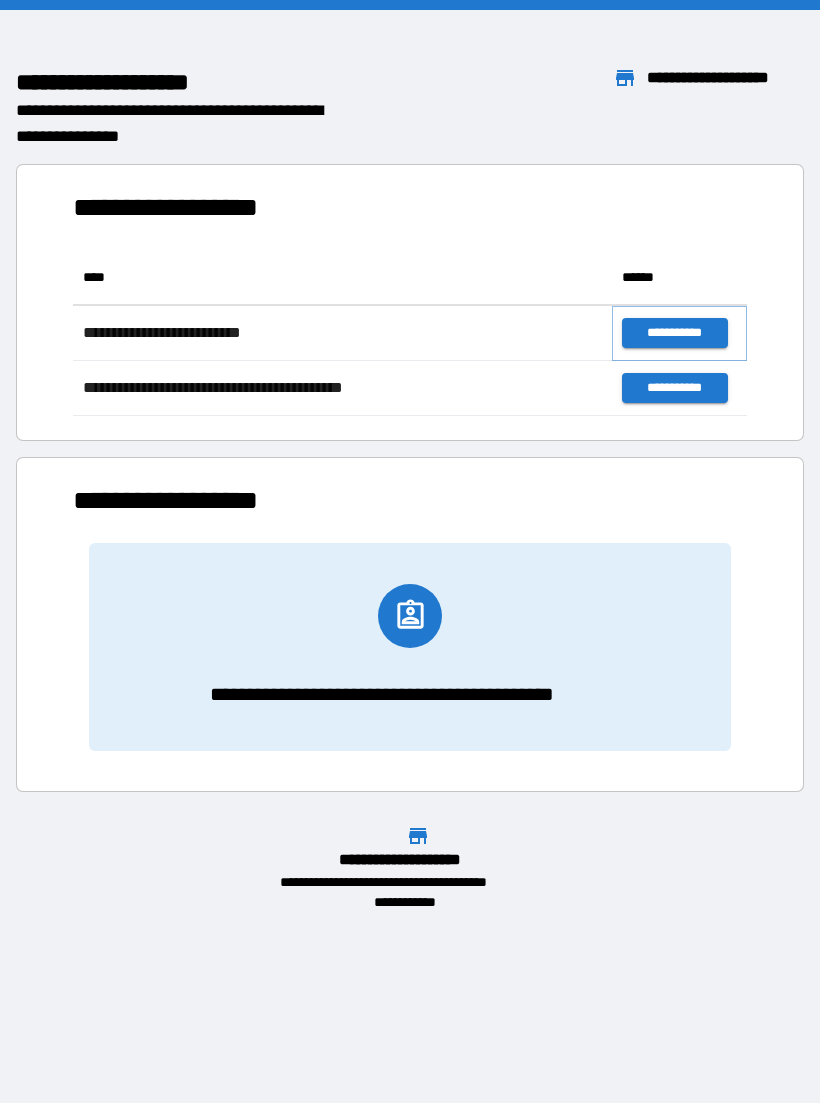 click on "**********" at bounding box center (674, 333) 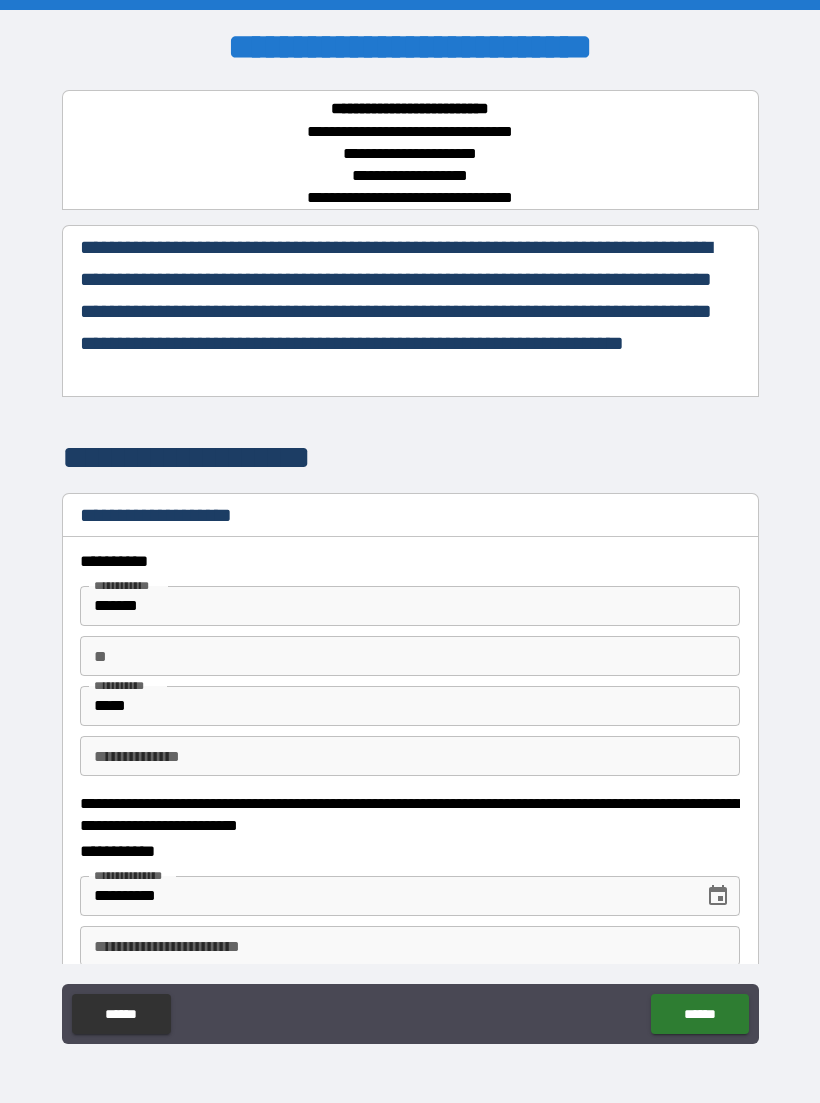 click on "**********" at bounding box center [410, 946] 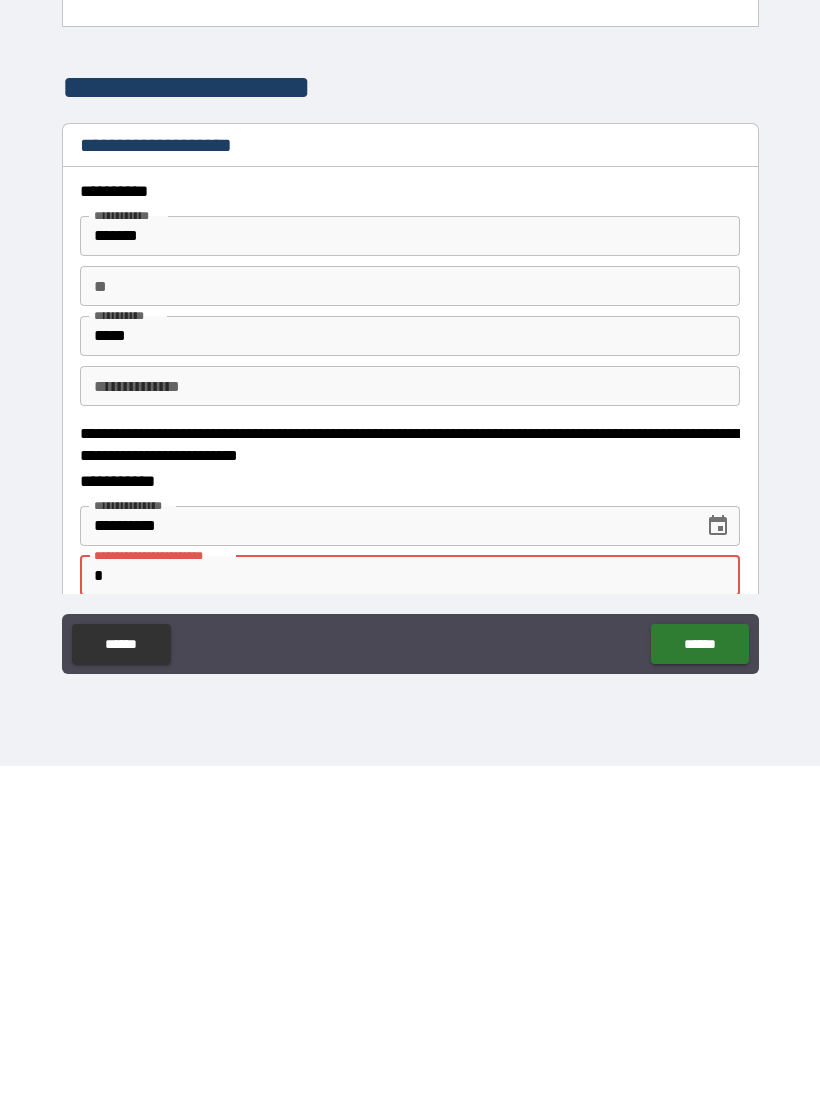 scroll, scrollTop: 33, scrollLeft: 0, axis: vertical 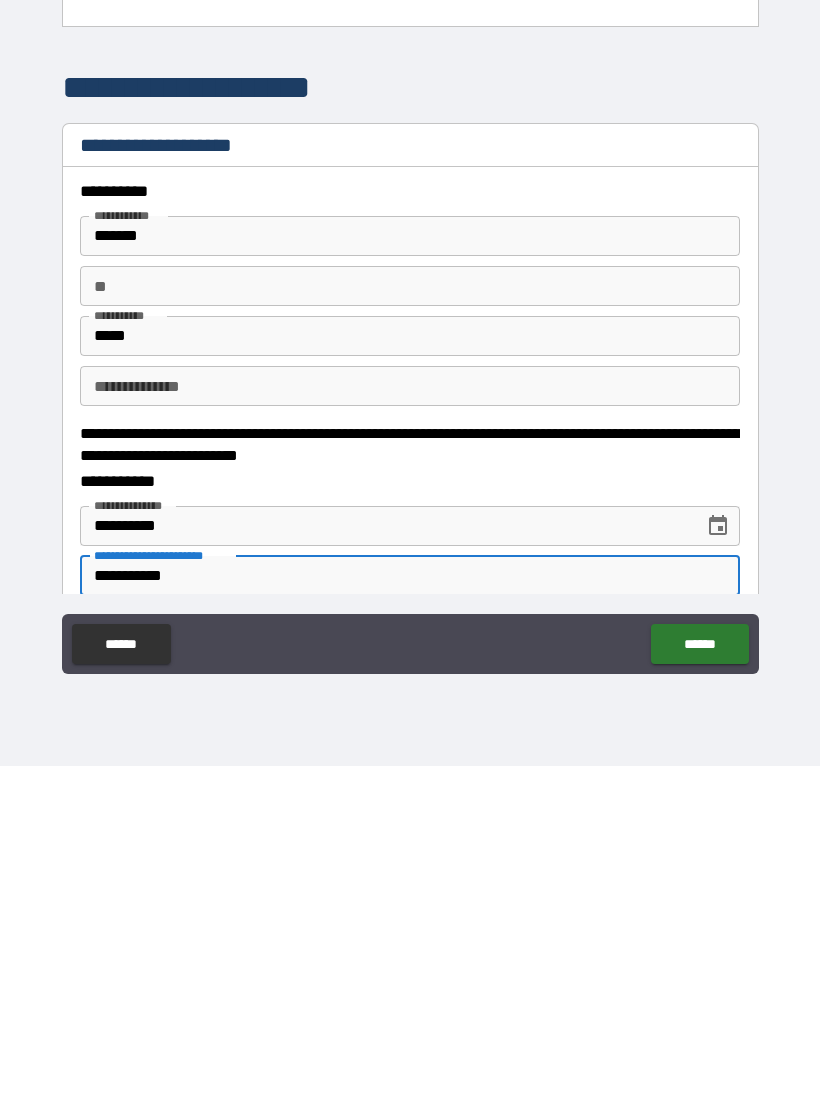 type on "**********" 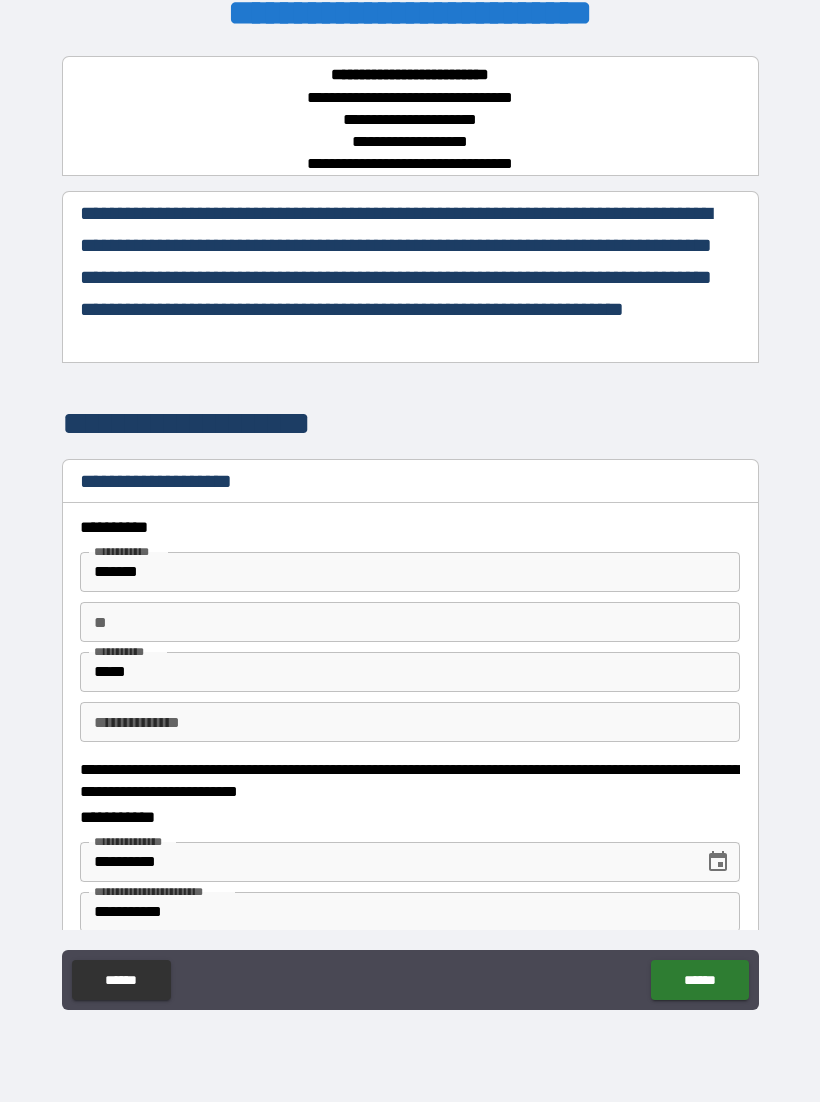 click on "**" at bounding box center (410, 623) 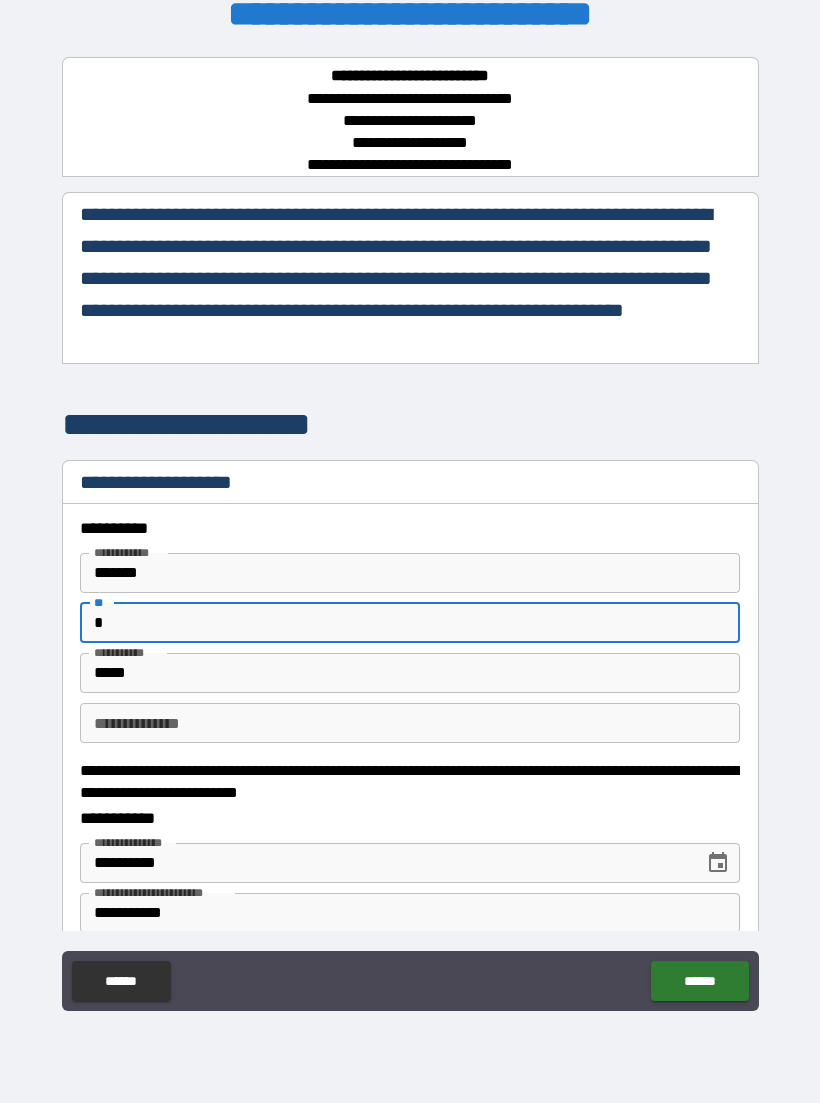 type on "*" 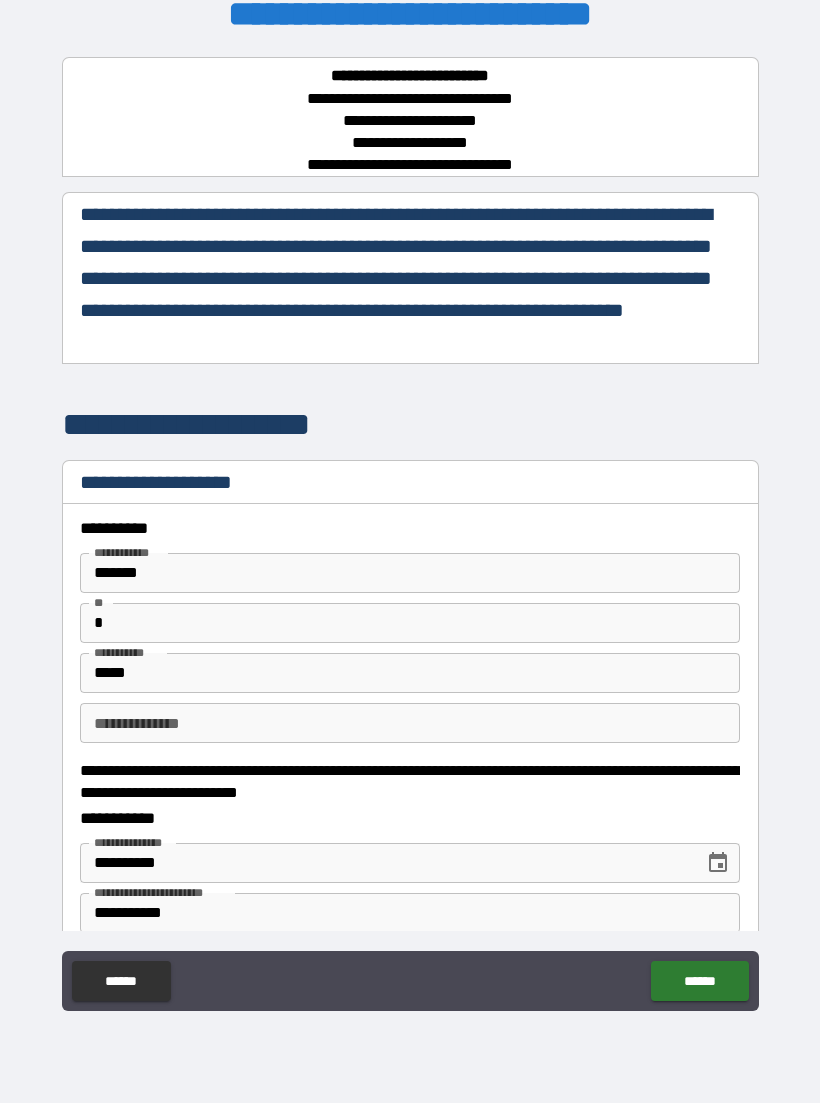 click on "**********" at bounding box center [410, 723] 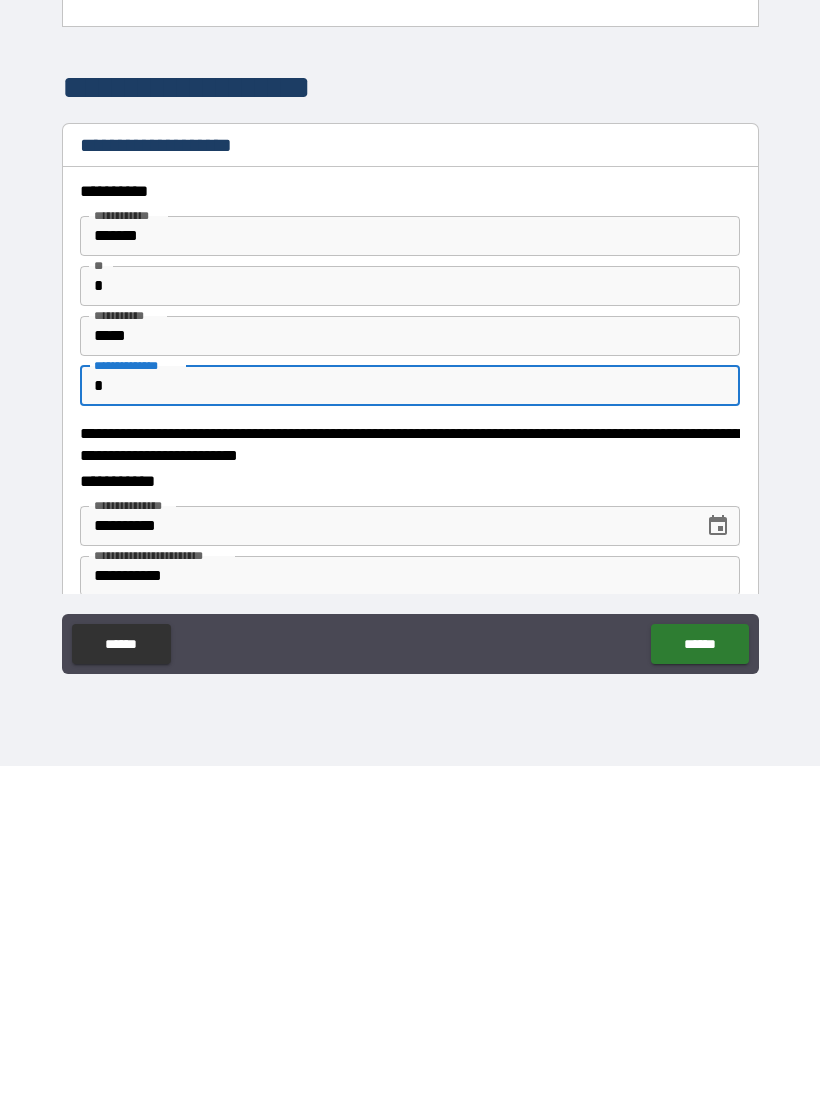 scroll, scrollTop: 33, scrollLeft: 0, axis: vertical 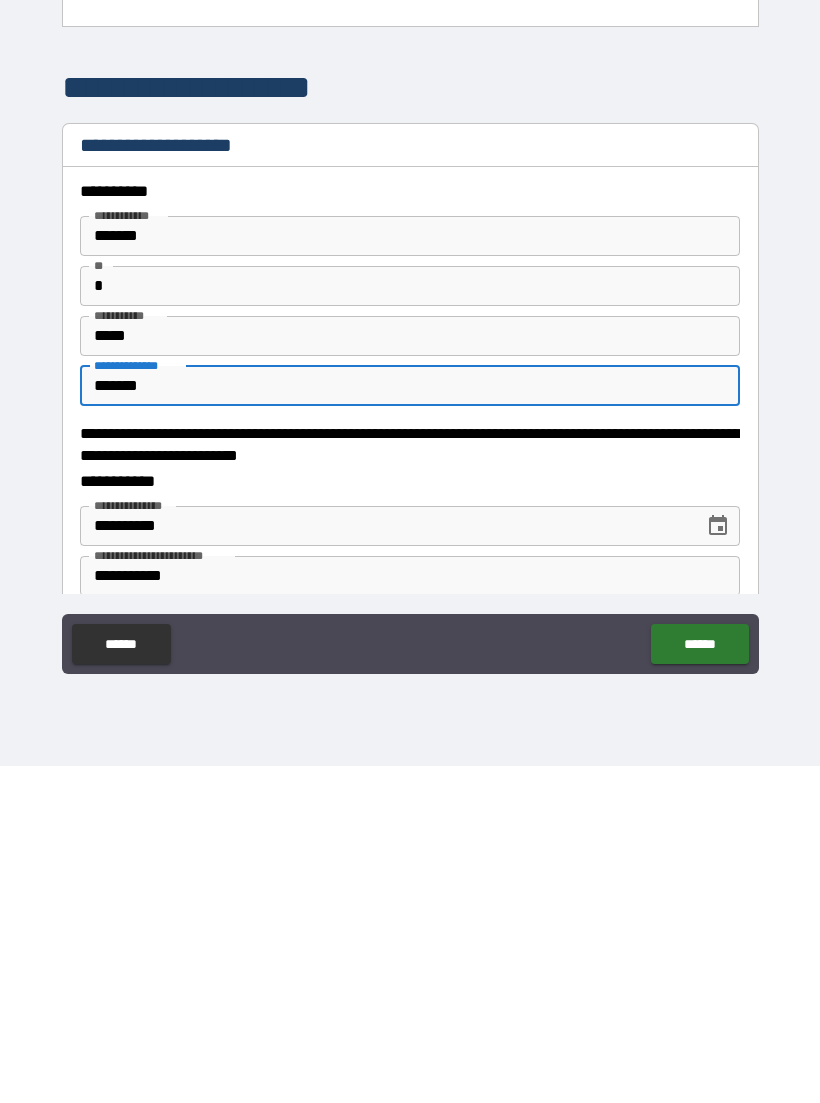 type on "*******" 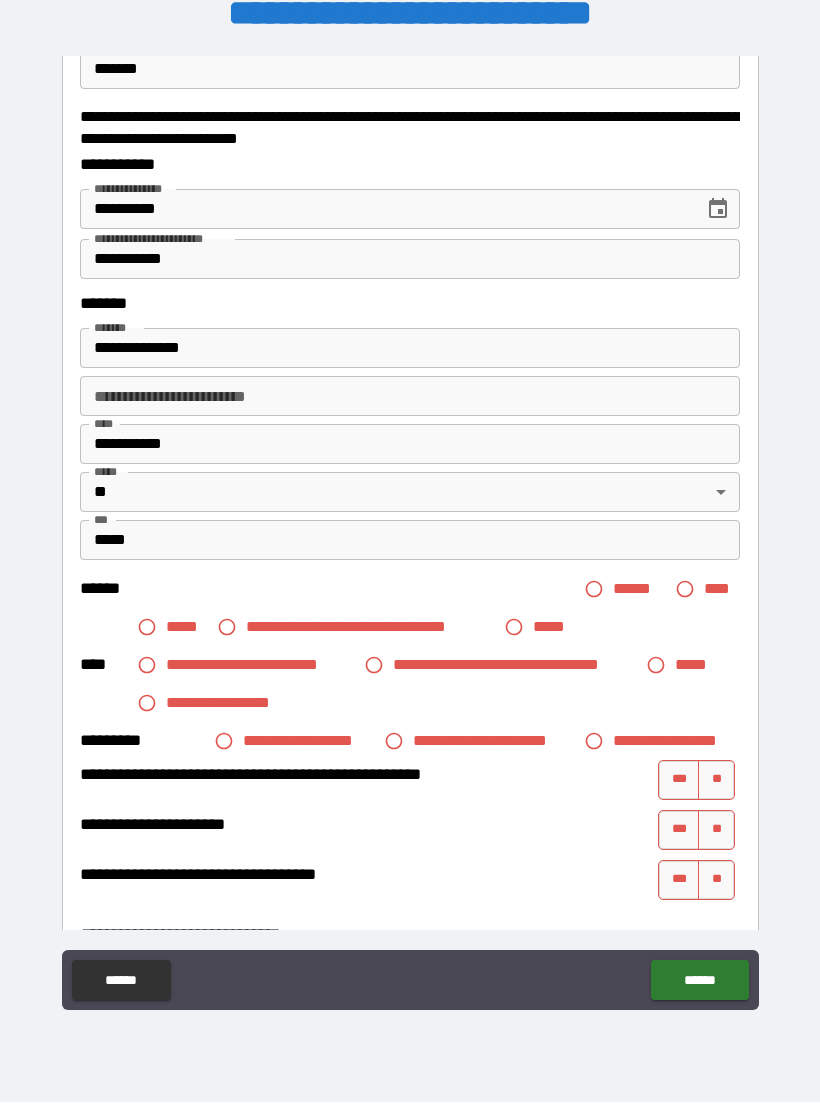 scroll, scrollTop: 656, scrollLeft: 0, axis: vertical 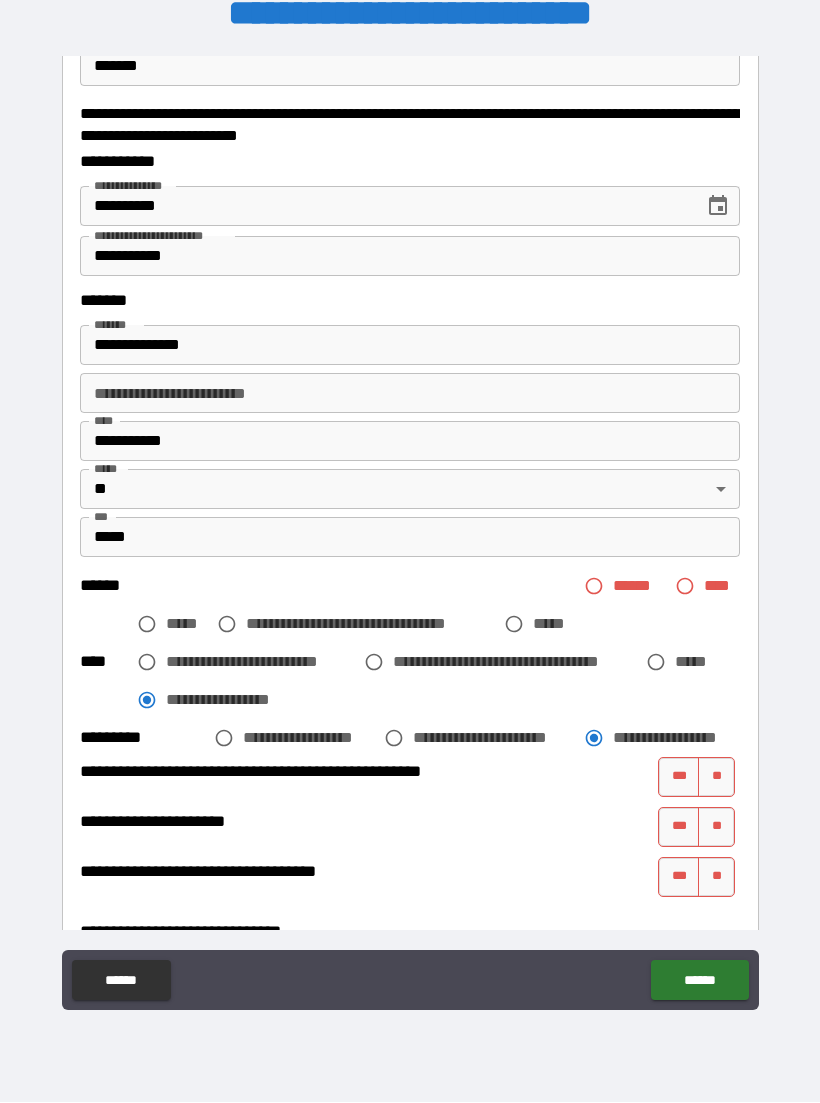 click on "**" at bounding box center (716, 778) 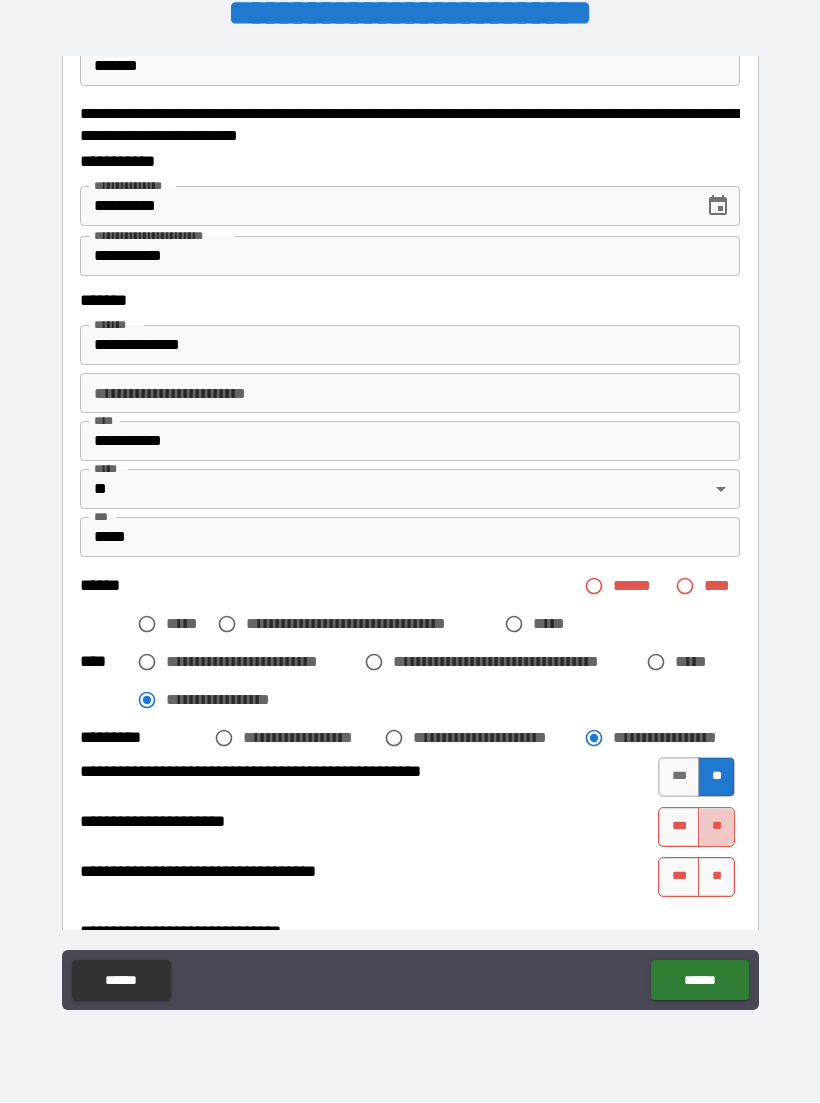 click on "**" at bounding box center [716, 828] 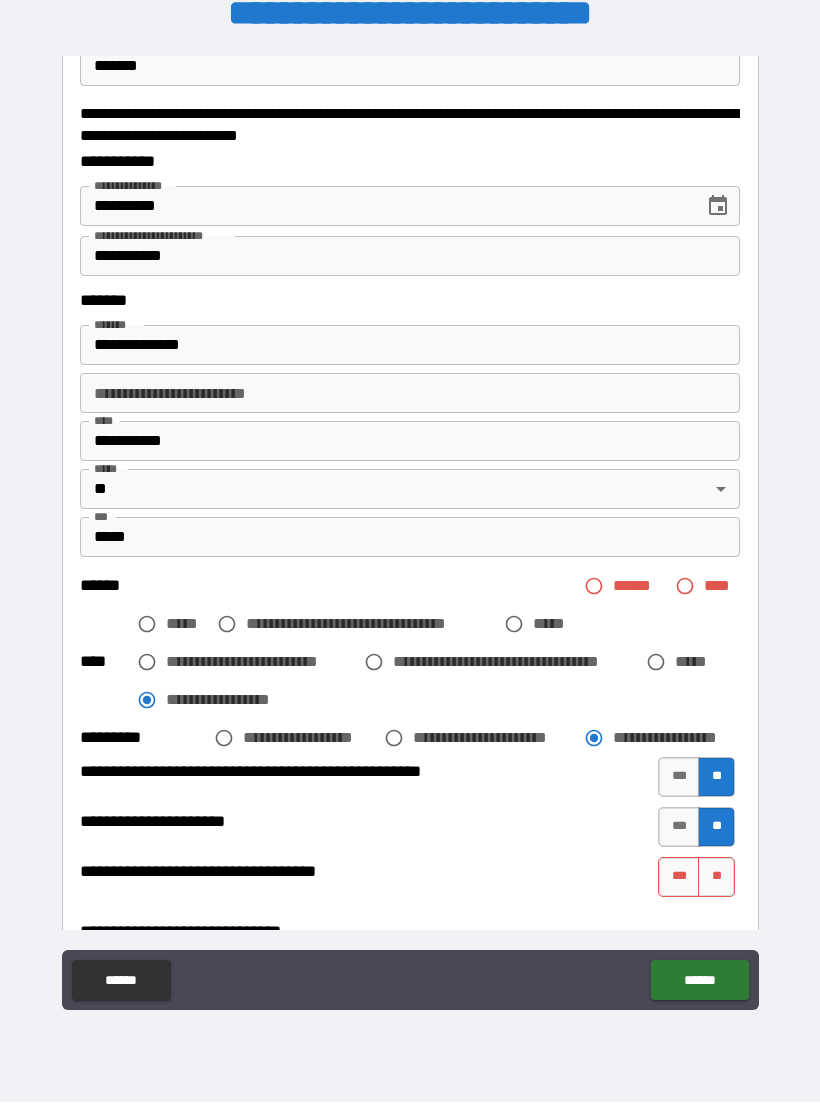 click on "***" at bounding box center (679, 878) 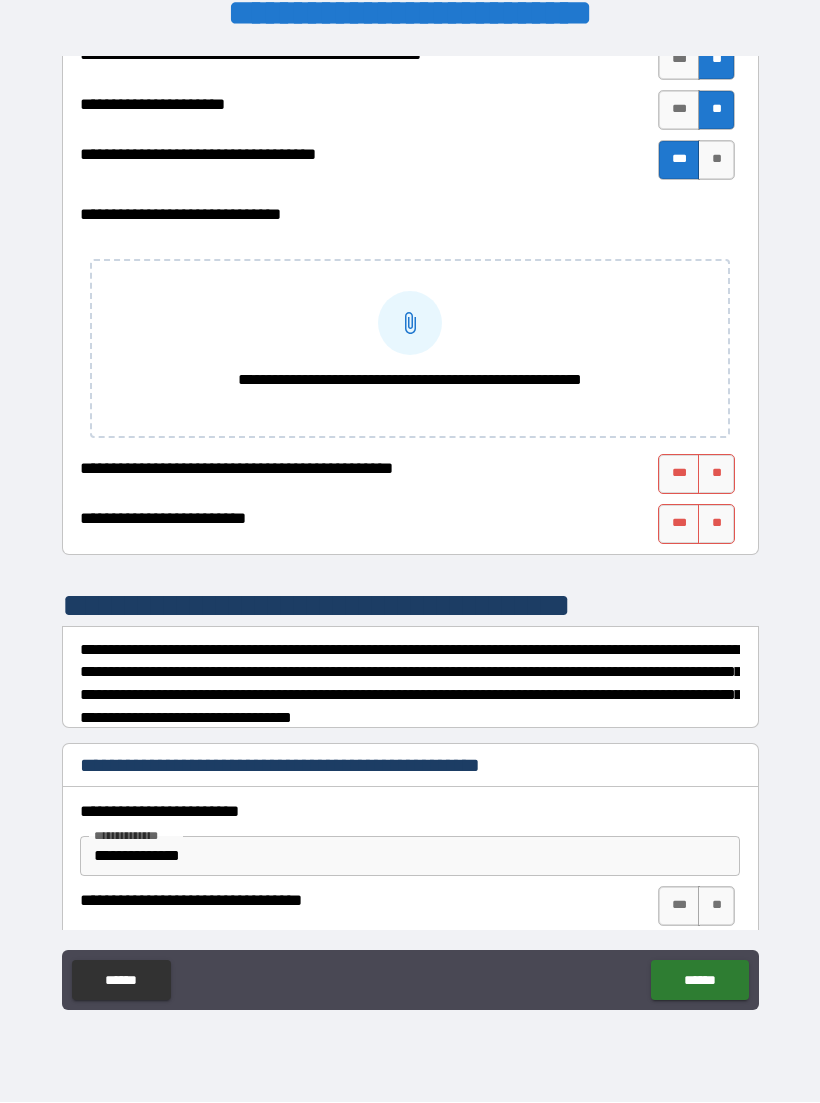 scroll, scrollTop: 1375, scrollLeft: 0, axis: vertical 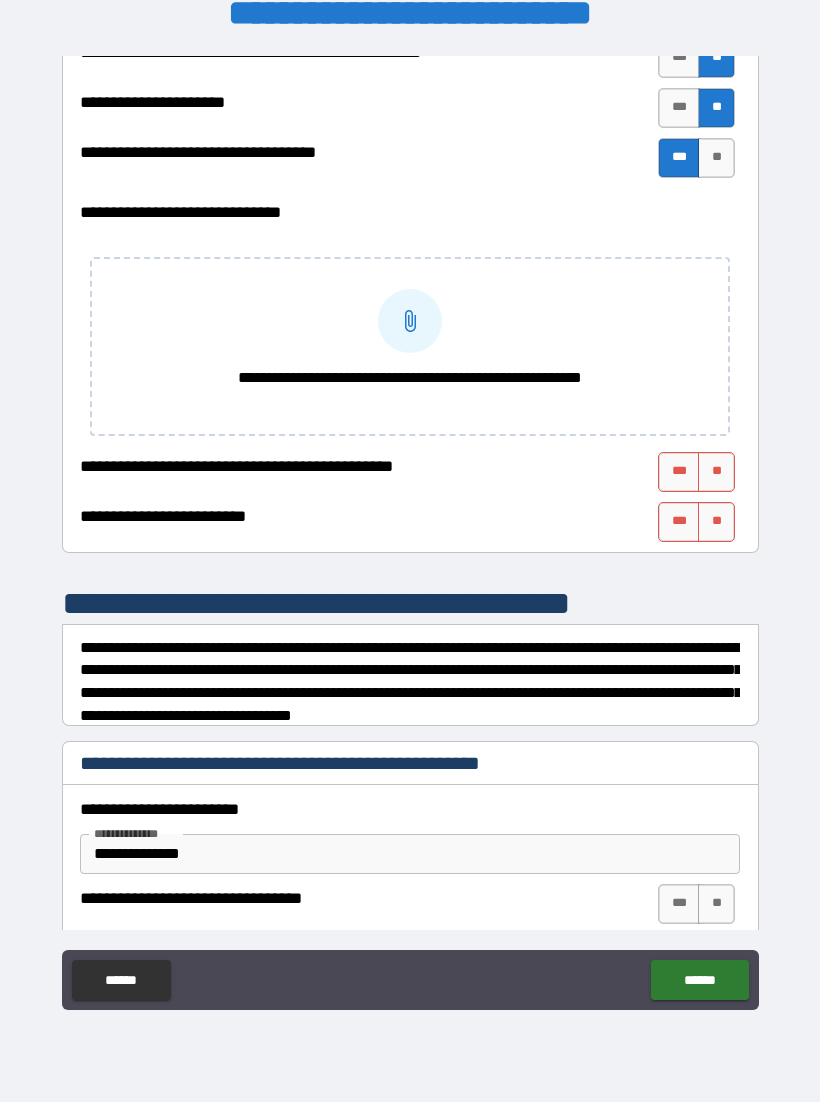 click on "**" at bounding box center (716, 473) 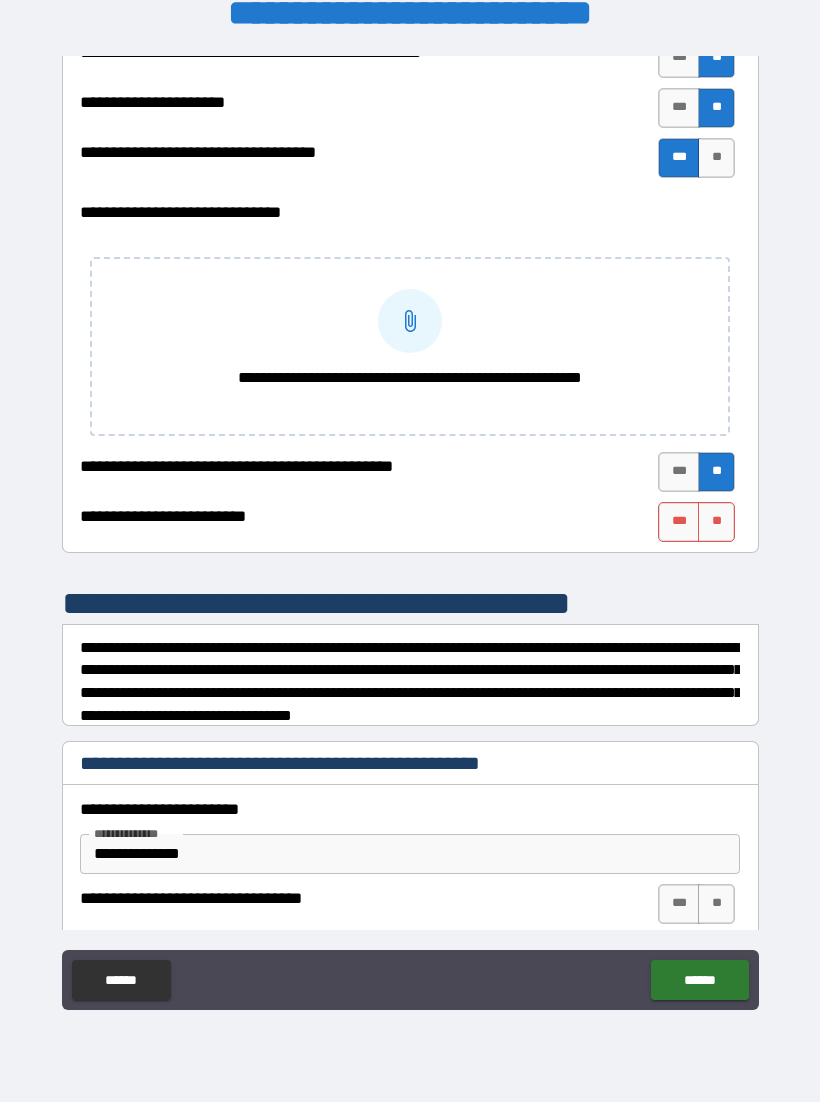 click on "***" at bounding box center [679, 523] 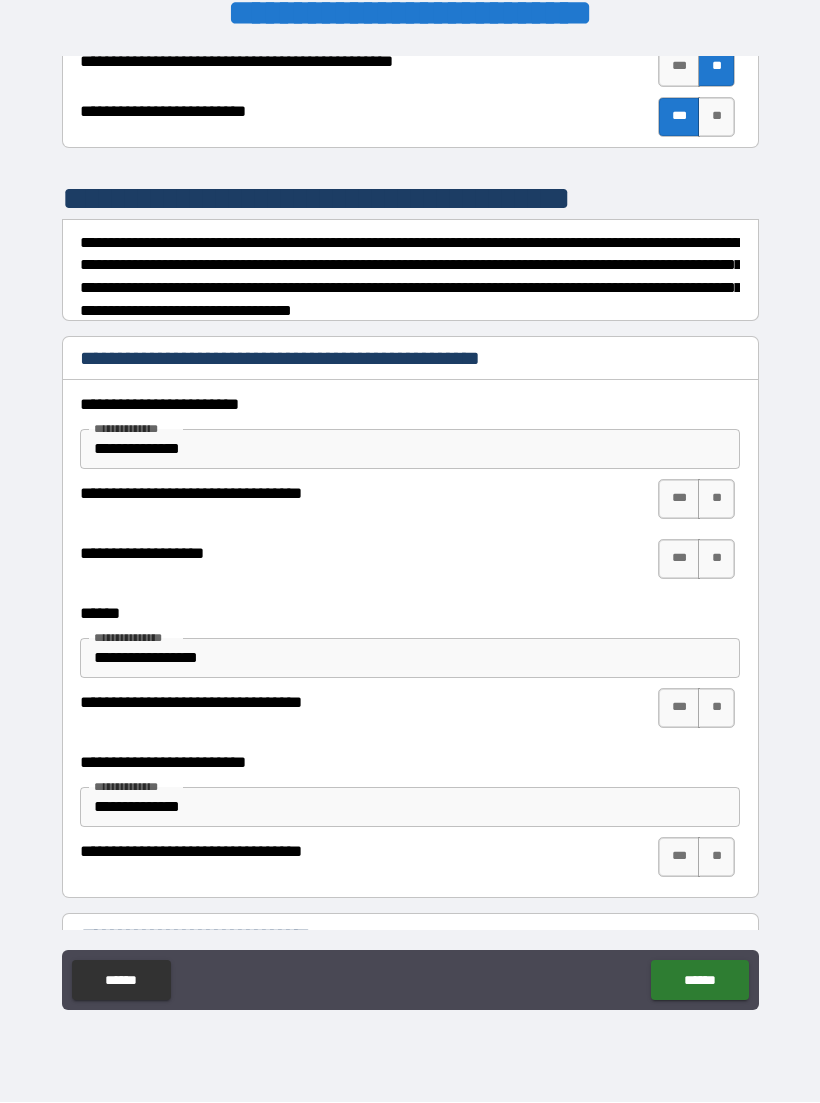 scroll, scrollTop: 1782, scrollLeft: 0, axis: vertical 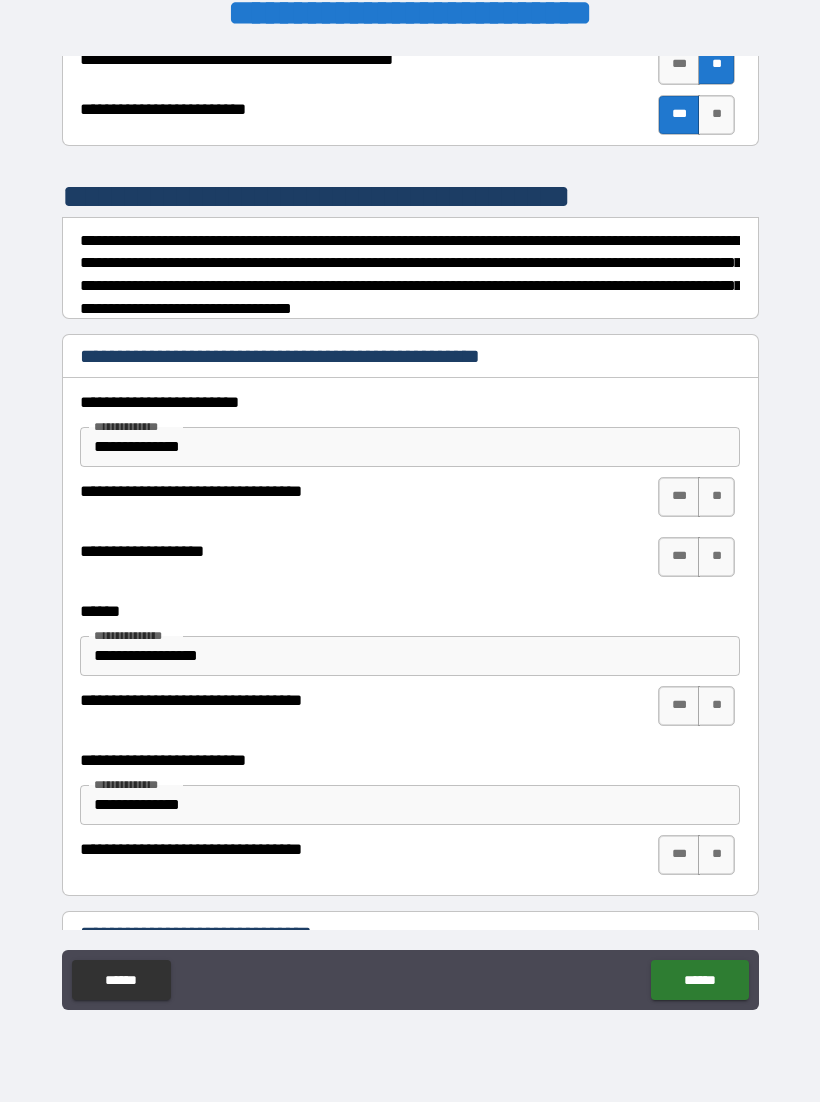 click on "***" at bounding box center [679, 498] 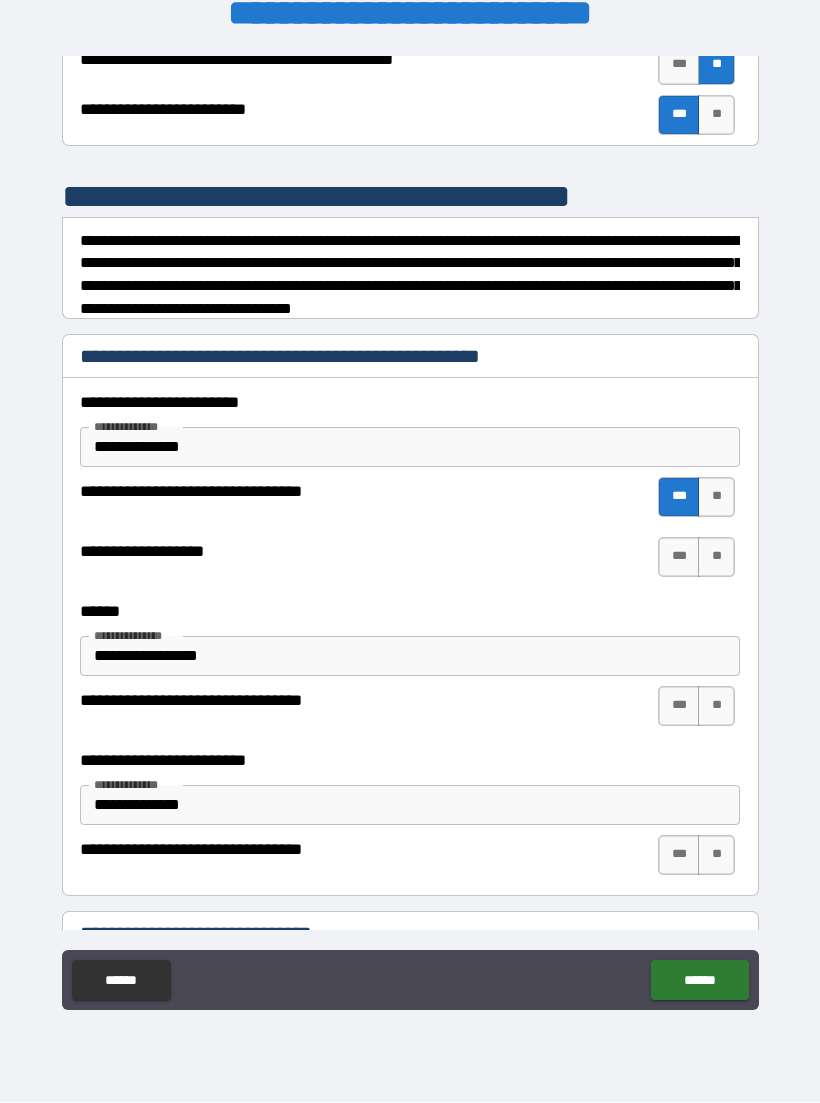 click on "***" at bounding box center [679, 558] 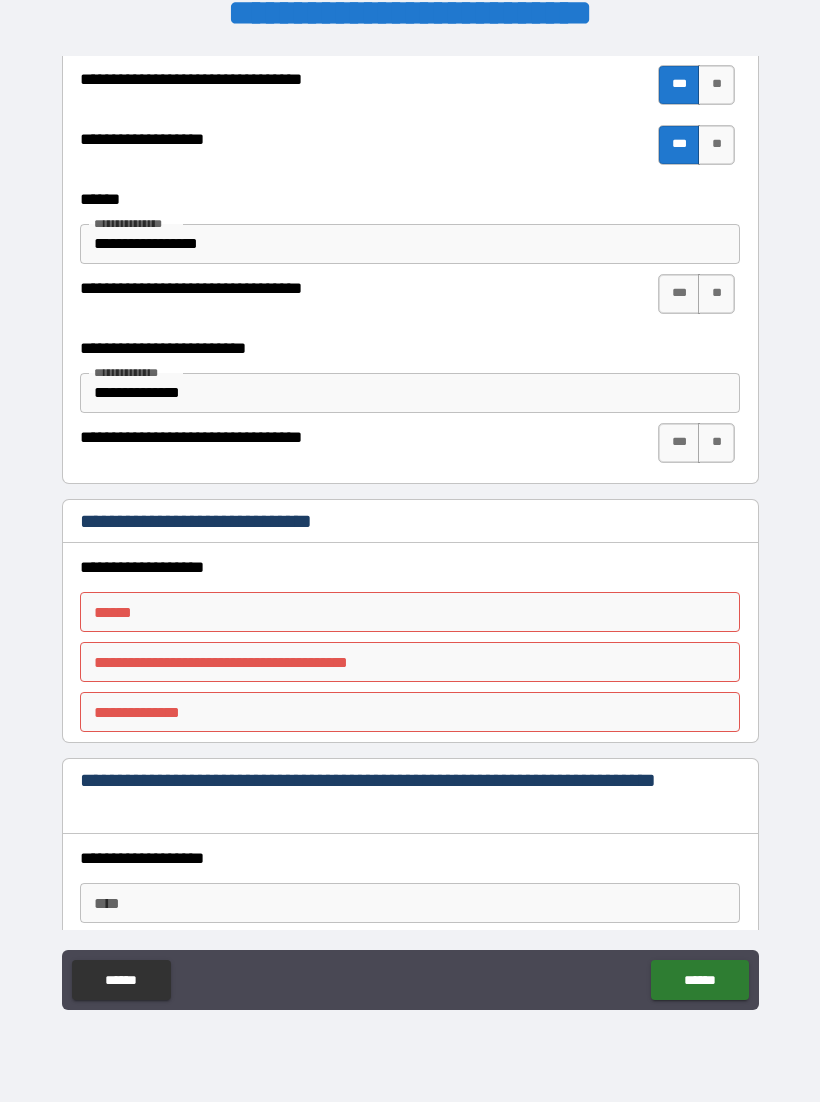scroll, scrollTop: 2195, scrollLeft: 0, axis: vertical 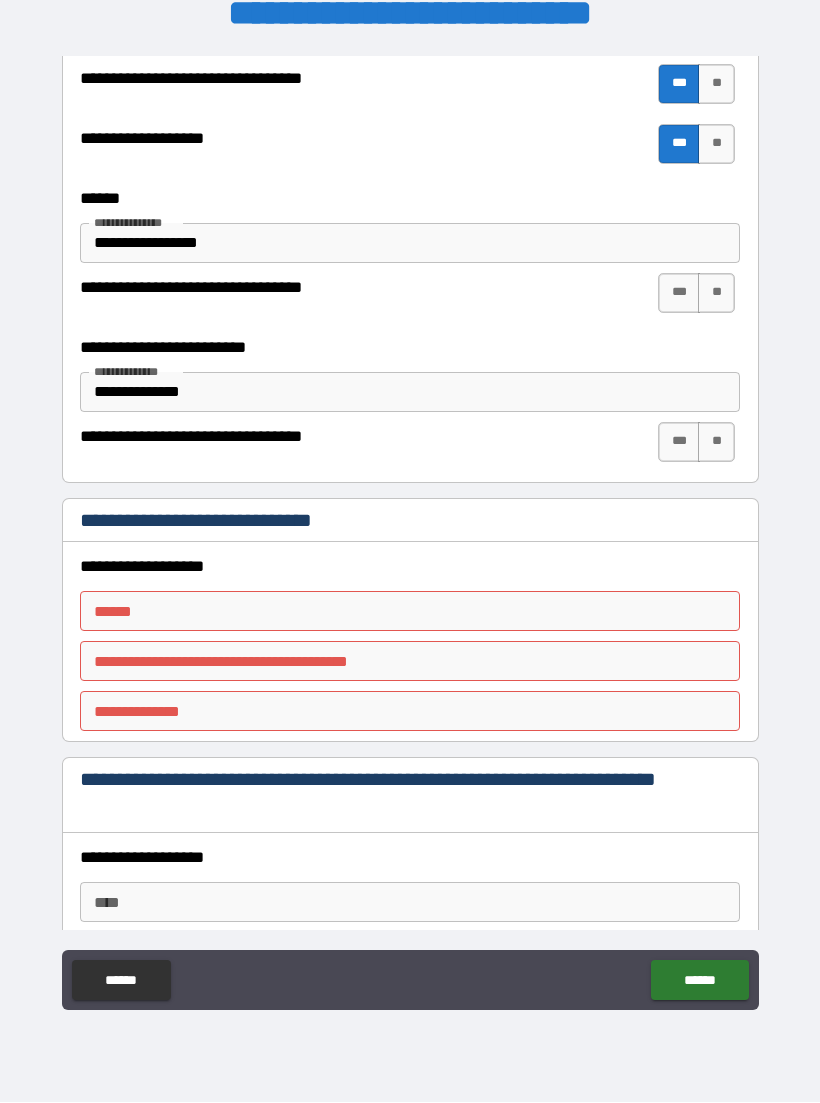 click on "****   * ****   *" at bounding box center [410, 612] 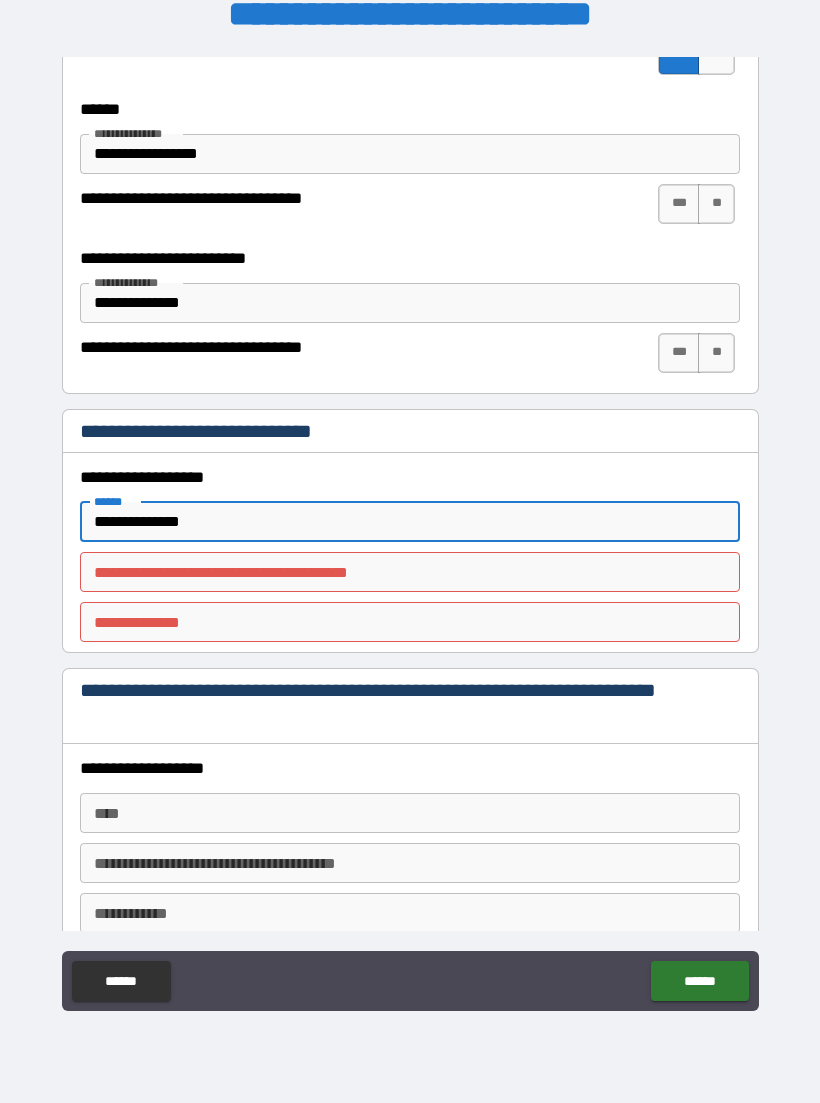 scroll, scrollTop: 2319, scrollLeft: 0, axis: vertical 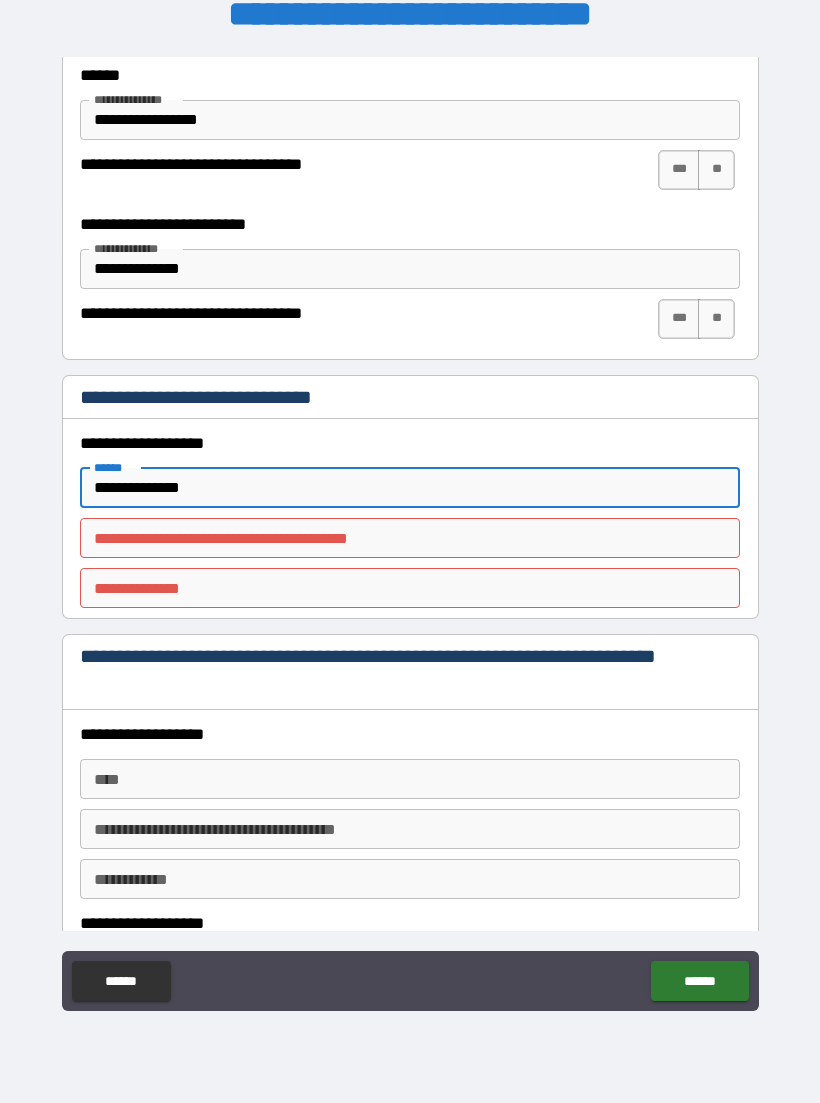 type on "**********" 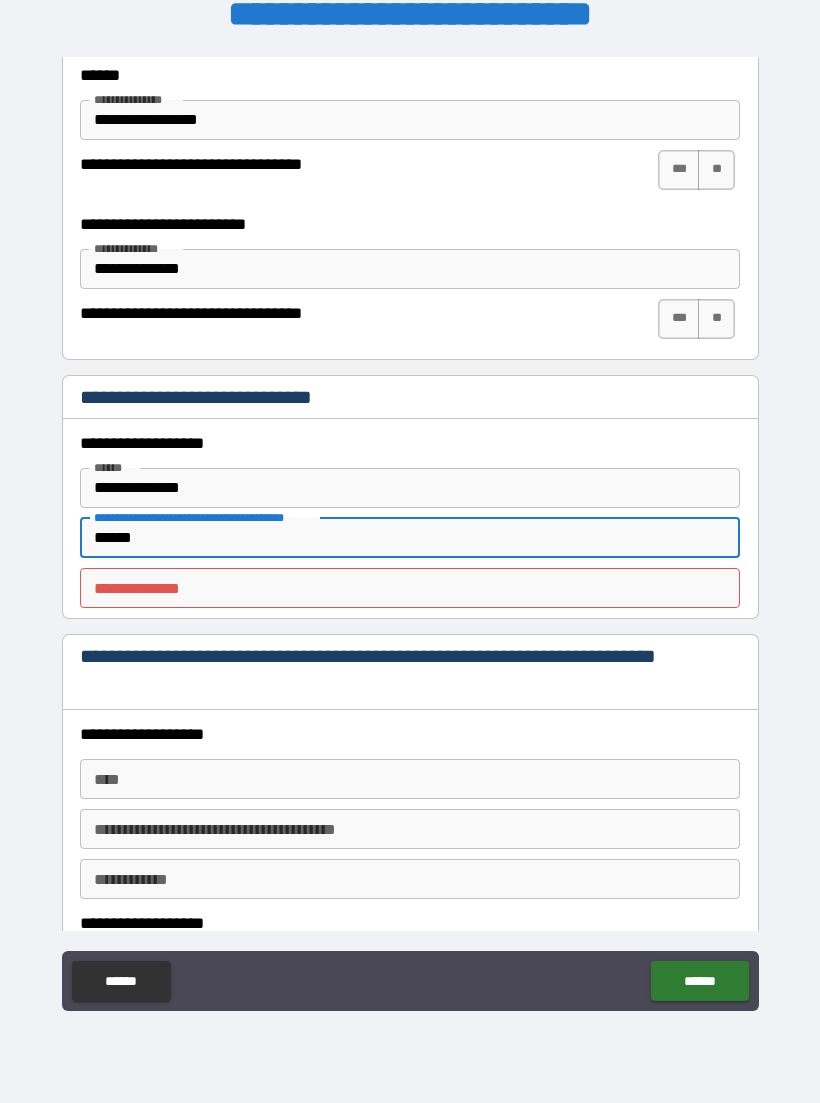 type on "******" 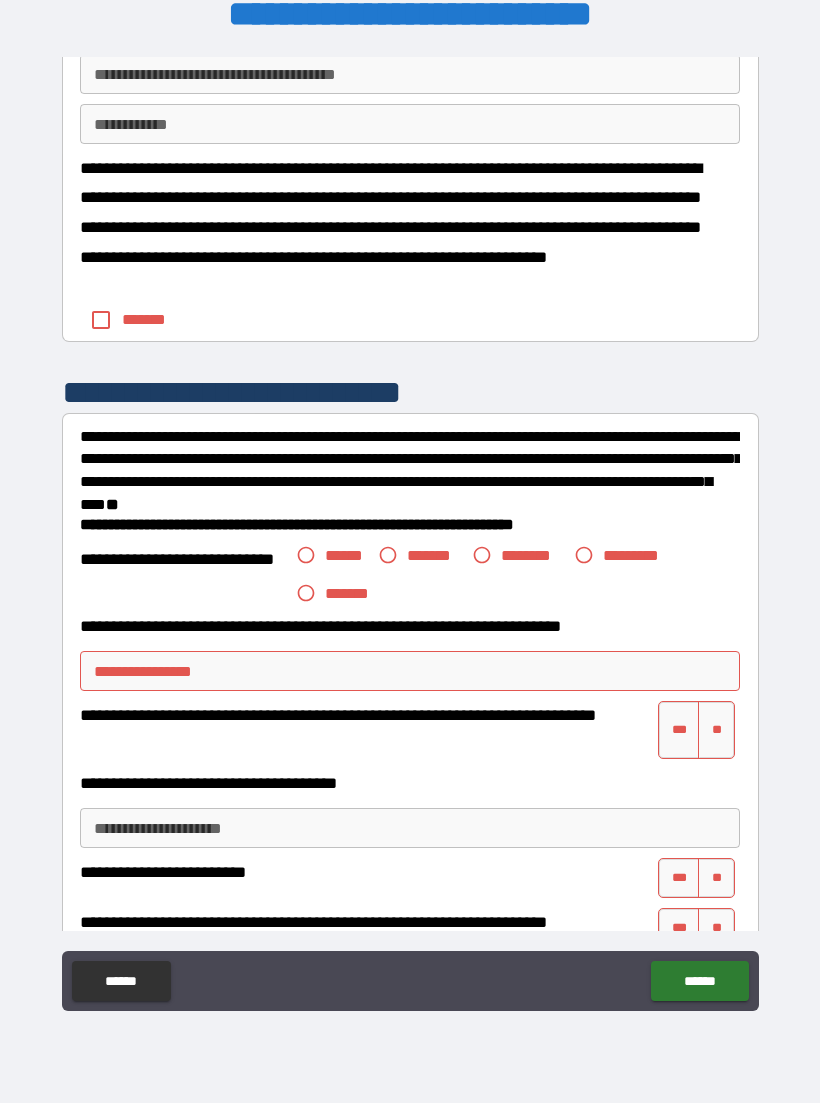 scroll, scrollTop: 3268, scrollLeft: 0, axis: vertical 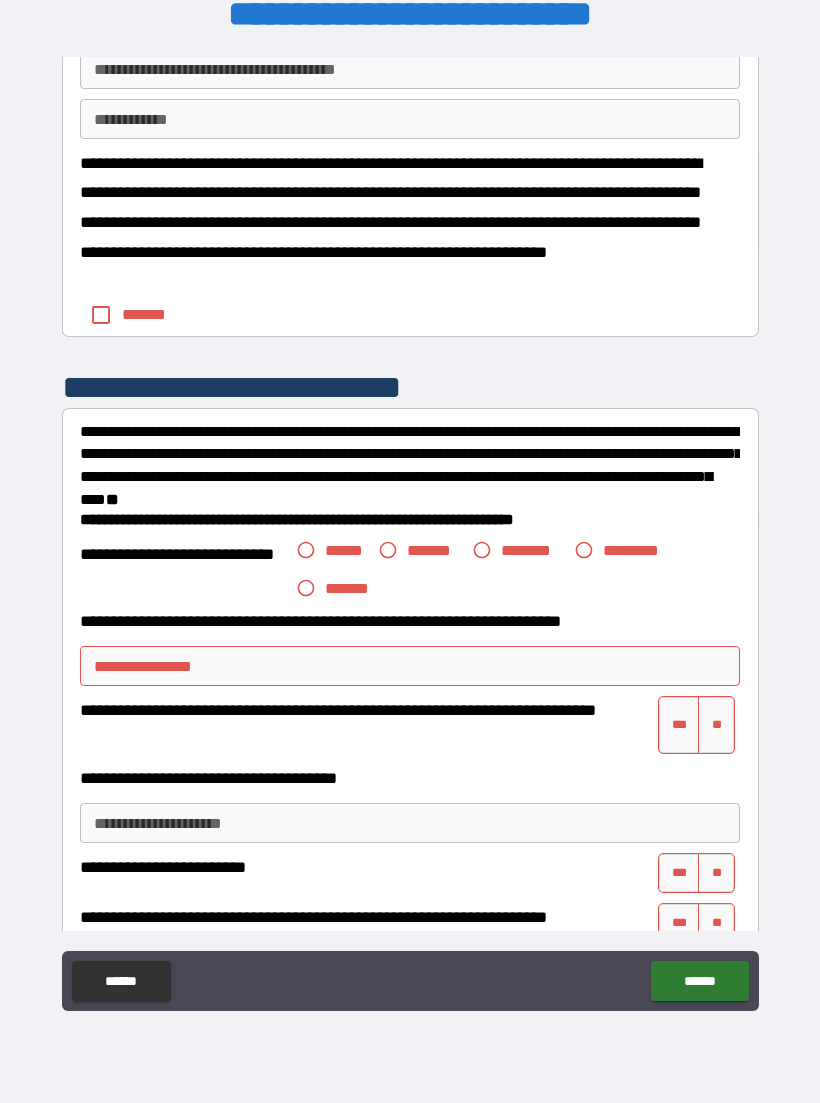 type on "**********" 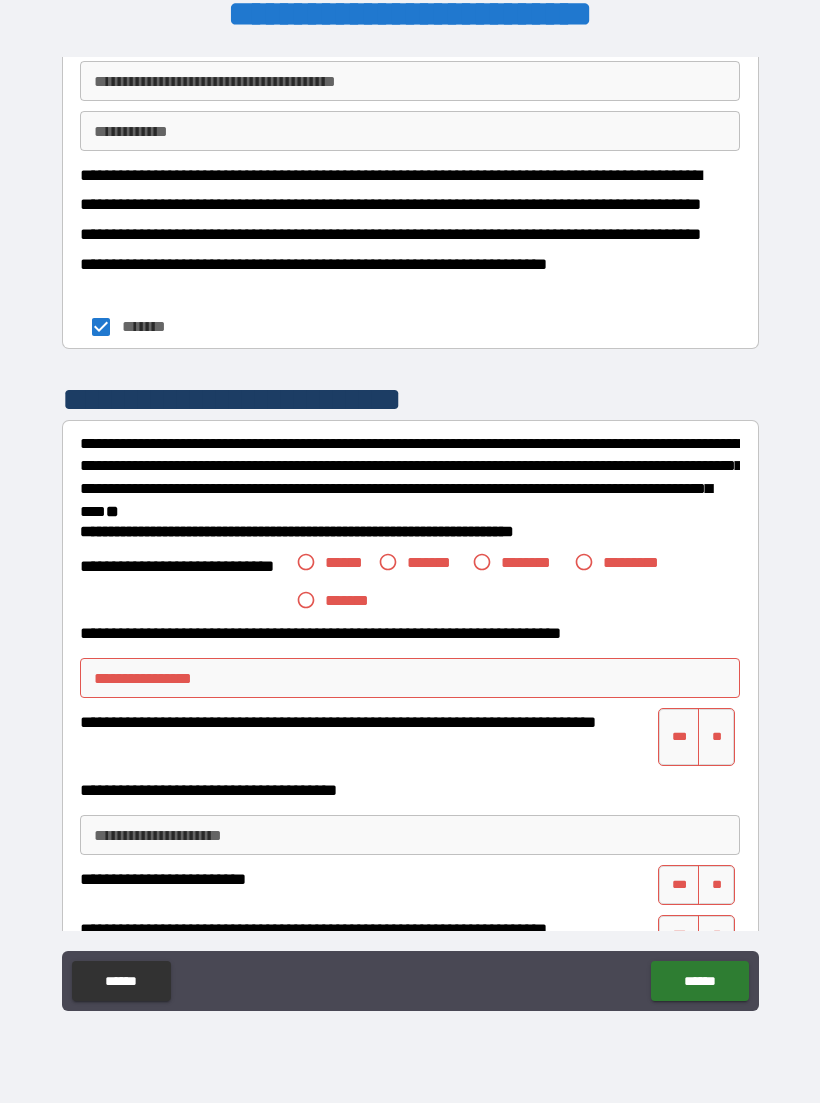 scroll, scrollTop: 3259, scrollLeft: 0, axis: vertical 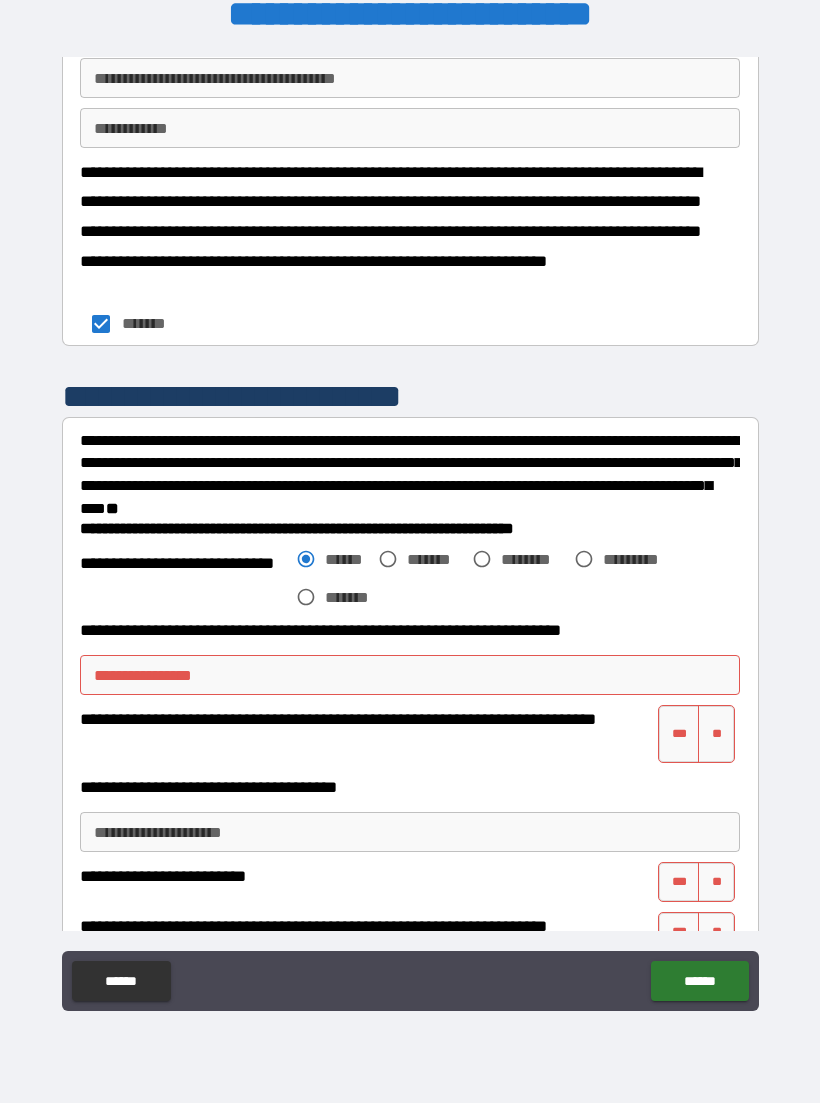 click on "**********" at bounding box center (410, 675) 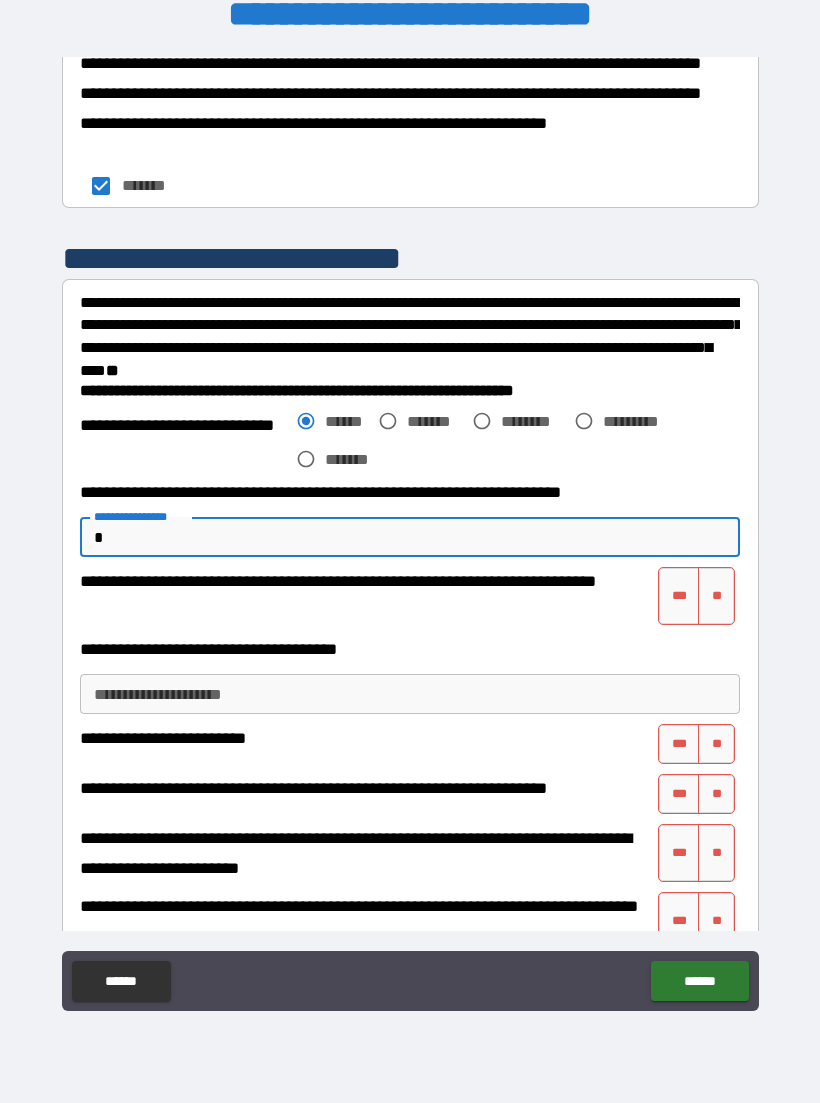 scroll, scrollTop: 3399, scrollLeft: 0, axis: vertical 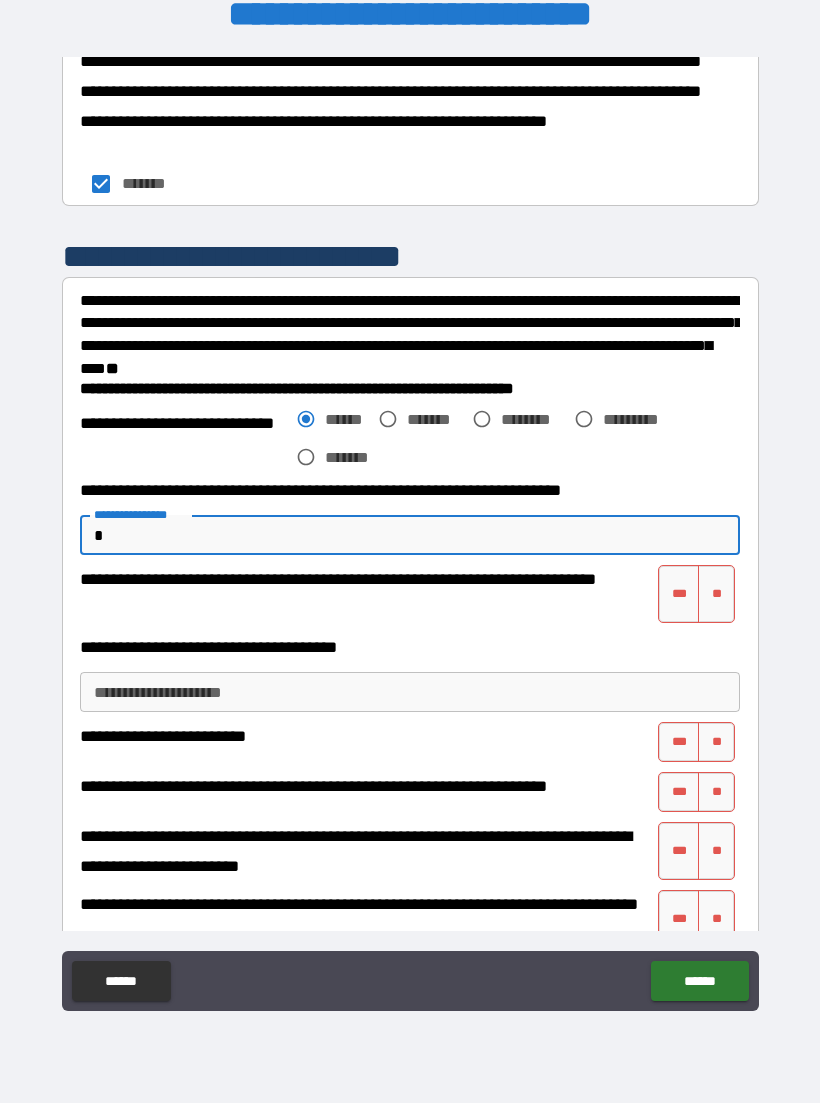 type on "*" 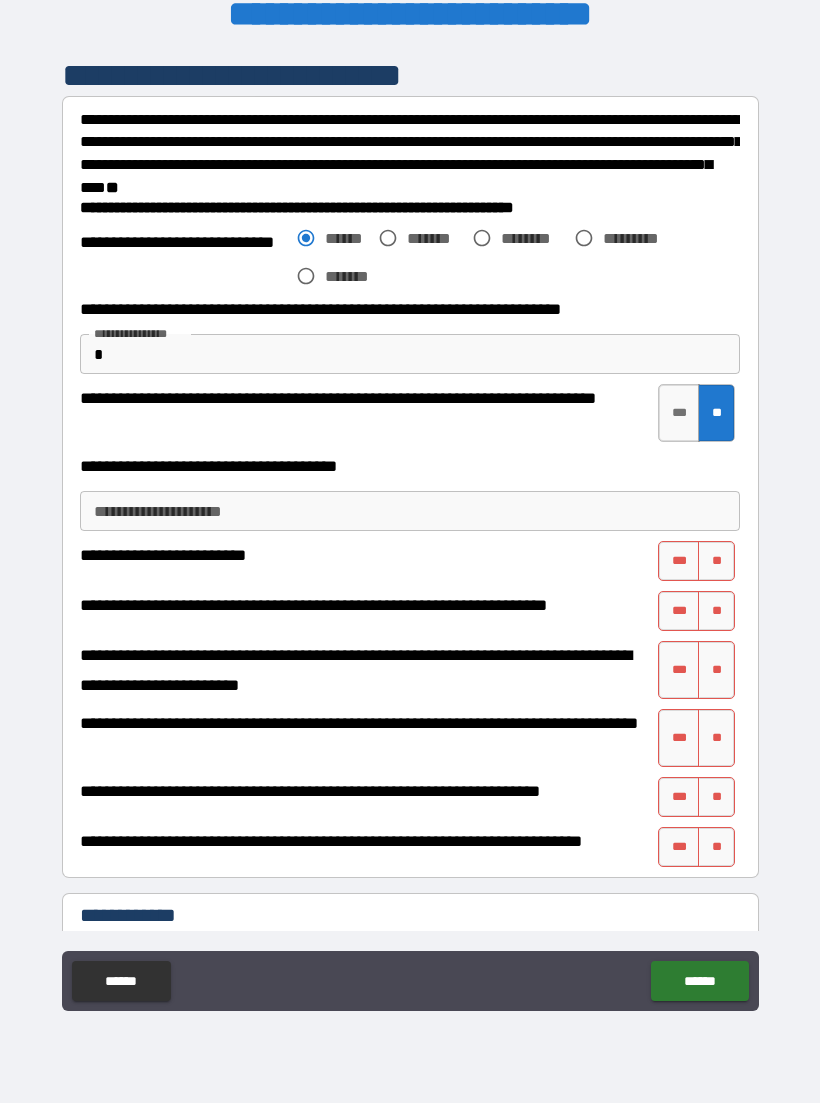 scroll, scrollTop: 3597, scrollLeft: 0, axis: vertical 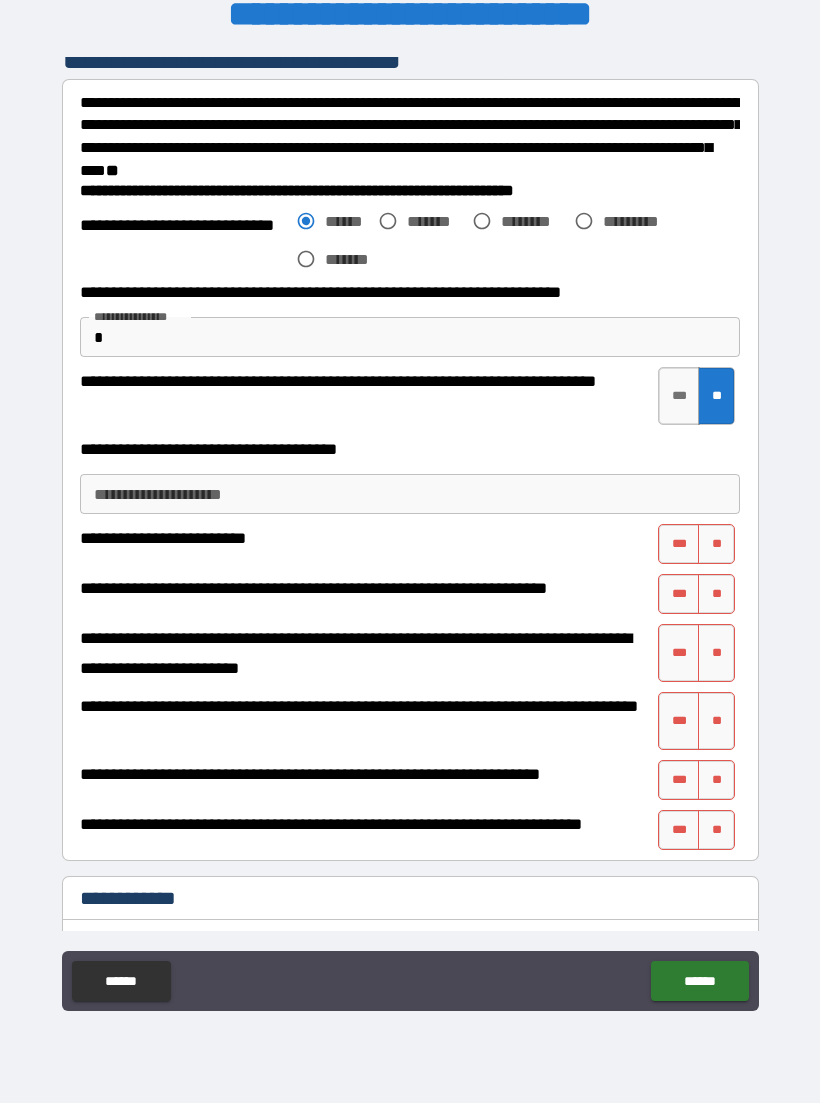 click on "**" at bounding box center [716, 544] 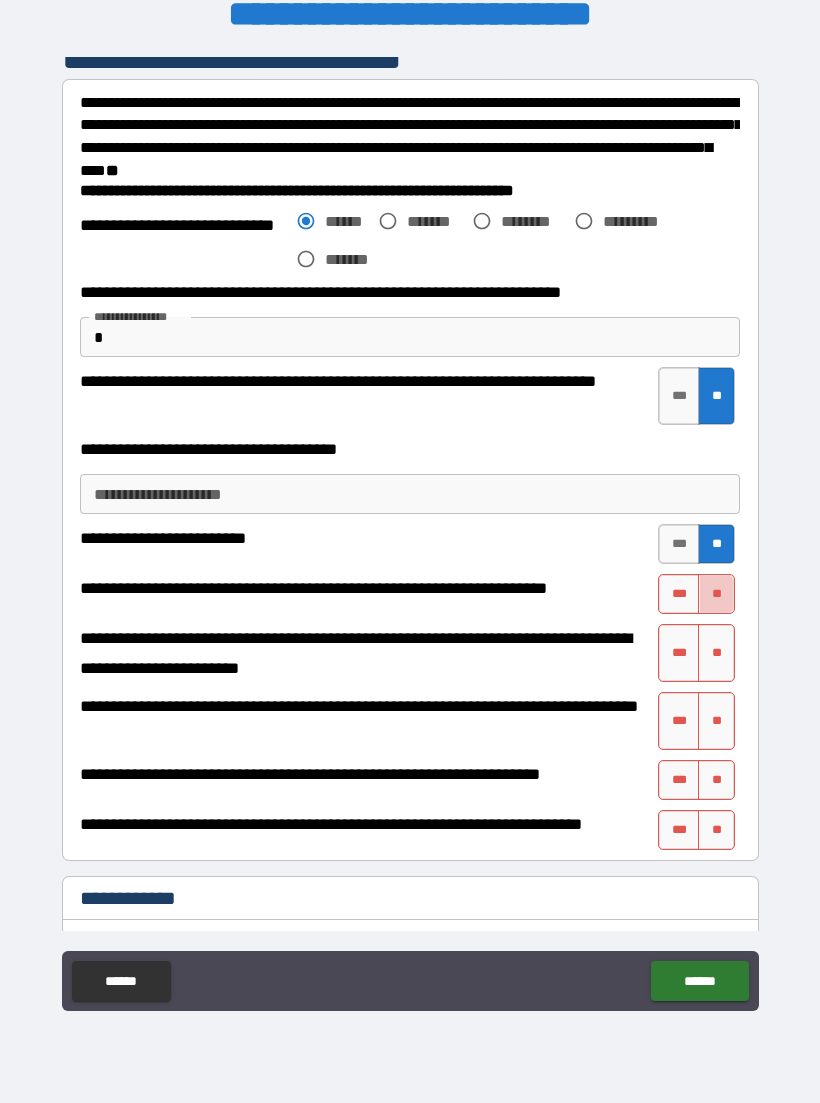 click on "**" at bounding box center [716, 594] 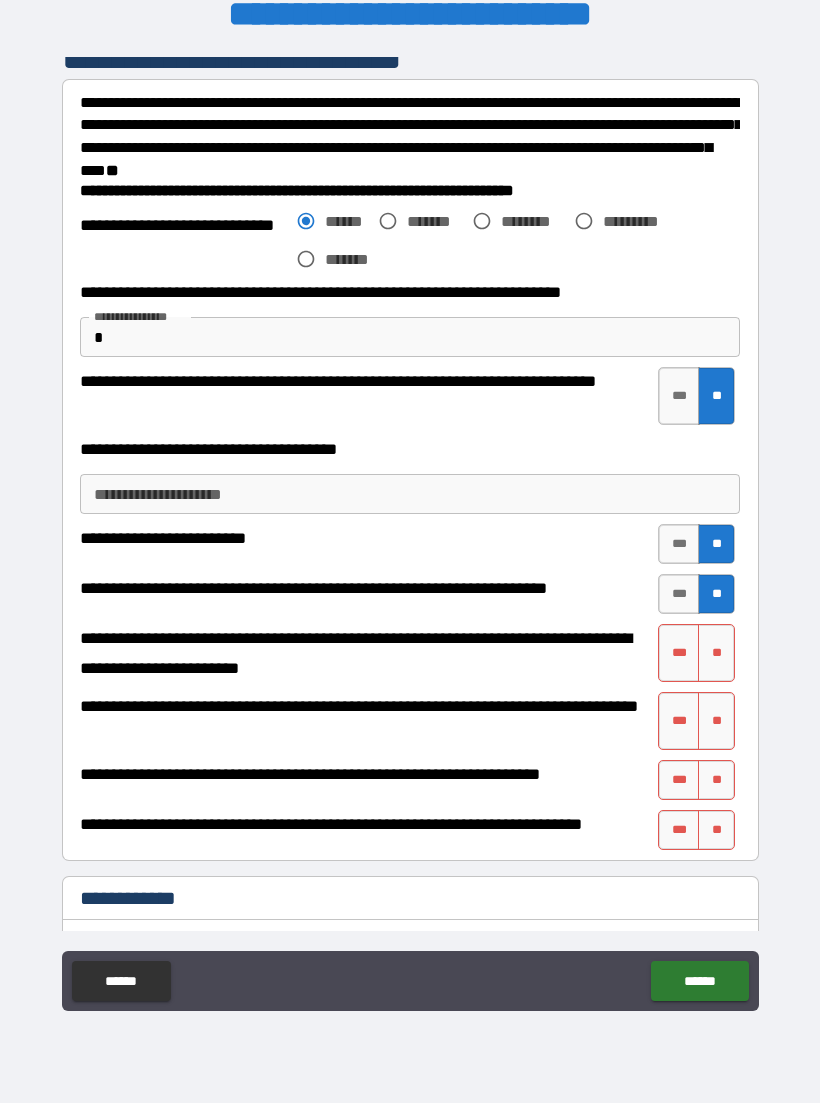 click on "***" at bounding box center (679, 653) 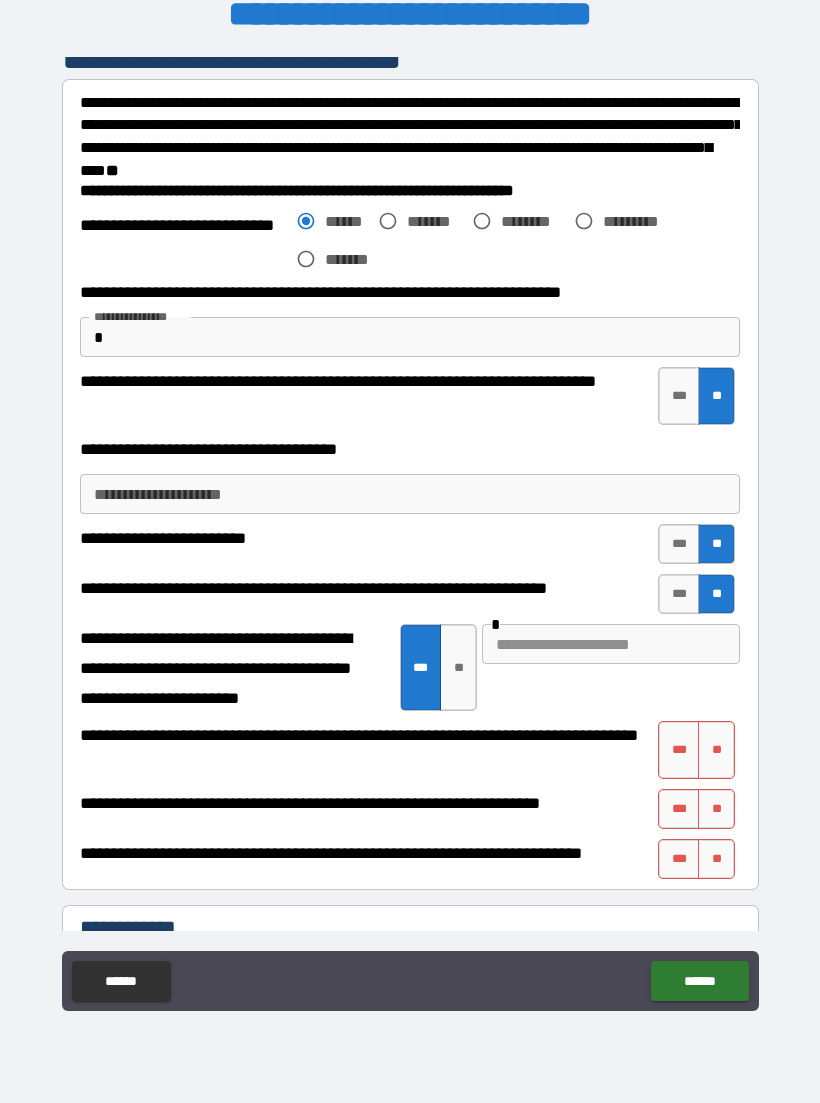 click at bounding box center [611, 644] 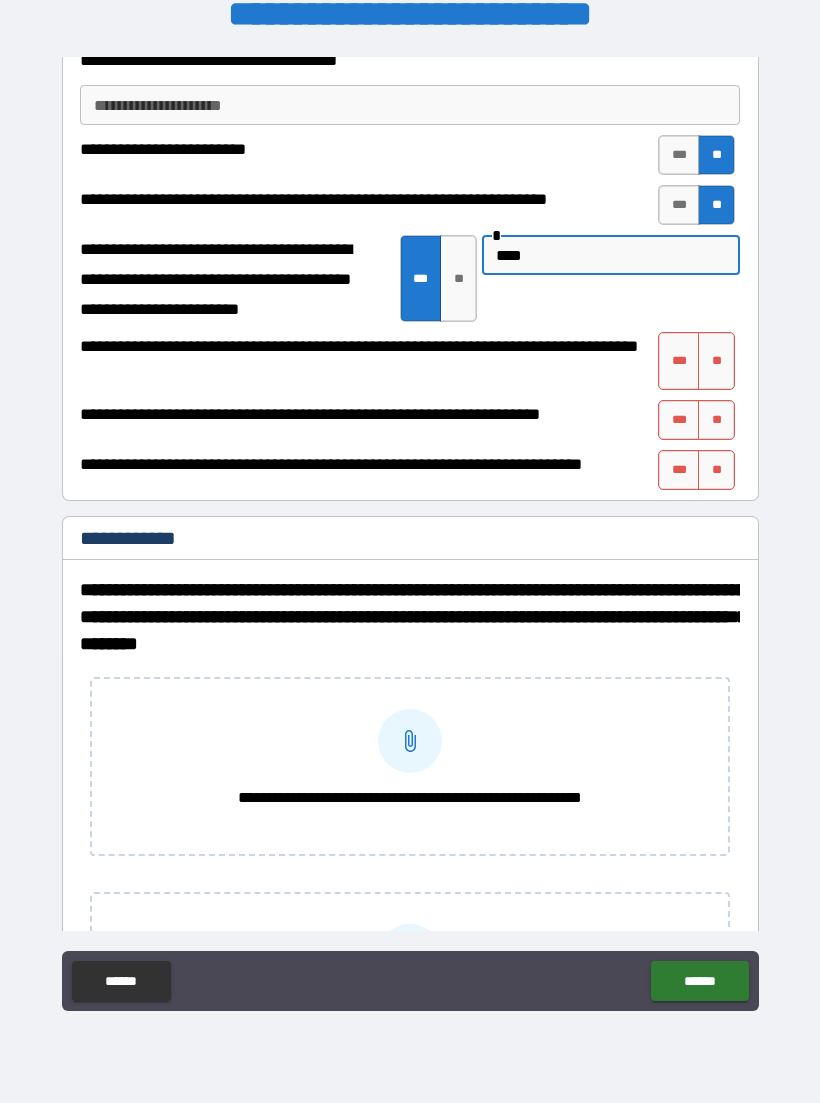 scroll, scrollTop: 4009, scrollLeft: 0, axis: vertical 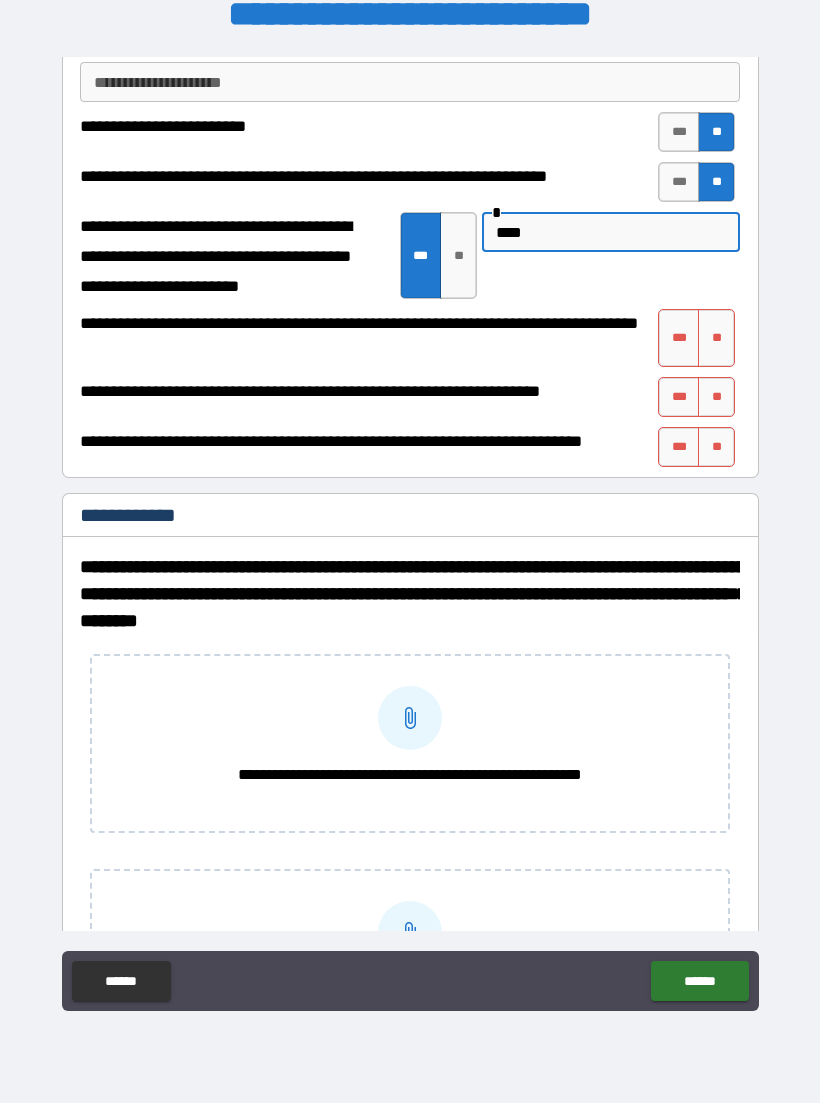 type on "****" 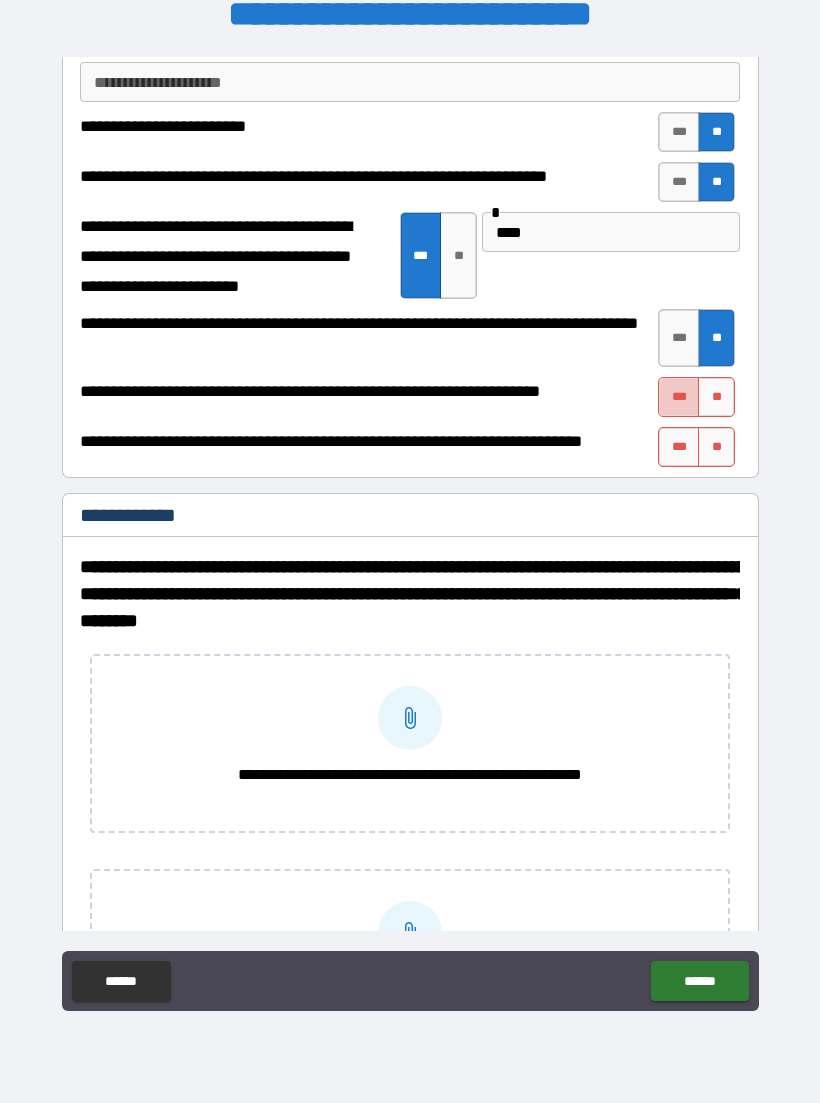 click on "***" at bounding box center [679, 397] 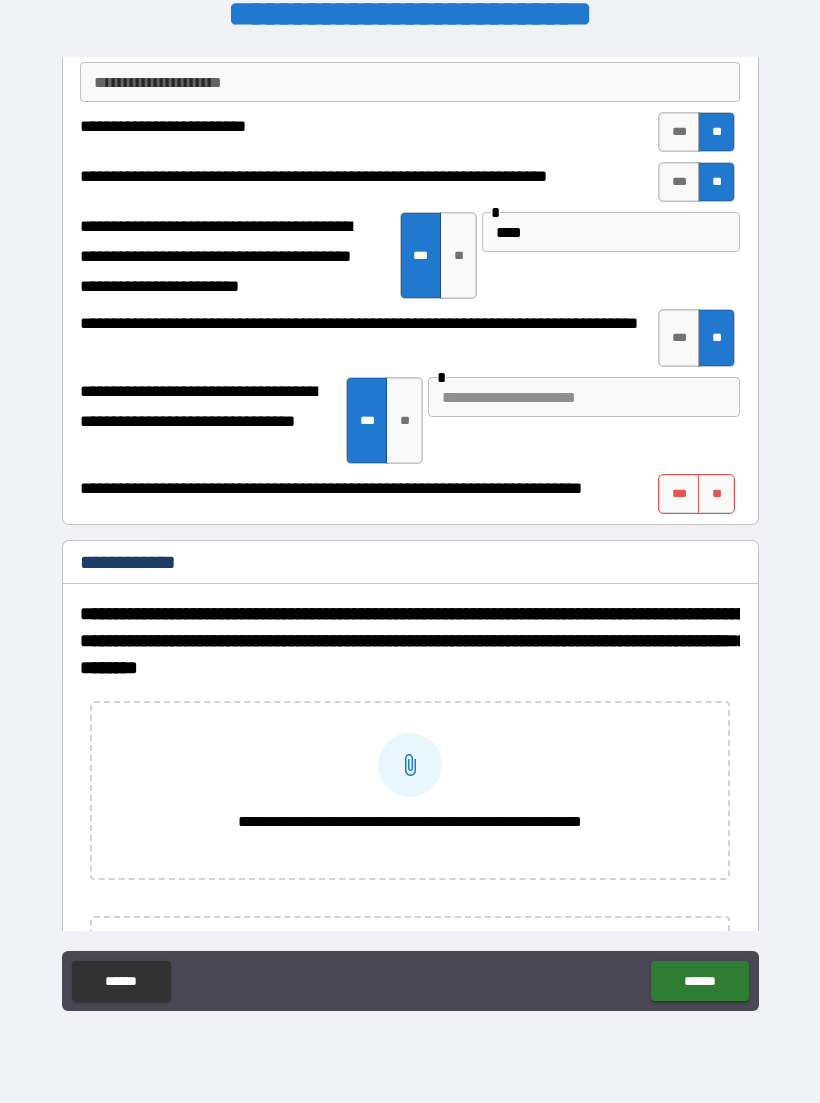 click at bounding box center (584, 397) 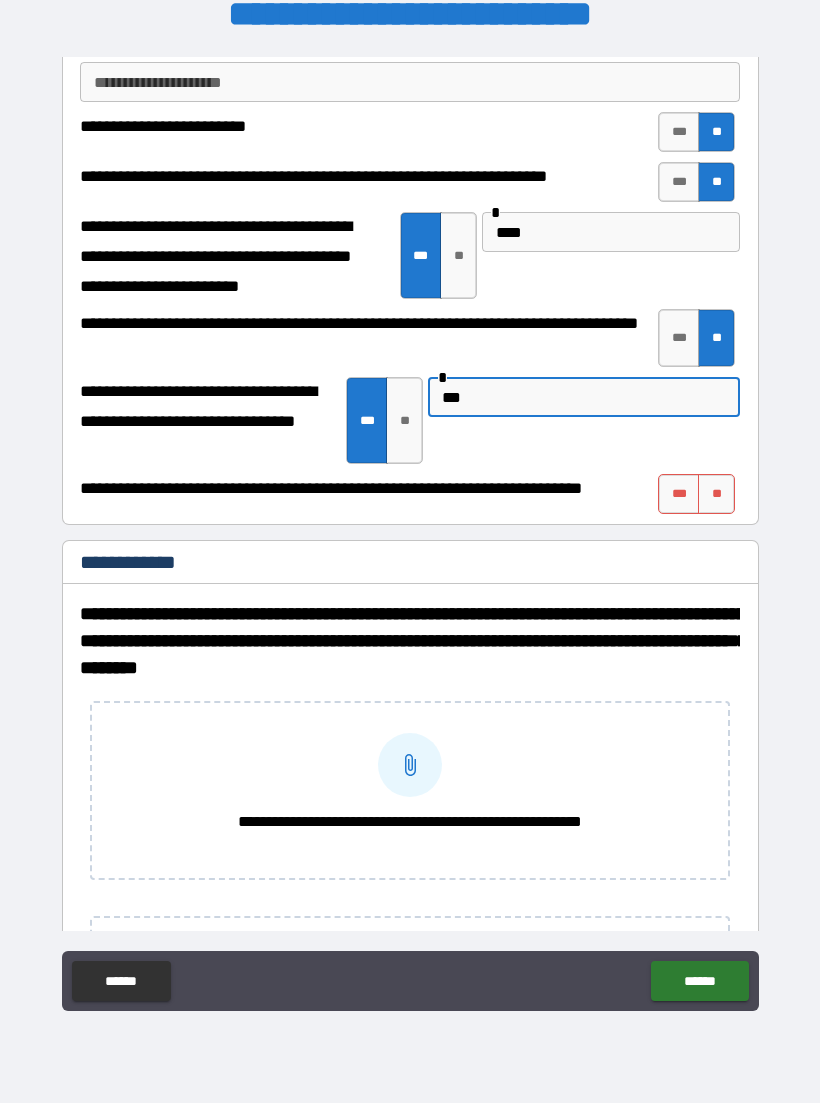 type on "***" 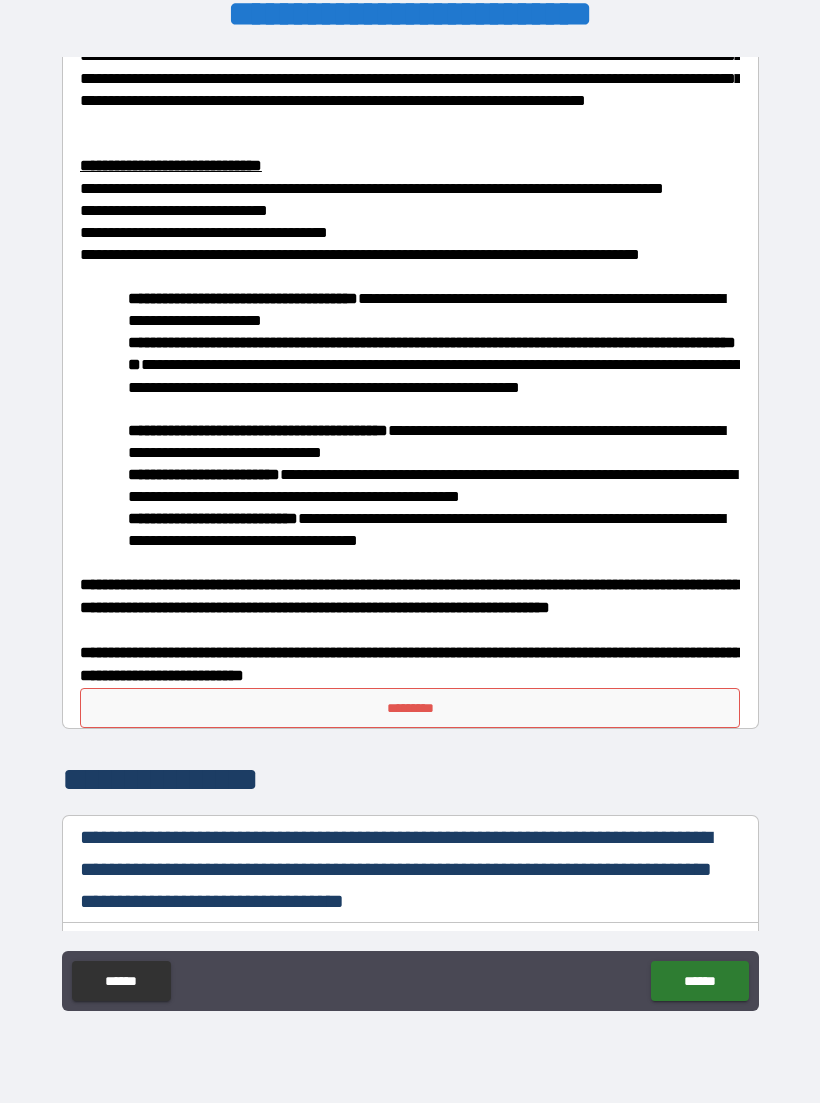 scroll, scrollTop: 8093, scrollLeft: 0, axis: vertical 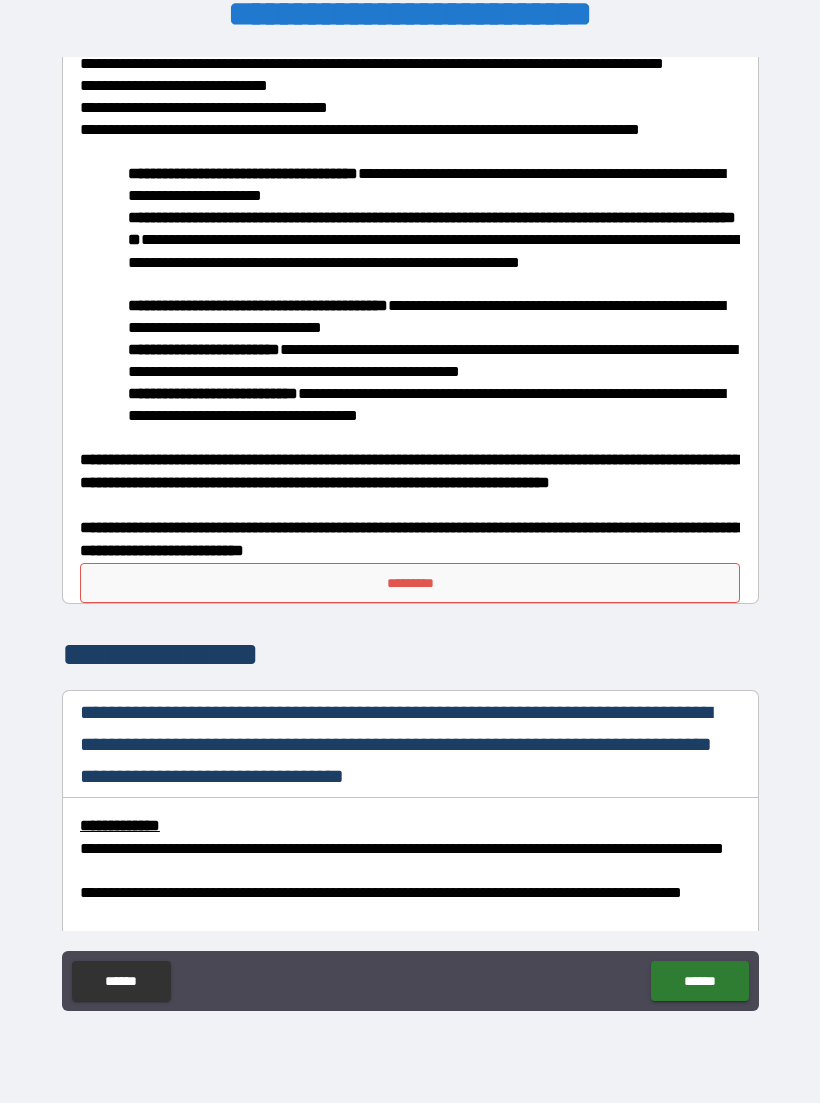 click on "*********" at bounding box center (410, 583) 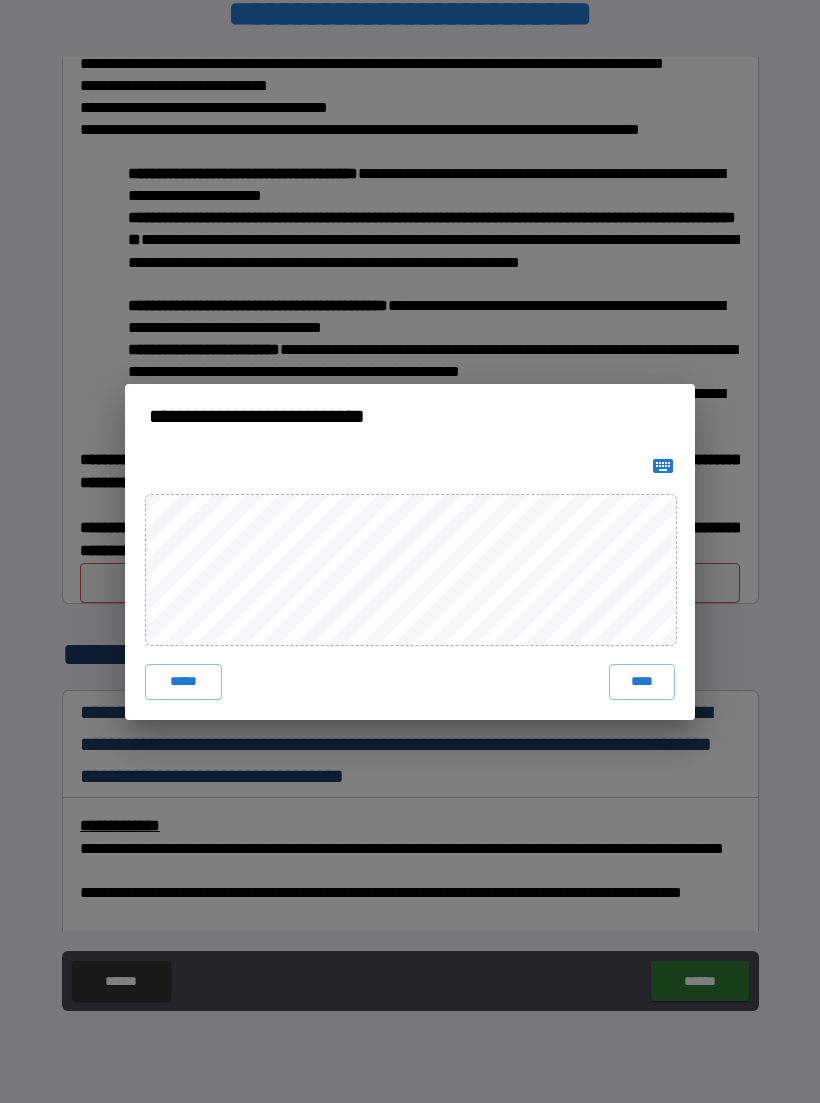 click on "****" at bounding box center [642, 682] 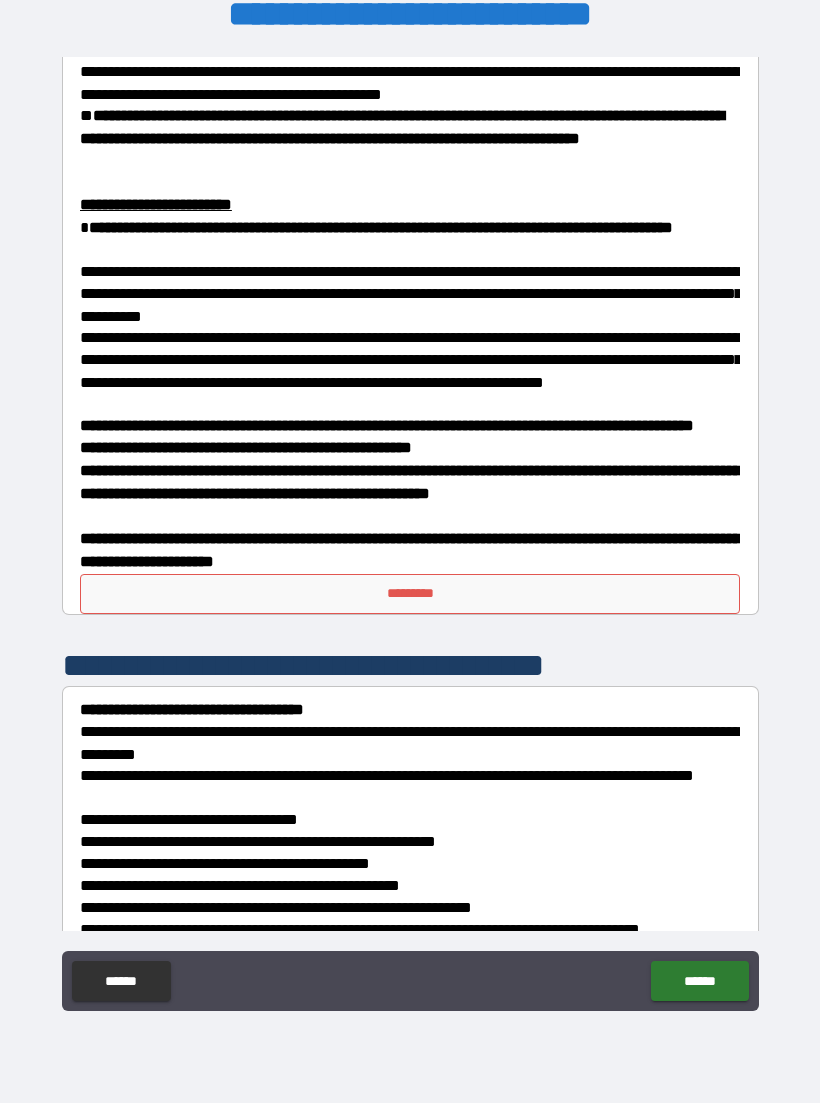 scroll, scrollTop: 9340, scrollLeft: 0, axis: vertical 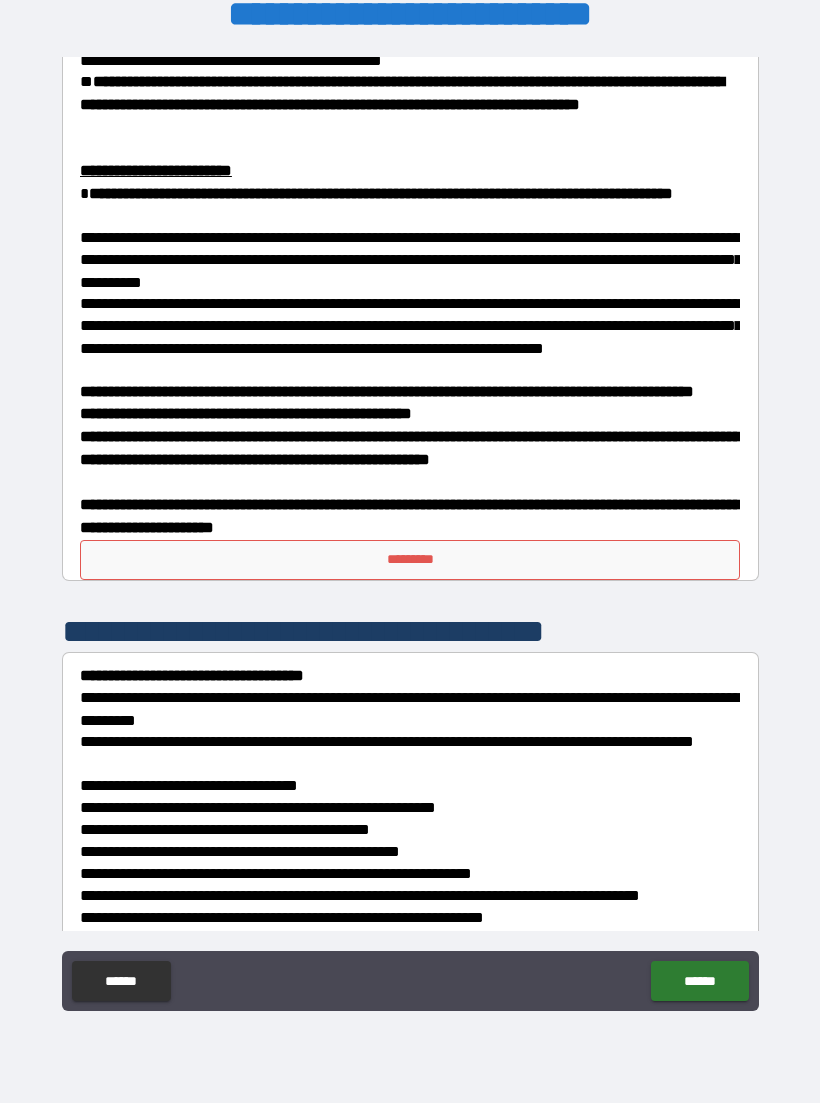 click on "*********" at bounding box center (410, 560) 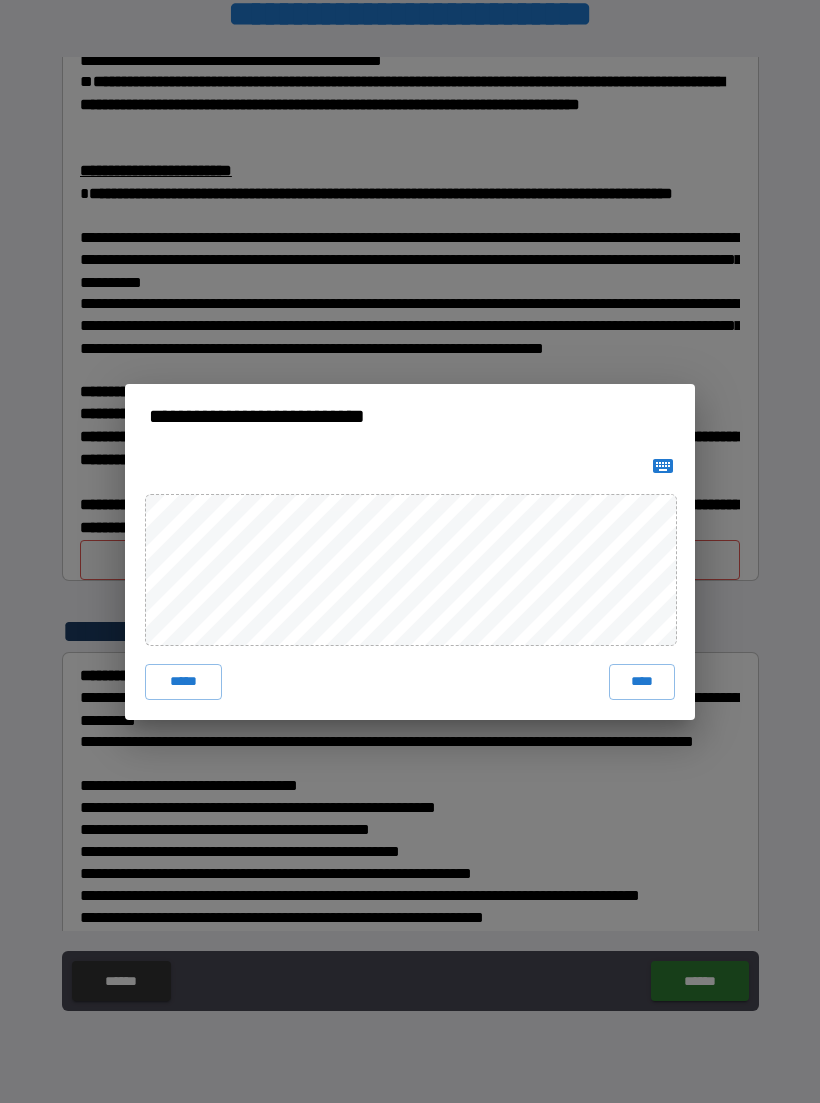 click on "****" at bounding box center (642, 682) 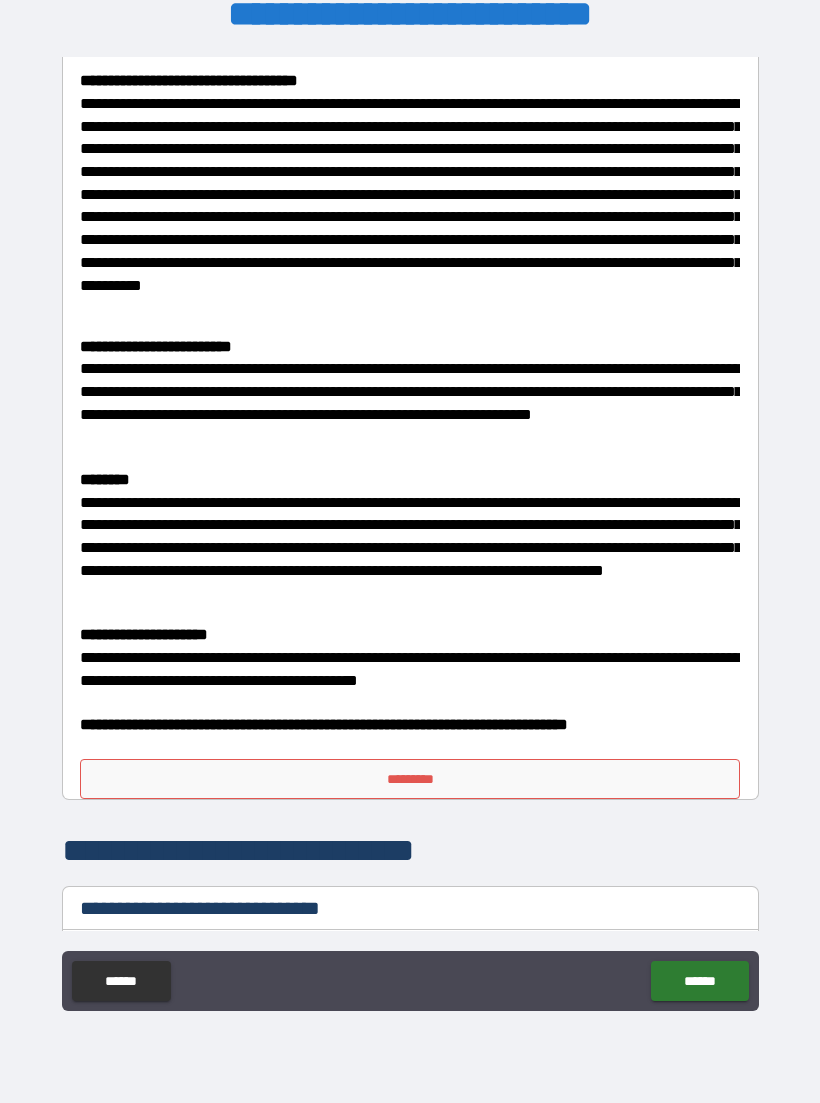 scroll, scrollTop: 10443, scrollLeft: 0, axis: vertical 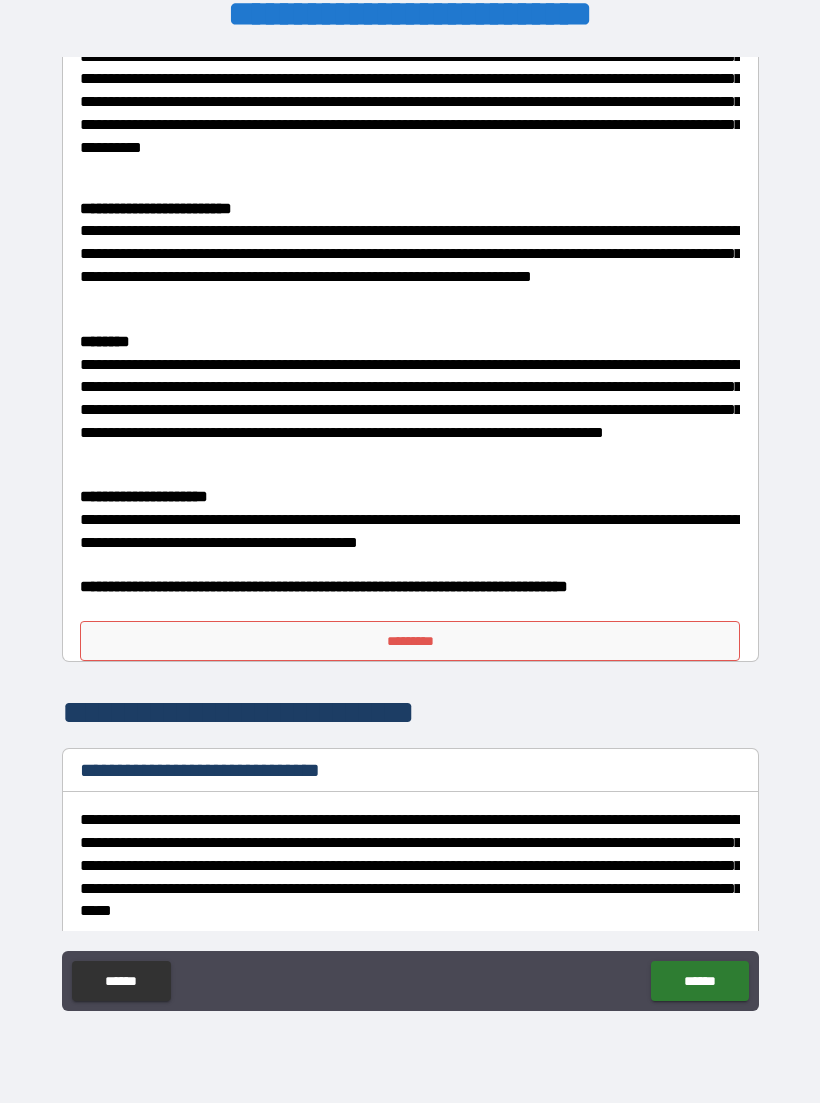 click on "*********" at bounding box center (410, 641) 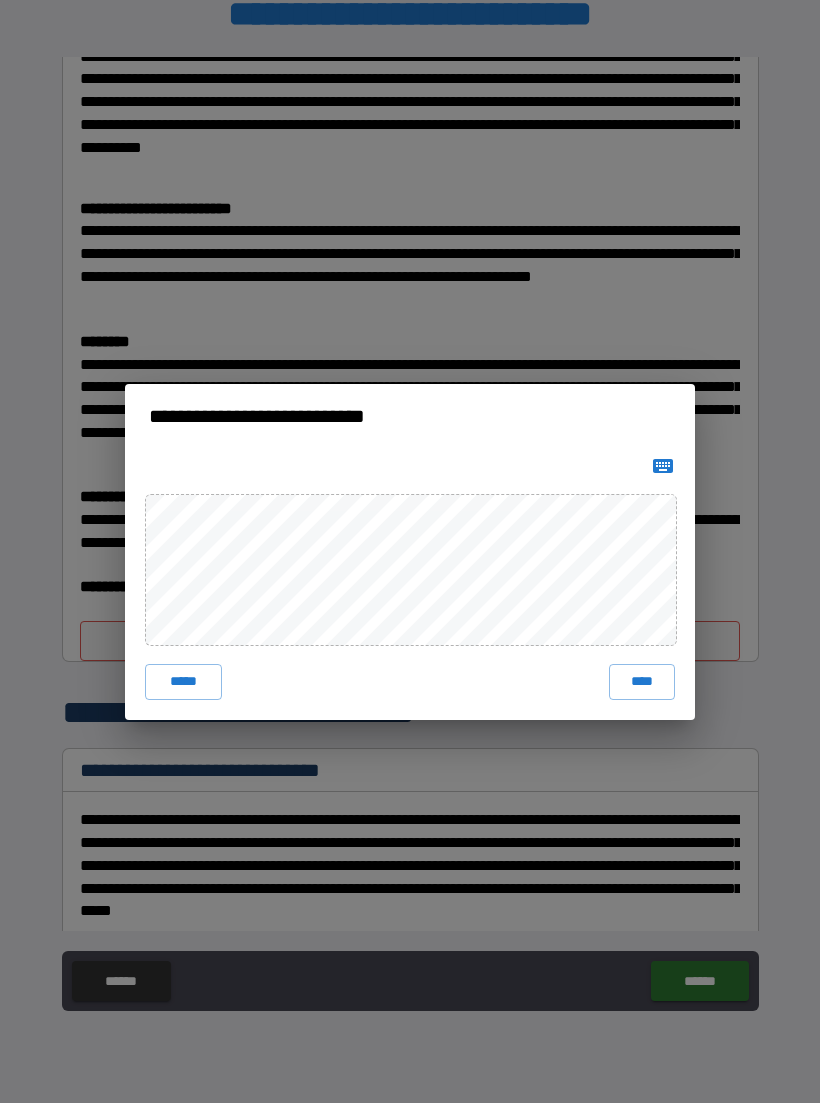 click on "****" at bounding box center [642, 682] 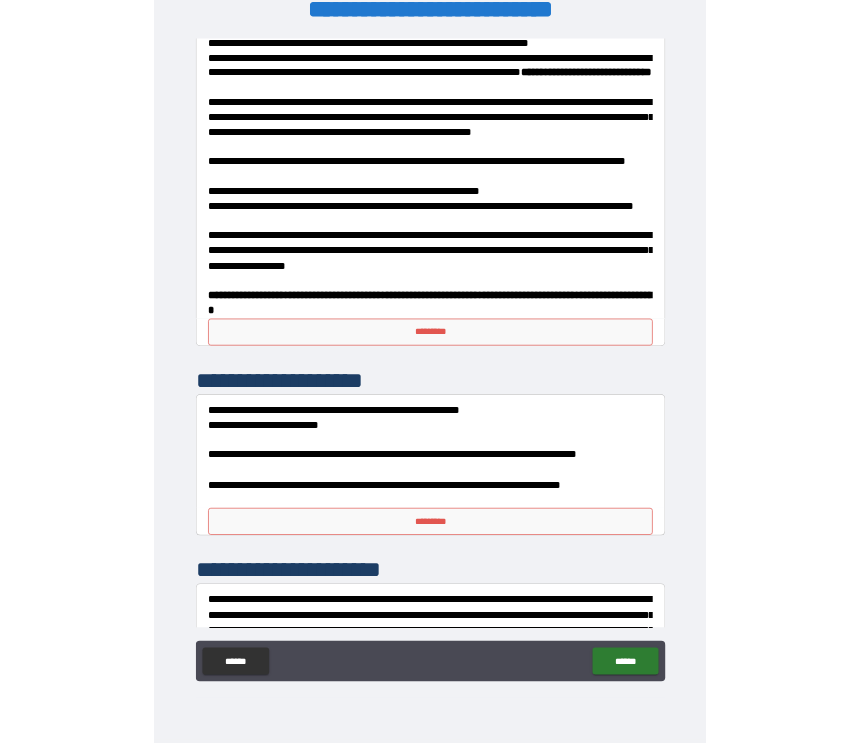 scroll, scrollTop: 11950, scrollLeft: 0, axis: vertical 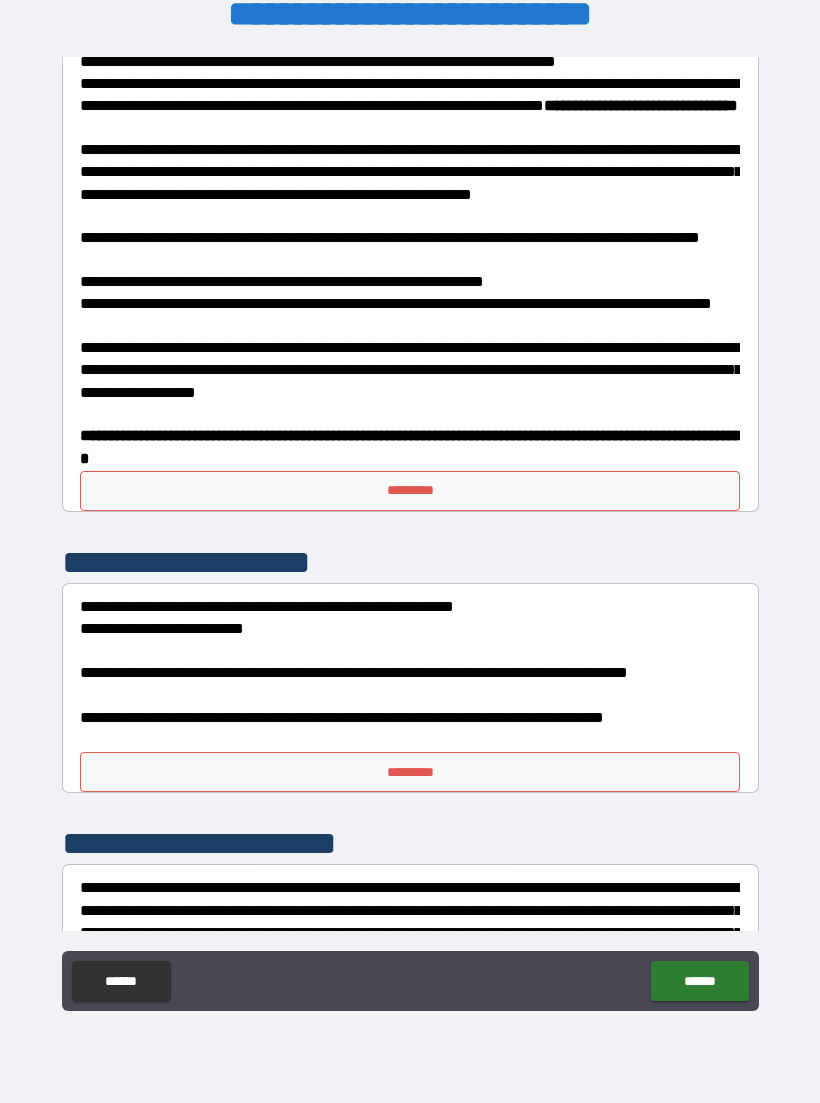 click on "*********" at bounding box center (410, 491) 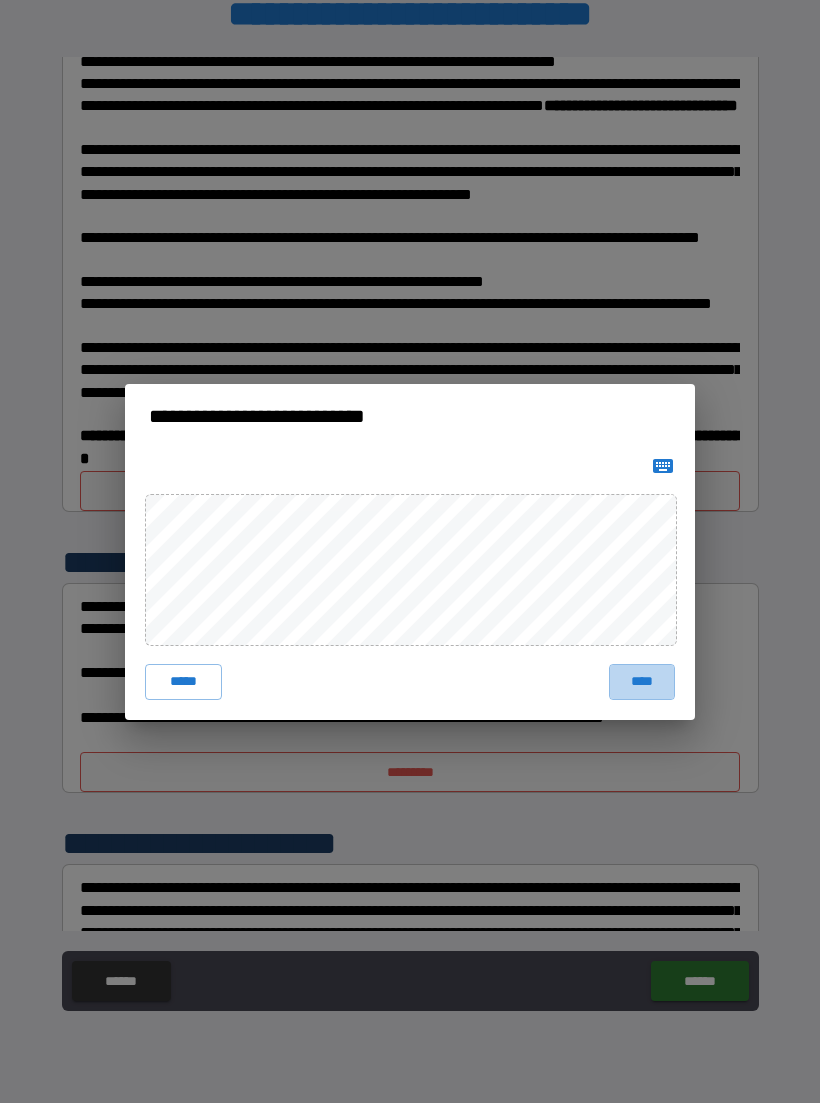click on "****" at bounding box center (642, 682) 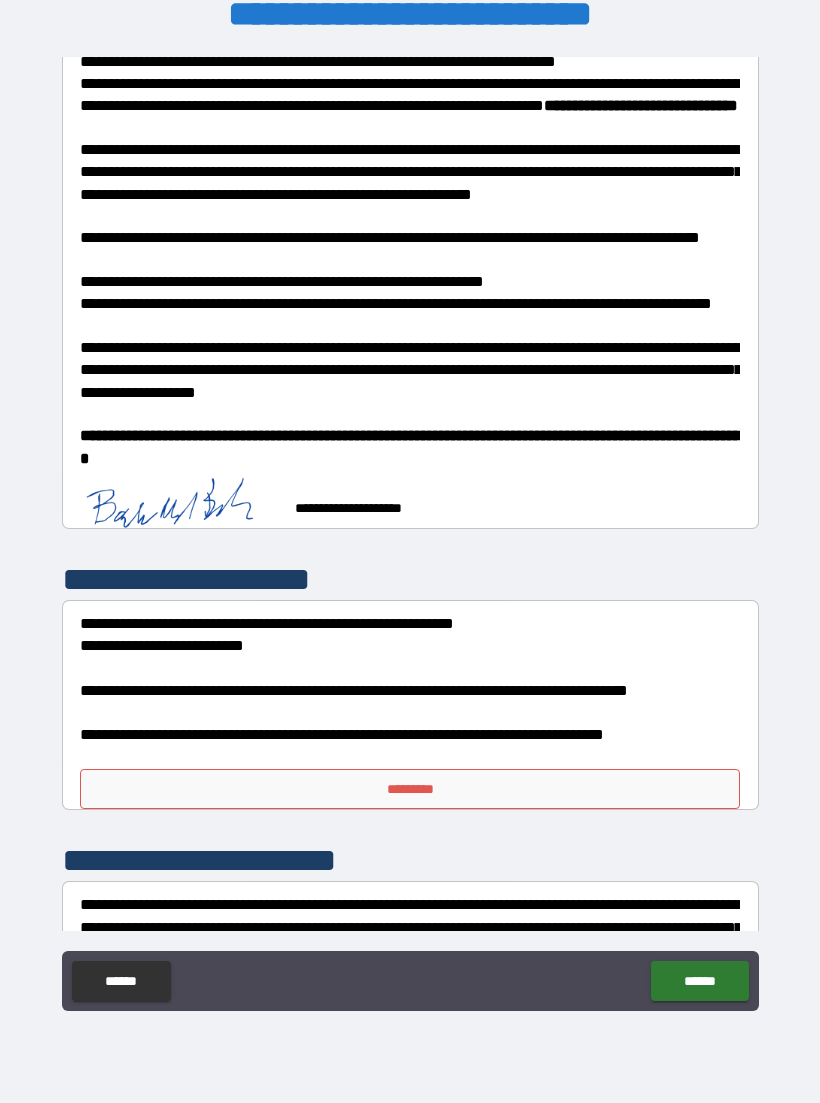 click on "*********" at bounding box center (410, 789) 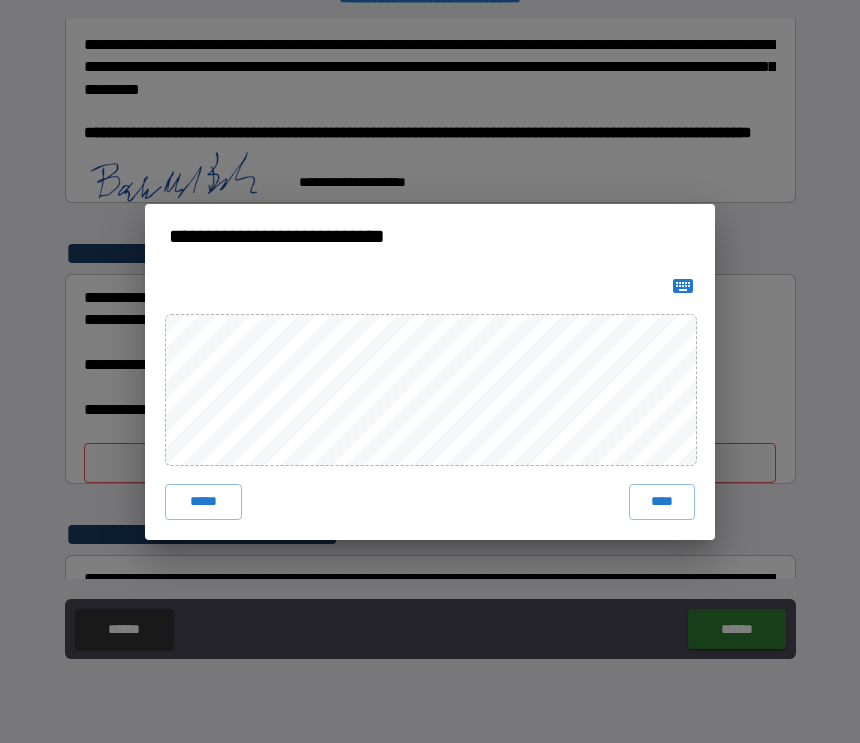 click on "****" at bounding box center (662, 502) 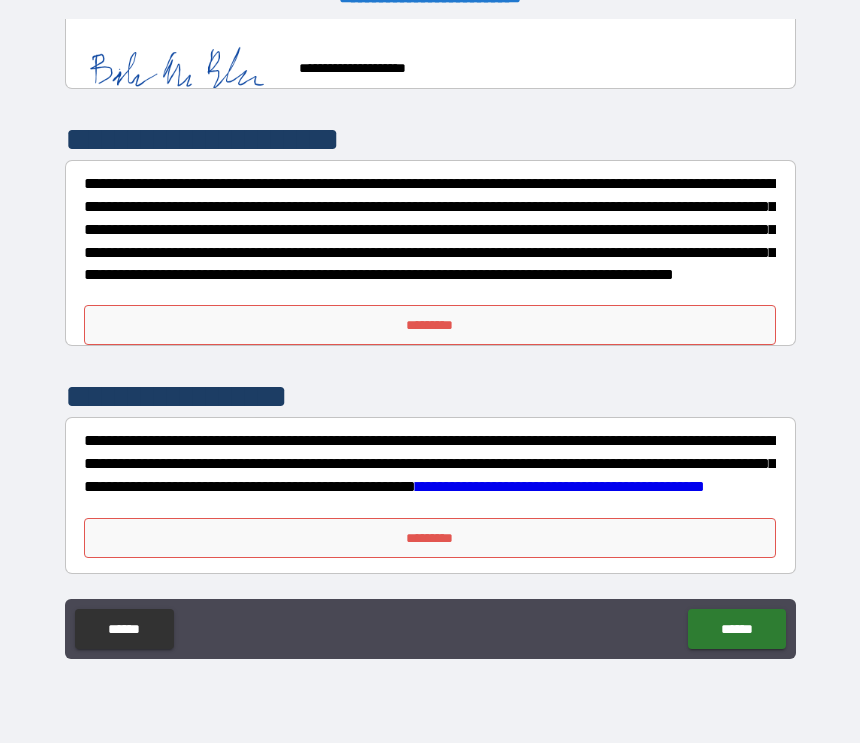 scroll, scrollTop: 12390, scrollLeft: 0, axis: vertical 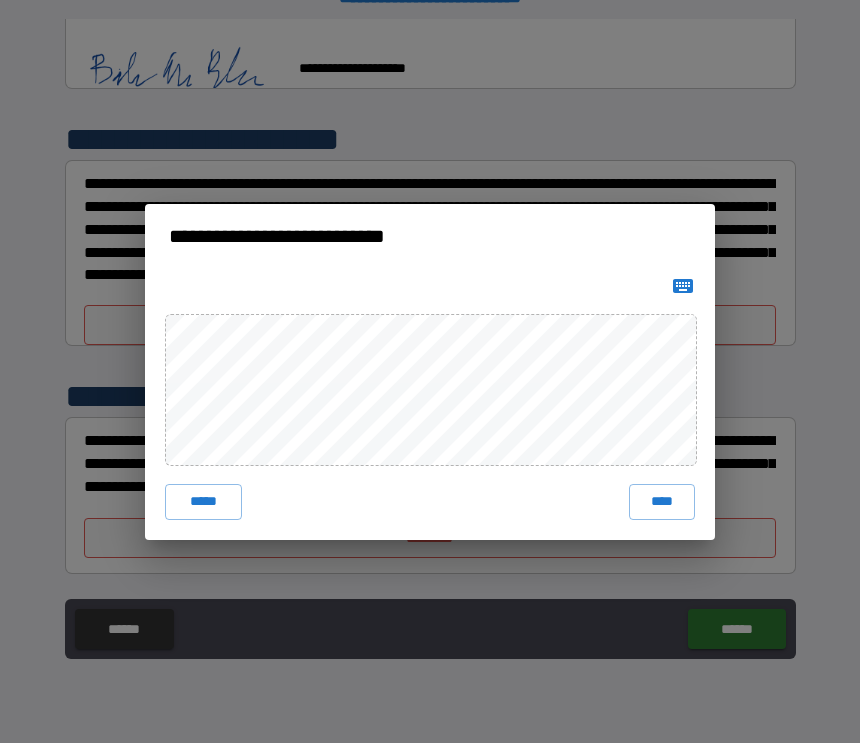 click on "****" at bounding box center (662, 502) 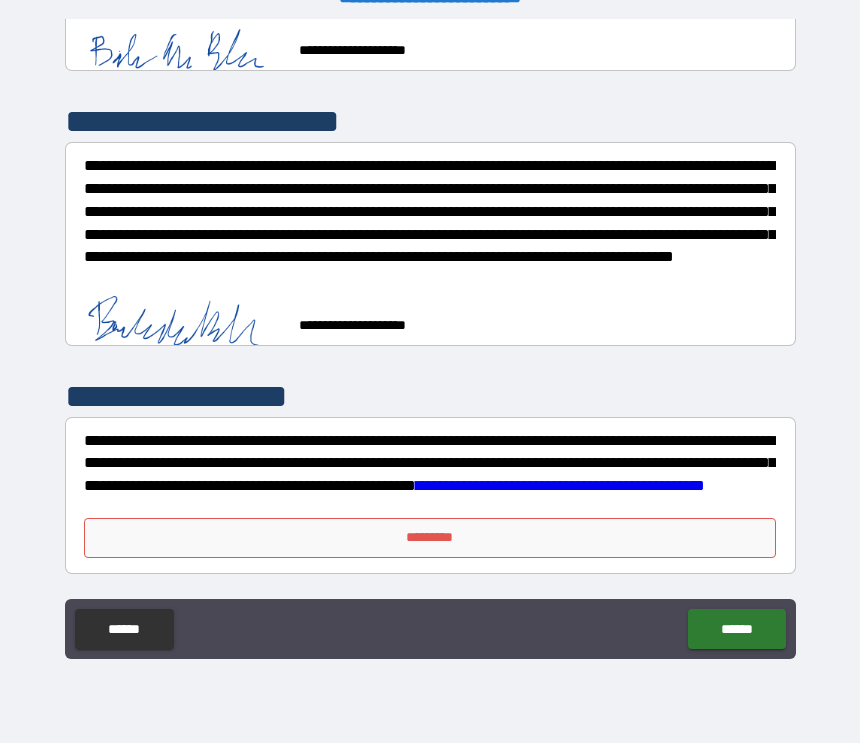 scroll, scrollTop: 12380, scrollLeft: 0, axis: vertical 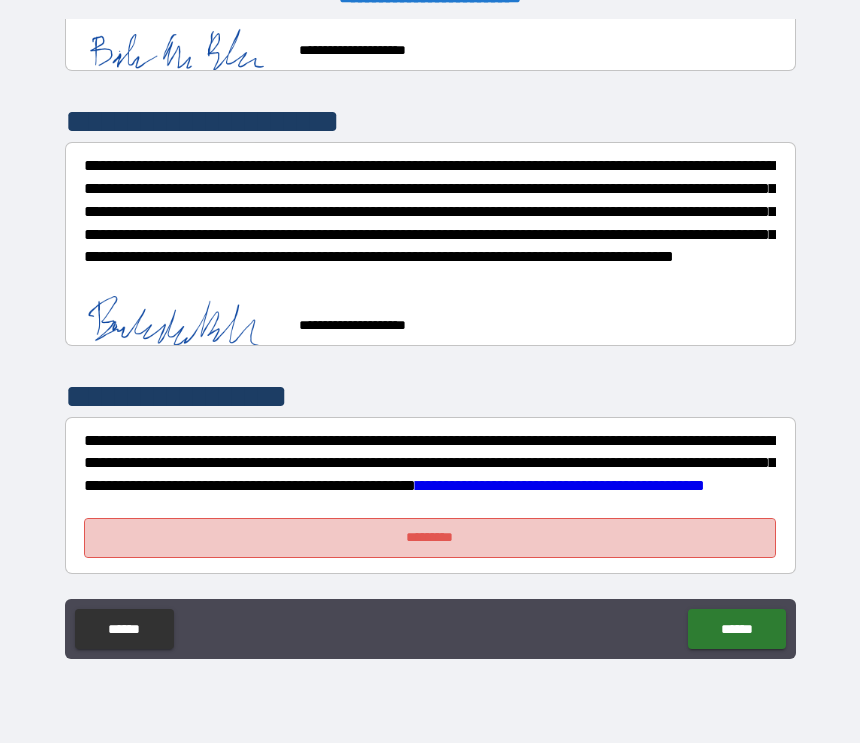 click on "*********" at bounding box center [430, 538] 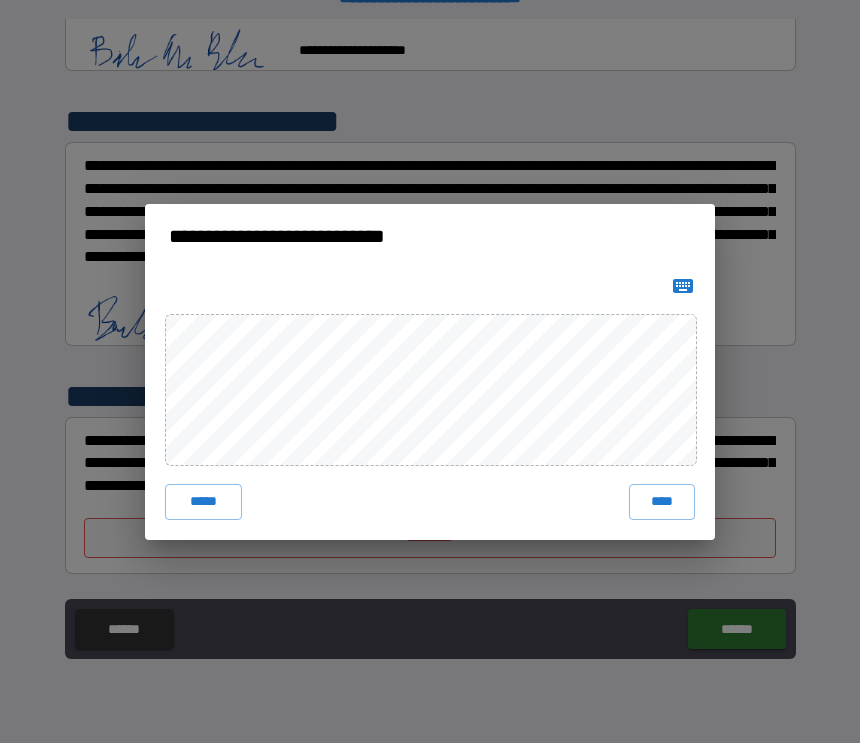 click on "**********" at bounding box center [430, 371] 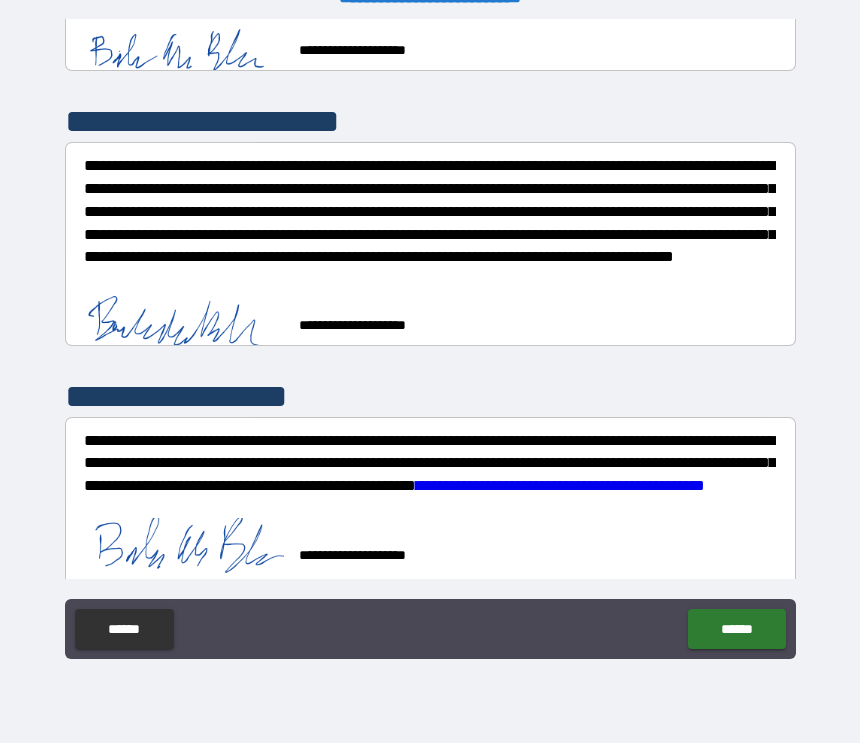 click on "******" at bounding box center [736, 629] 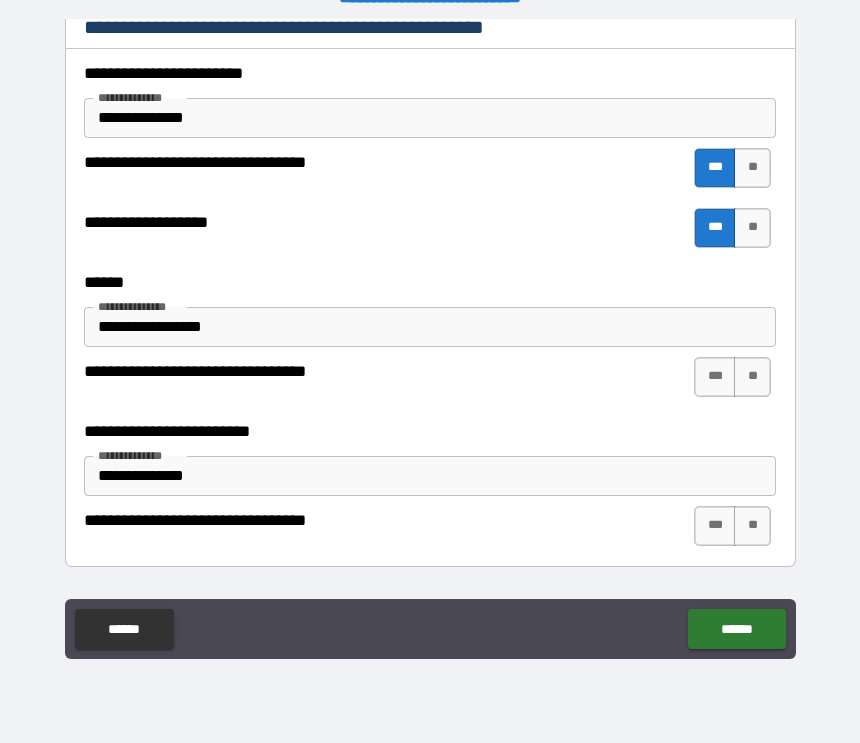 scroll, scrollTop: 2041, scrollLeft: 0, axis: vertical 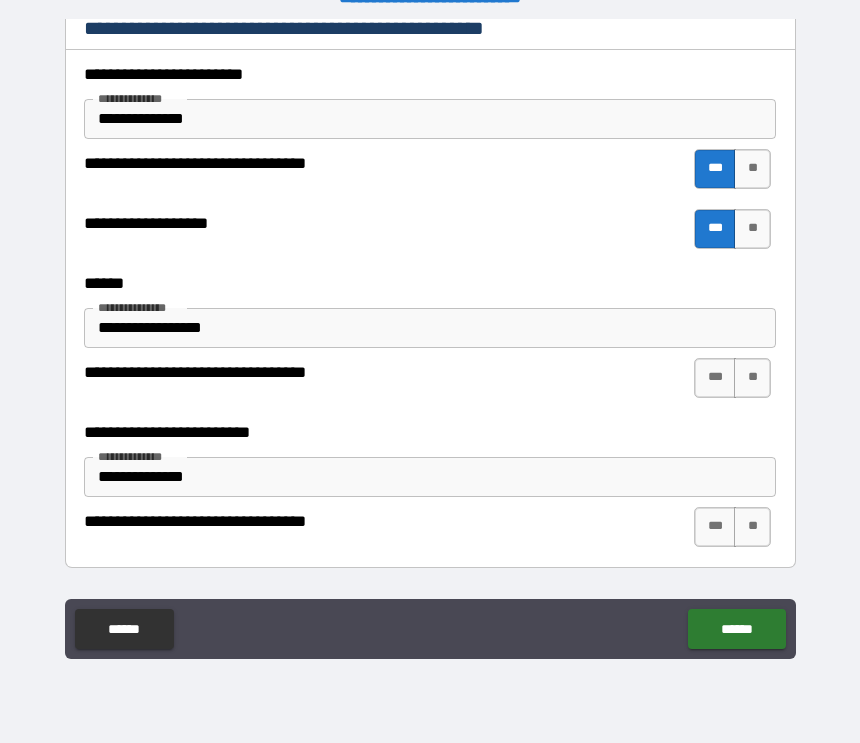 click on "***" at bounding box center (715, 378) 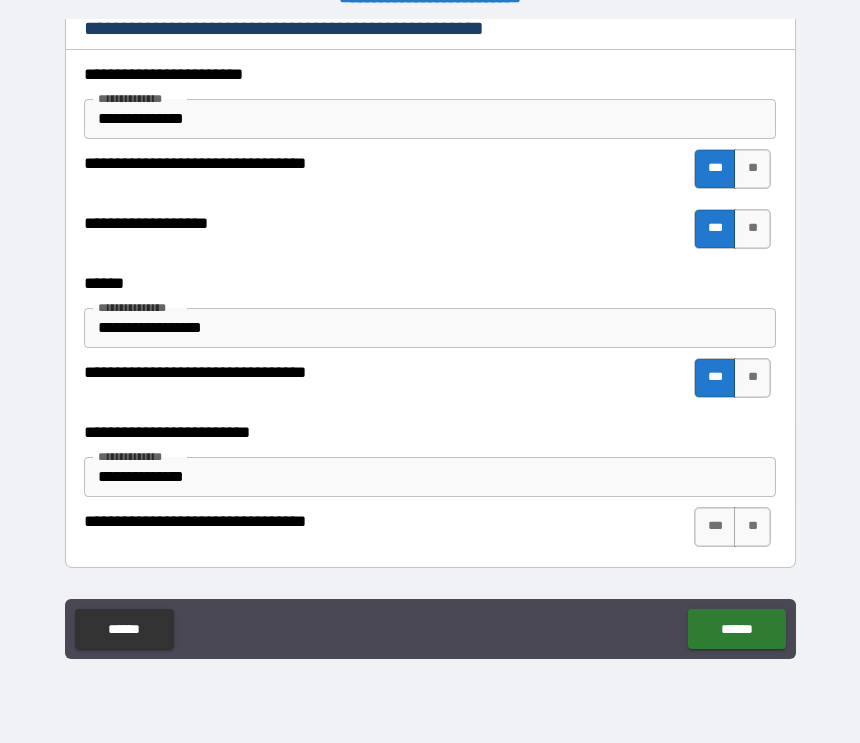 click on "***" at bounding box center (715, 527) 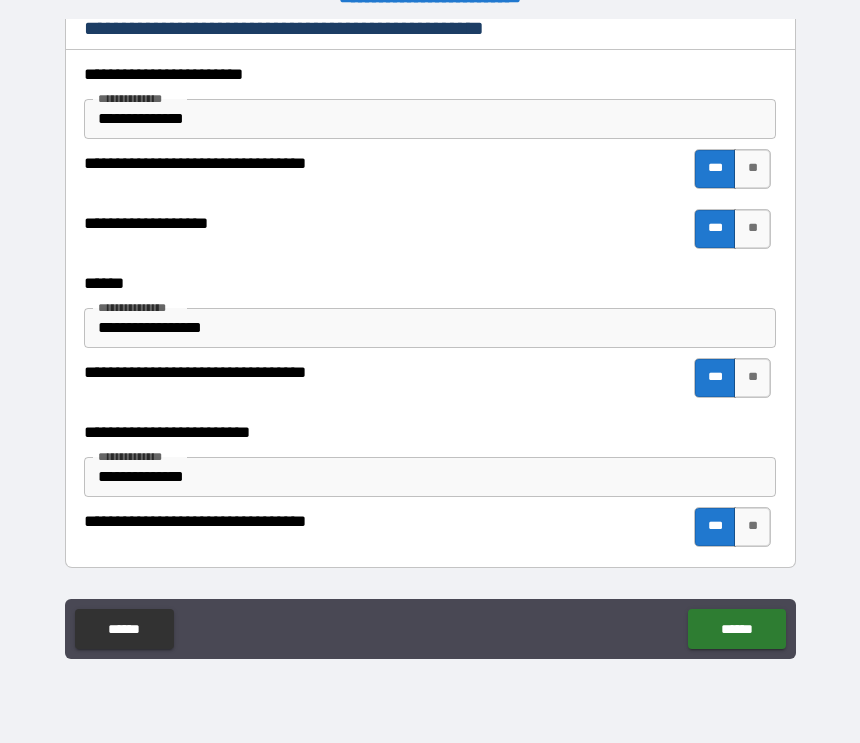 click on "******" at bounding box center (736, 629) 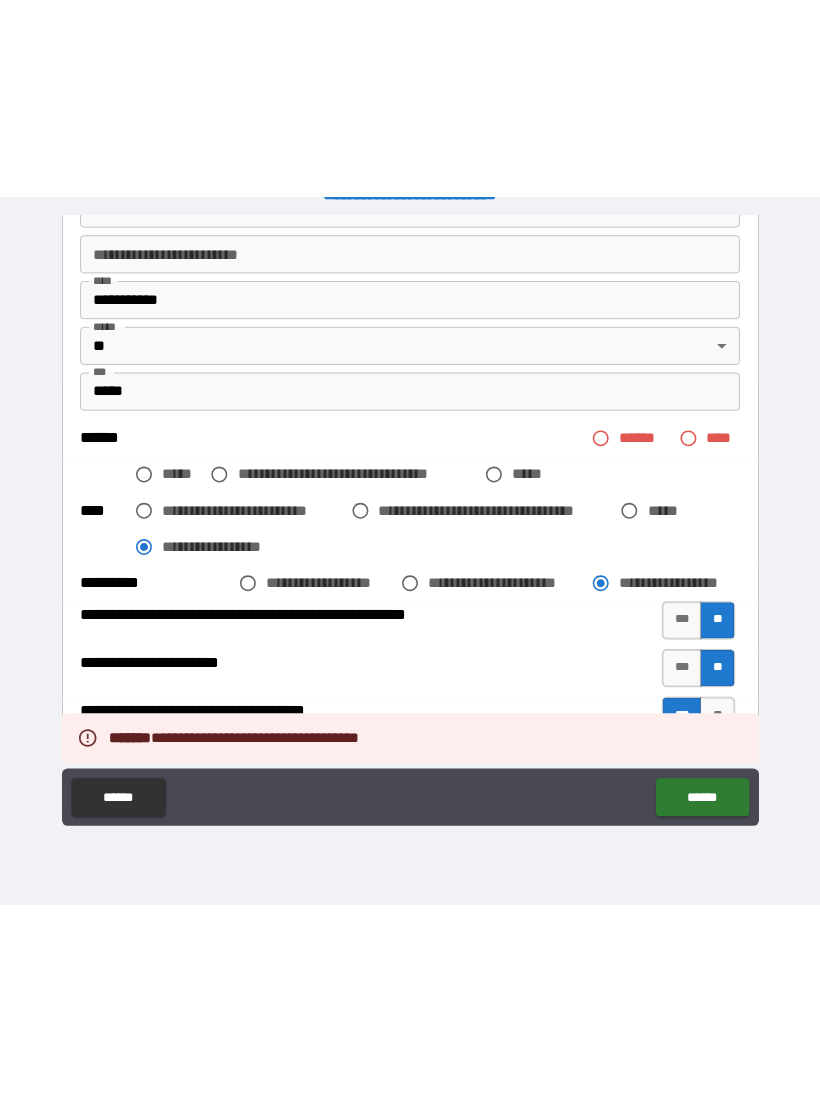 scroll, scrollTop: 906, scrollLeft: 0, axis: vertical 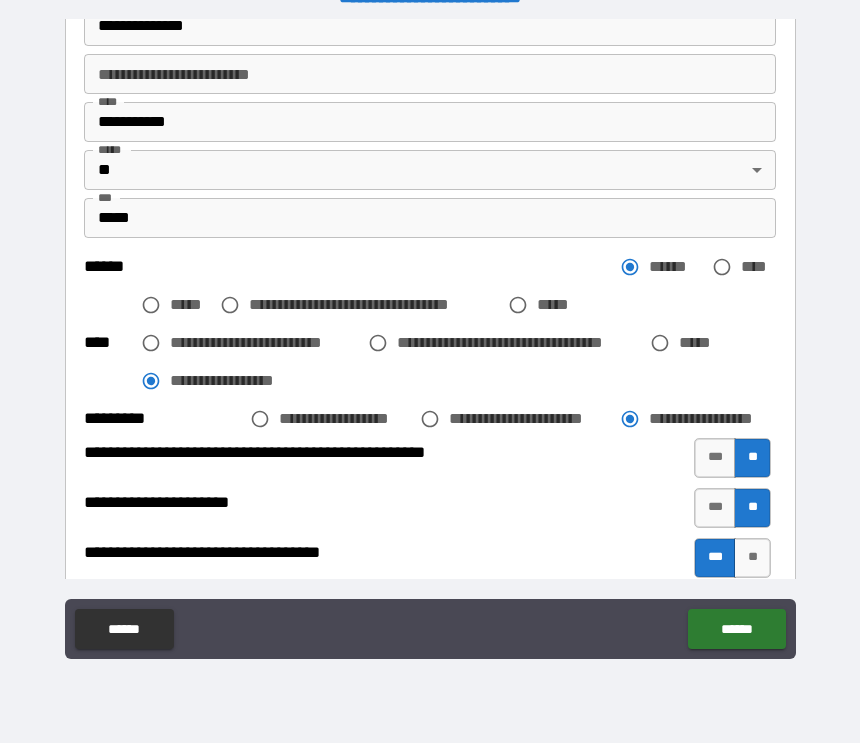 click on "******" at bounding box center (736, 629) 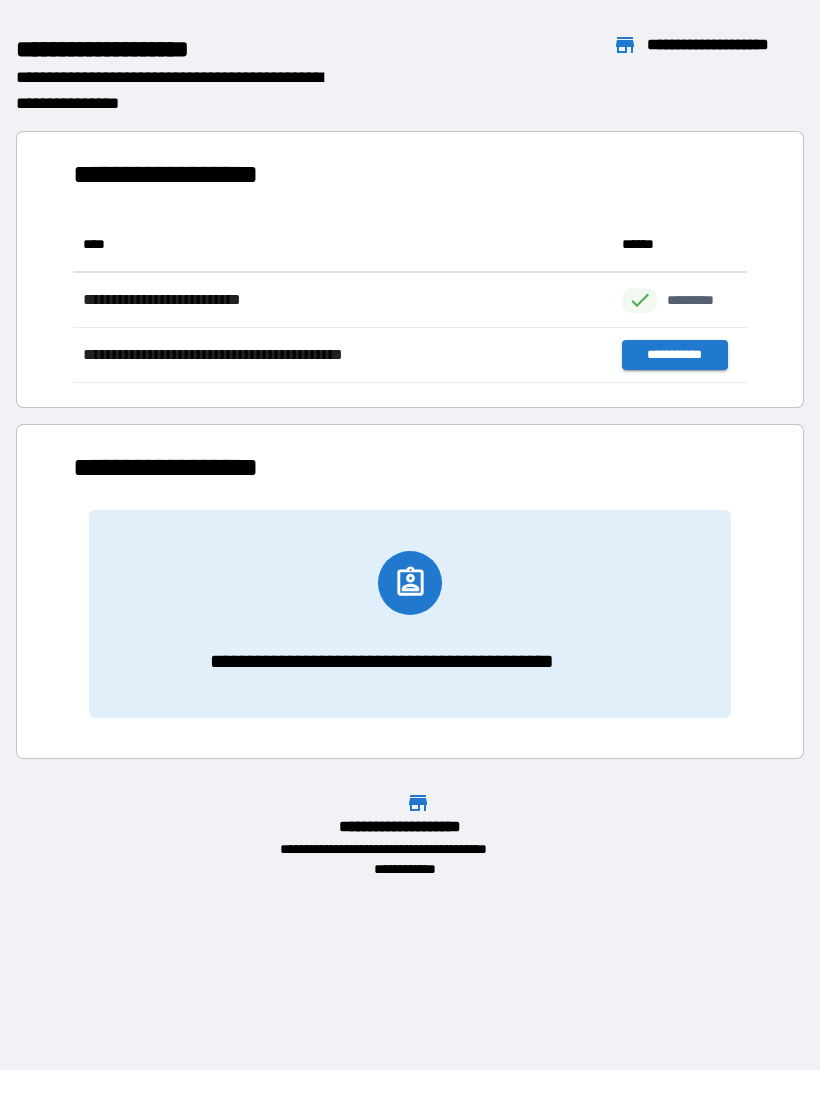 scroll, scrollTop: 1, scrollLeft: 1, axis: both 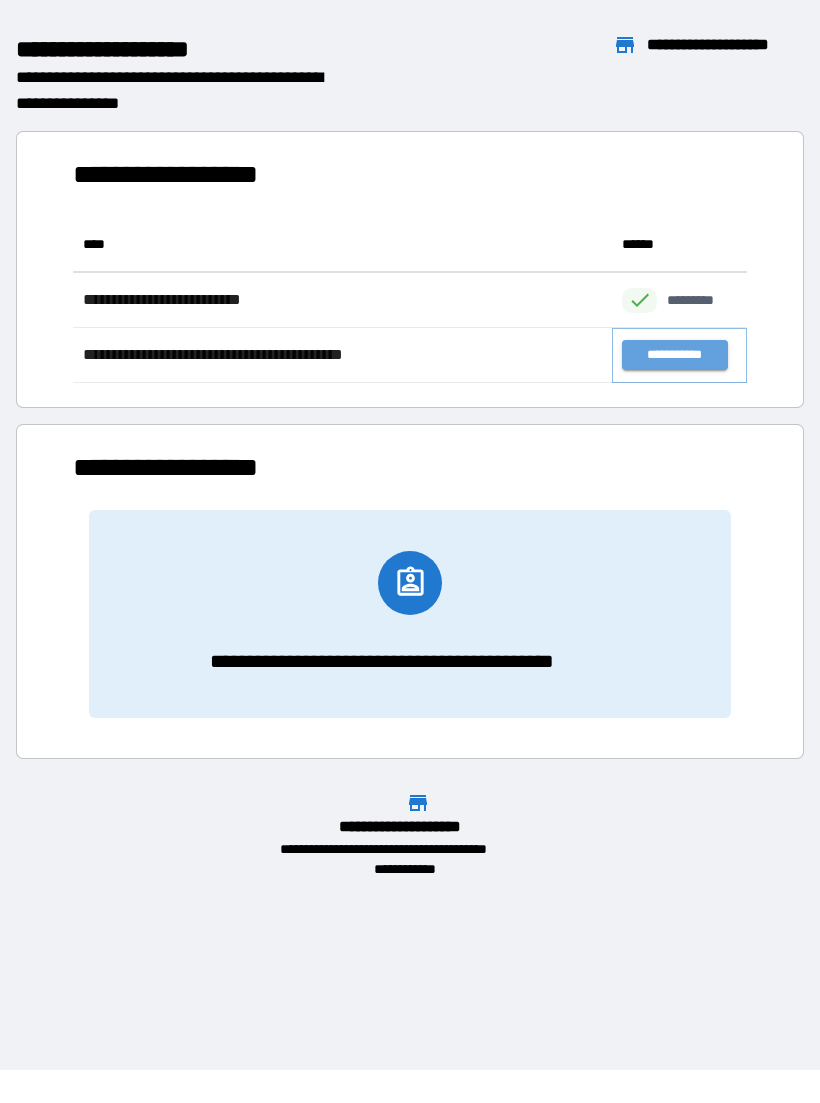 click on "**********" at bounding box center (674, 355) 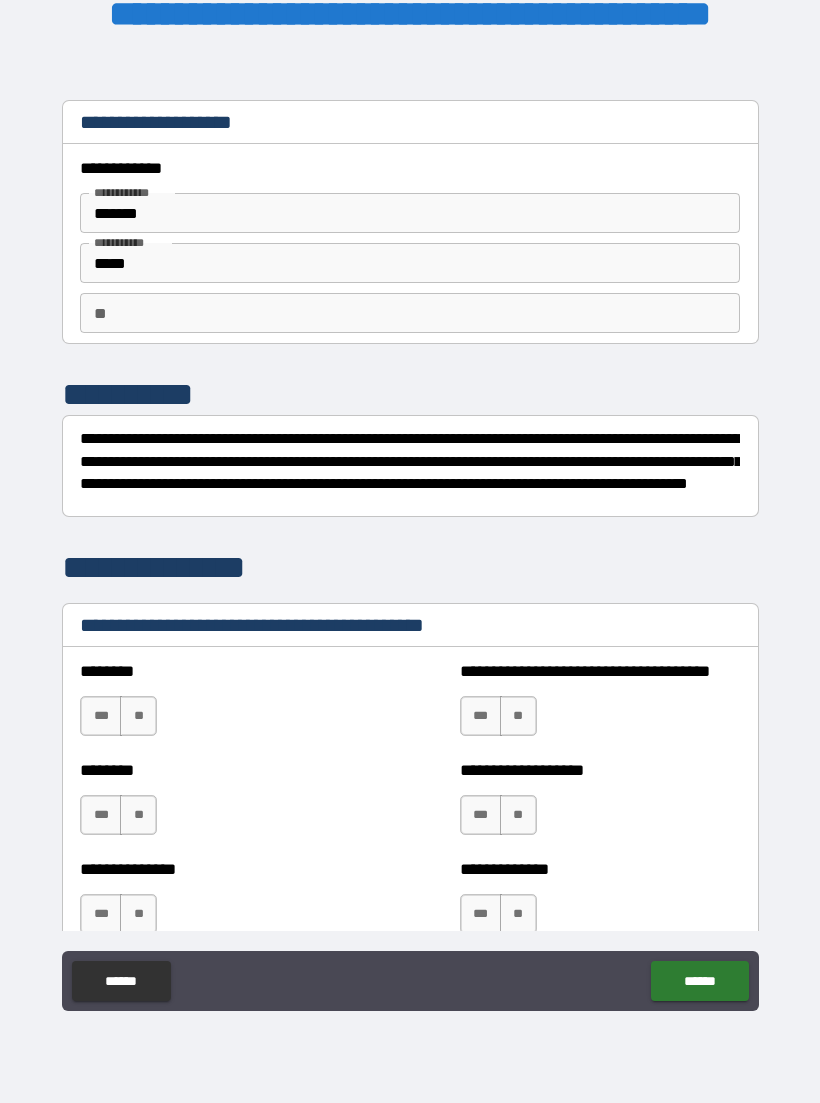 click on "**" at bounding box center (518, 716) 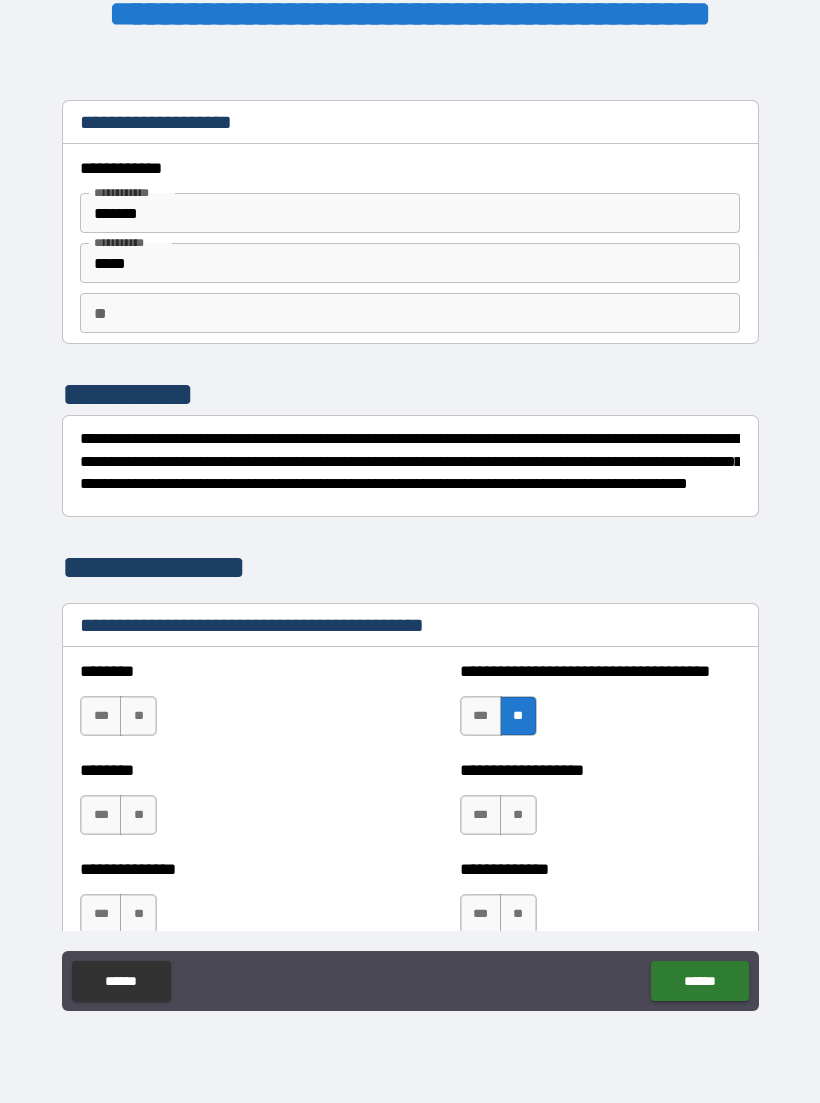 click on "**" at bounding box center (518, 815) 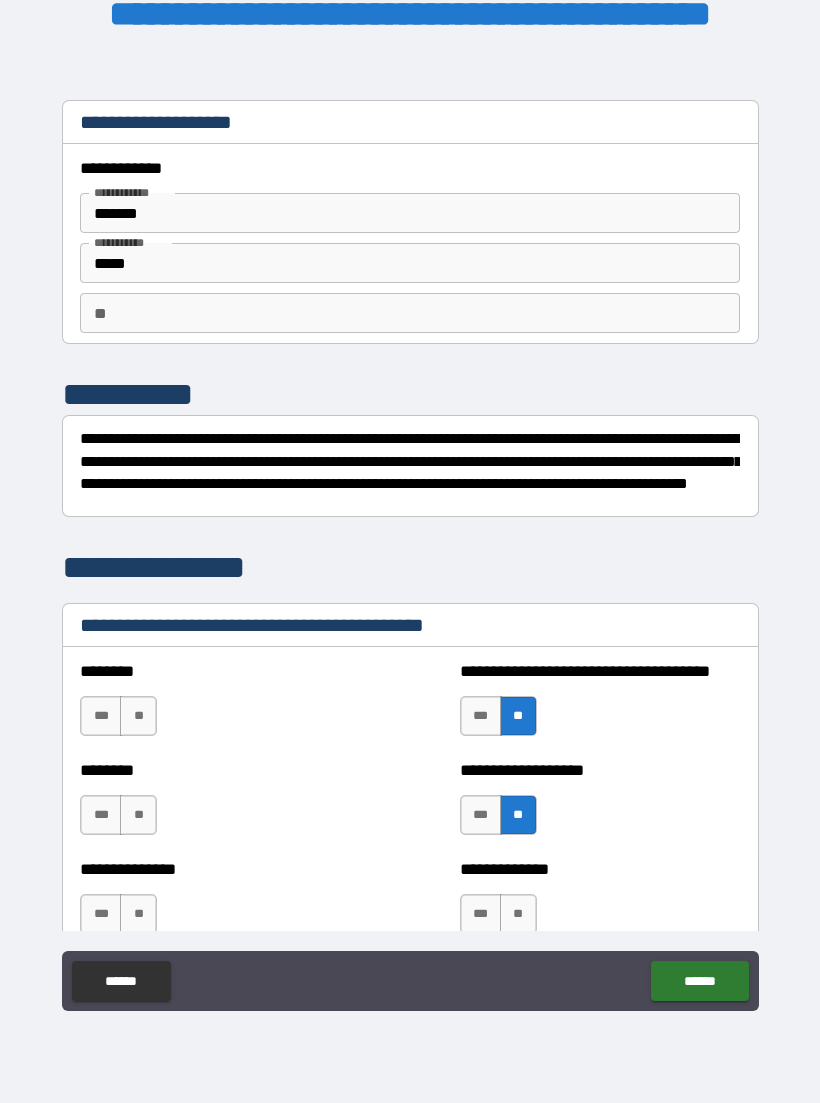 click on "**" at bounding box center [518, 914] 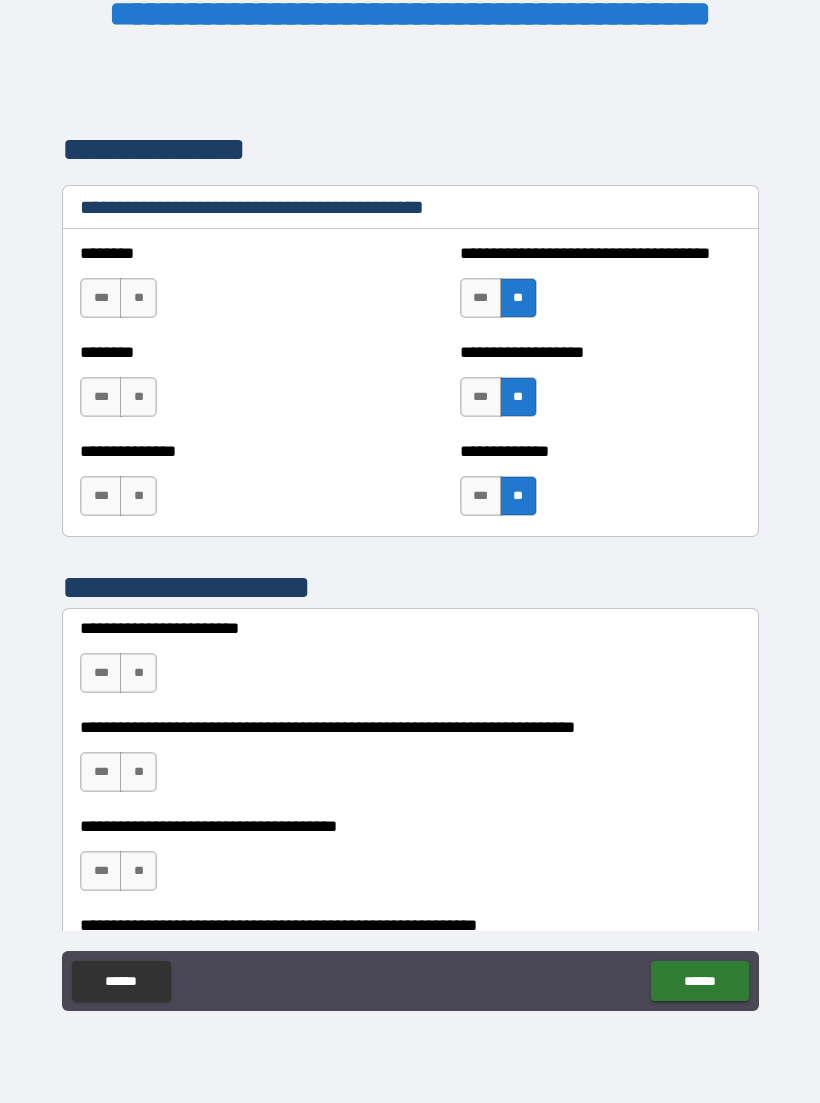 scroll, scrollTop: 419, scrollLeft: 0, axis: vertical 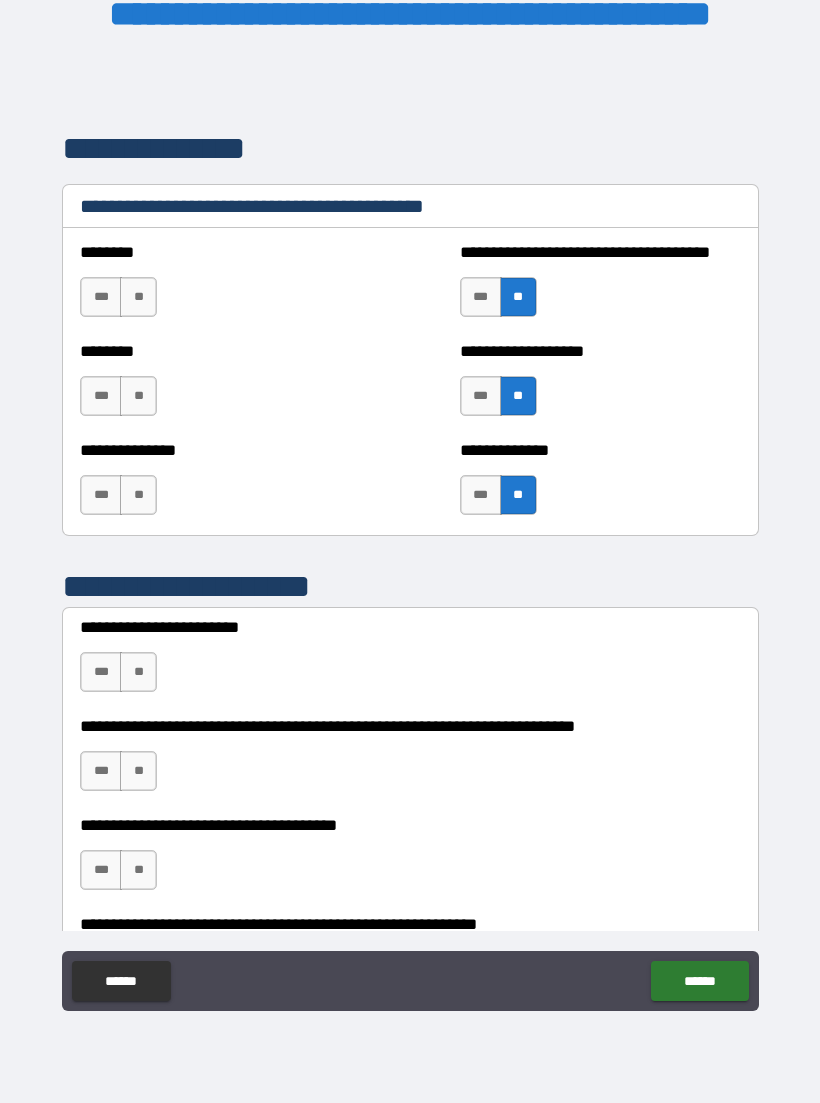 click on "***" at bounding box center [101, 672] 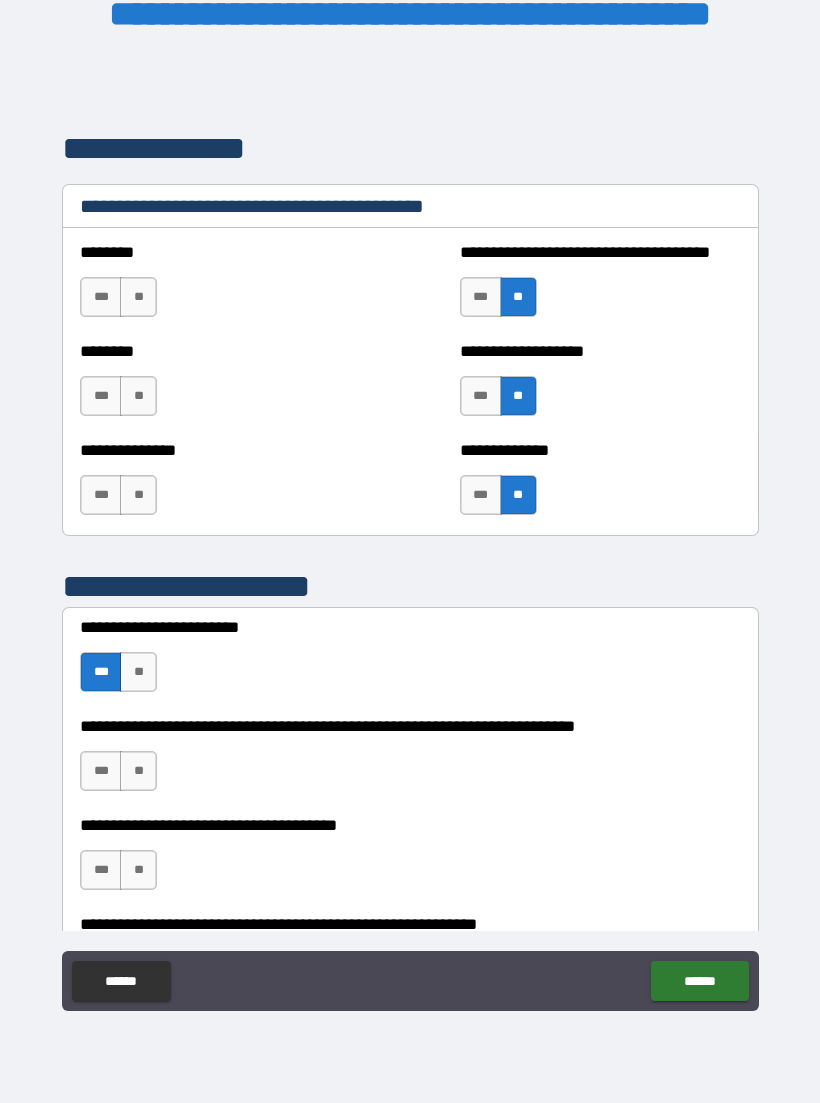 click on "**" at bounding box center [138, 771] 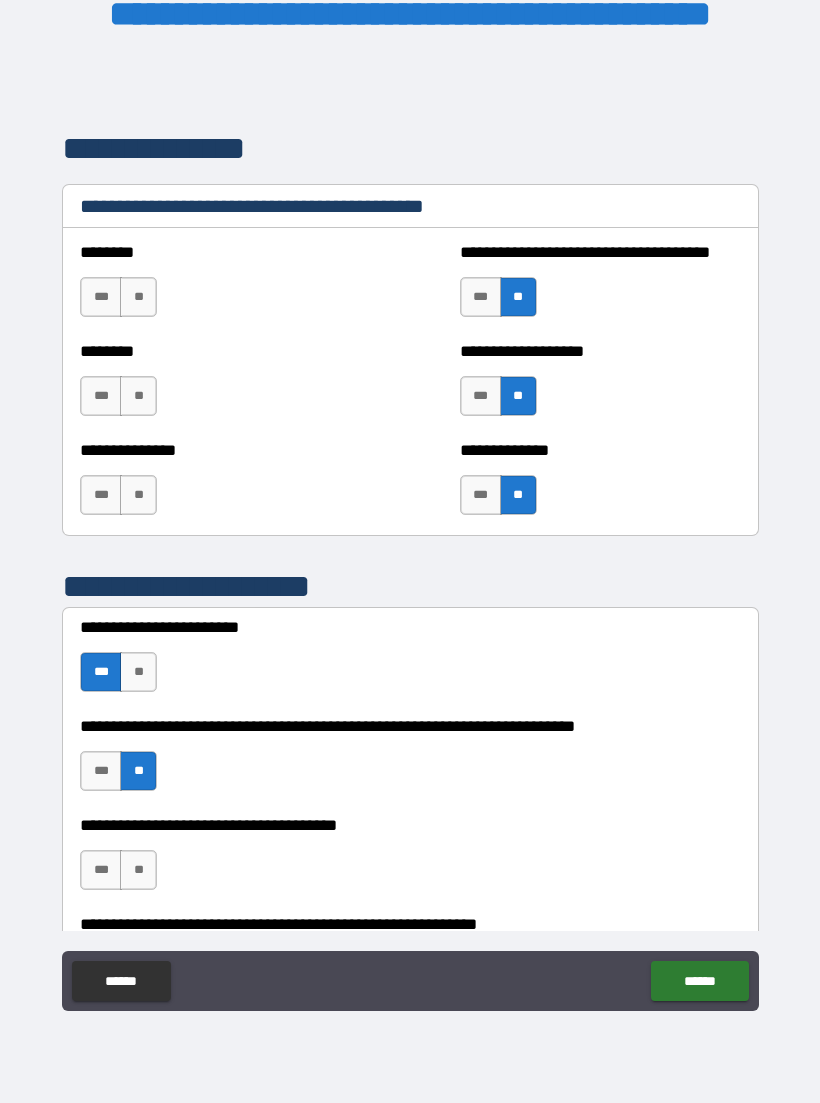 click on "***" at bounding box center [101, 870] 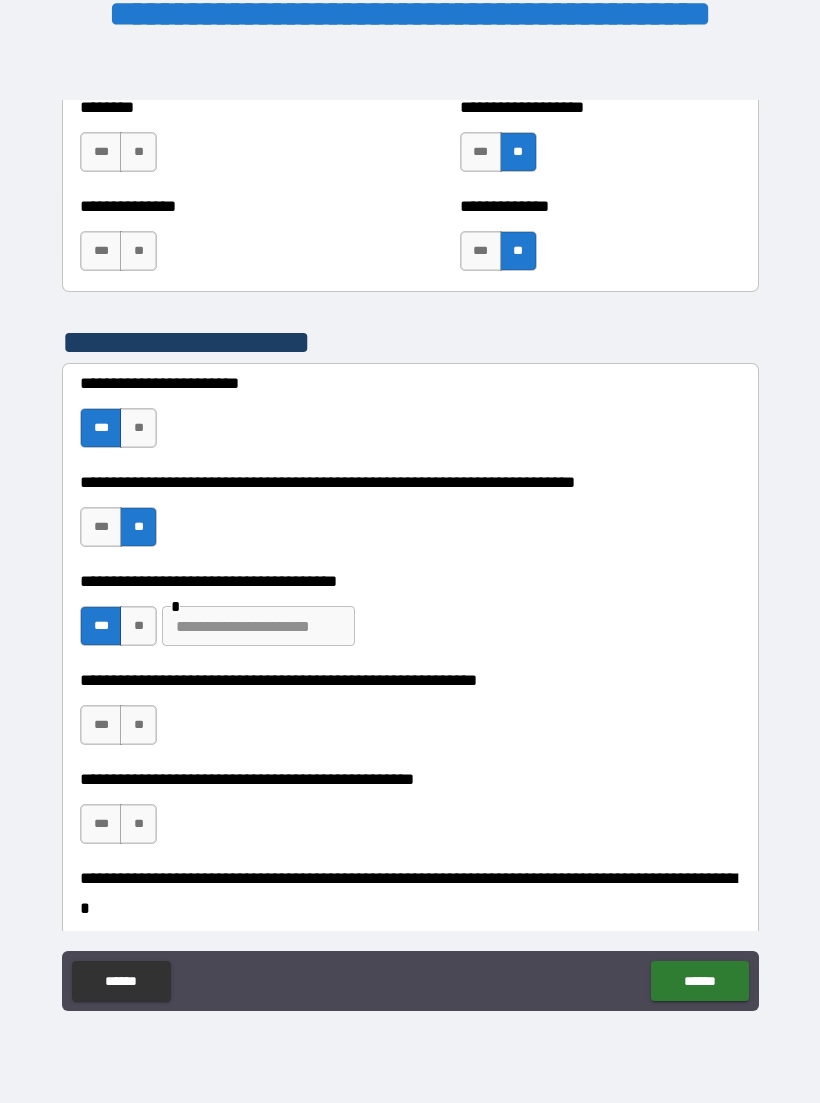 scroll, scrollTop: 666, scrollLeft: 0, axis: vertical 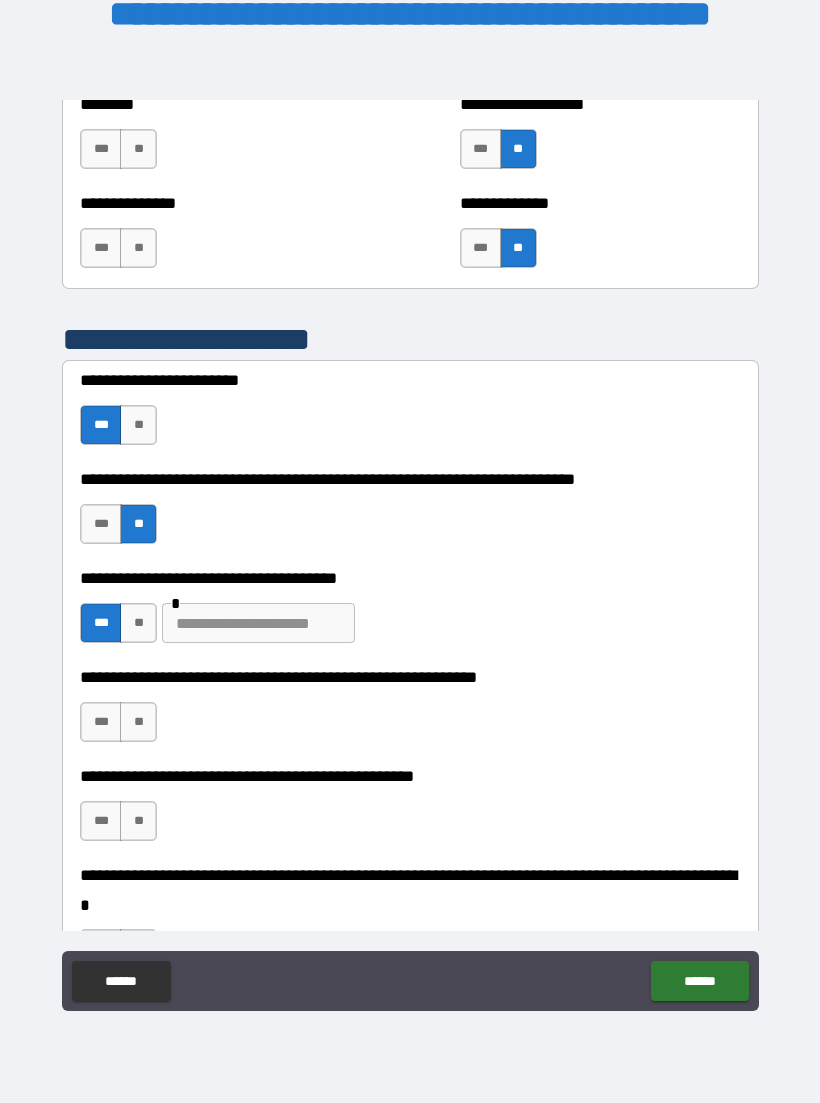 click on "***" at bounding box center (101, 722) 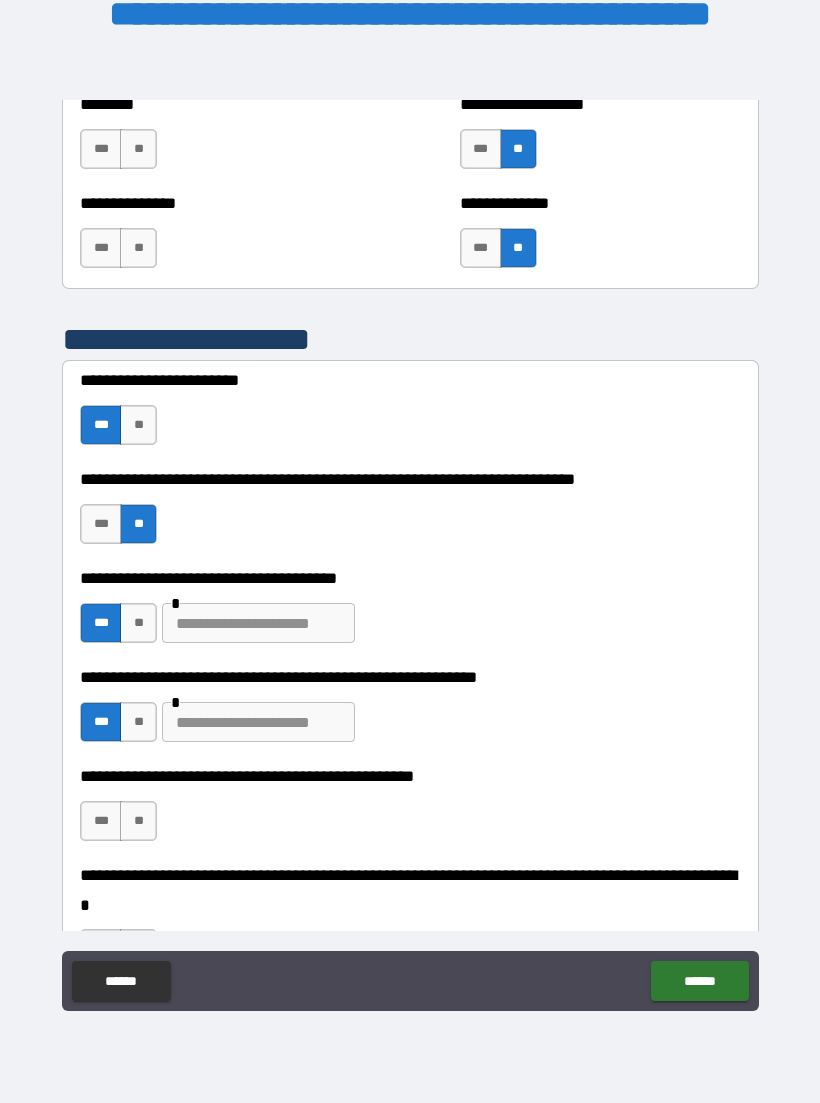 click on "***" at bounding box center (101, 821) 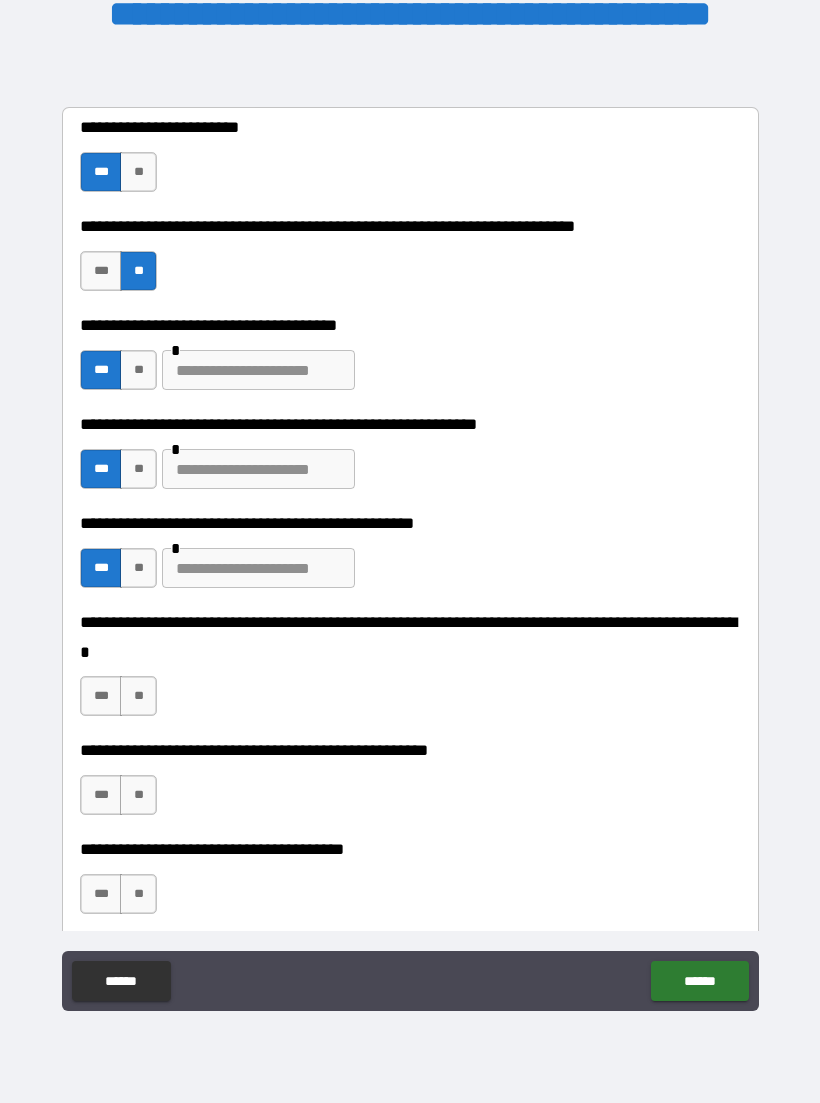 scroll, scrollTop: 935, scrollLeft: 0, axis: vertical 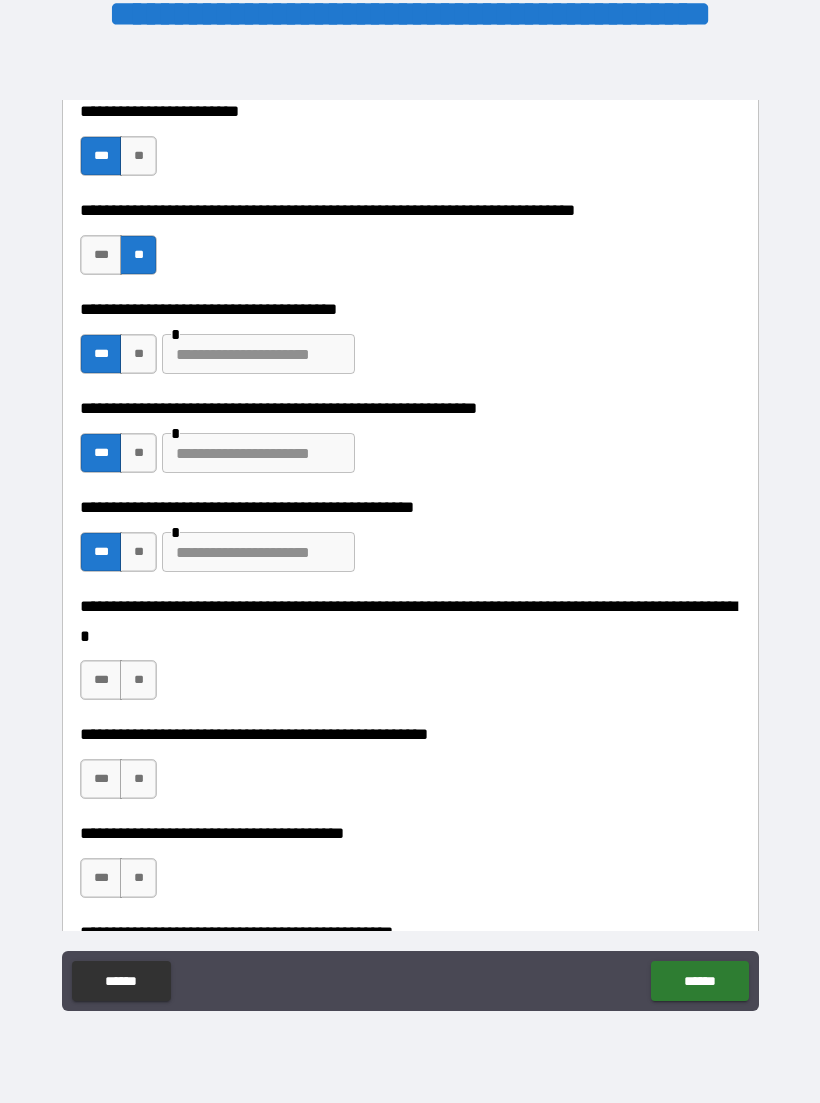 click on "**" at bounding box center [138, 680] 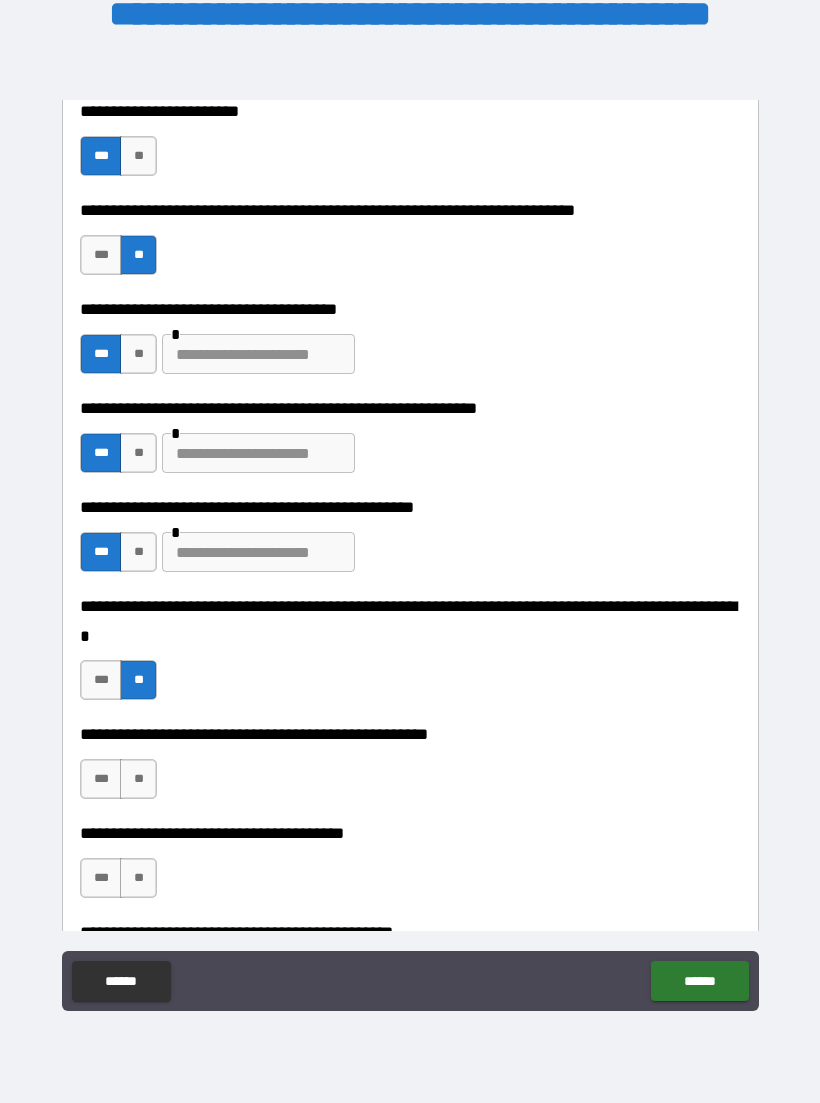 click on "**" at bounding box center (138, 779) 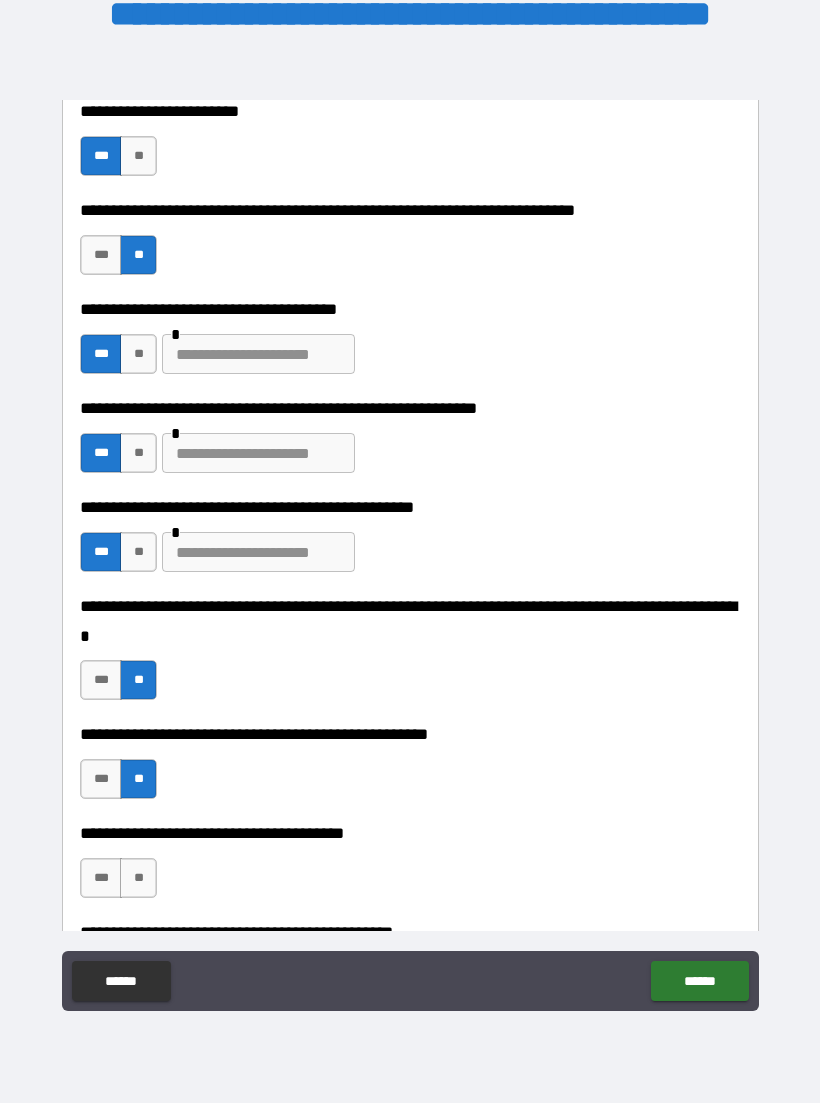 click on "**" at bounding box center [138, 878] 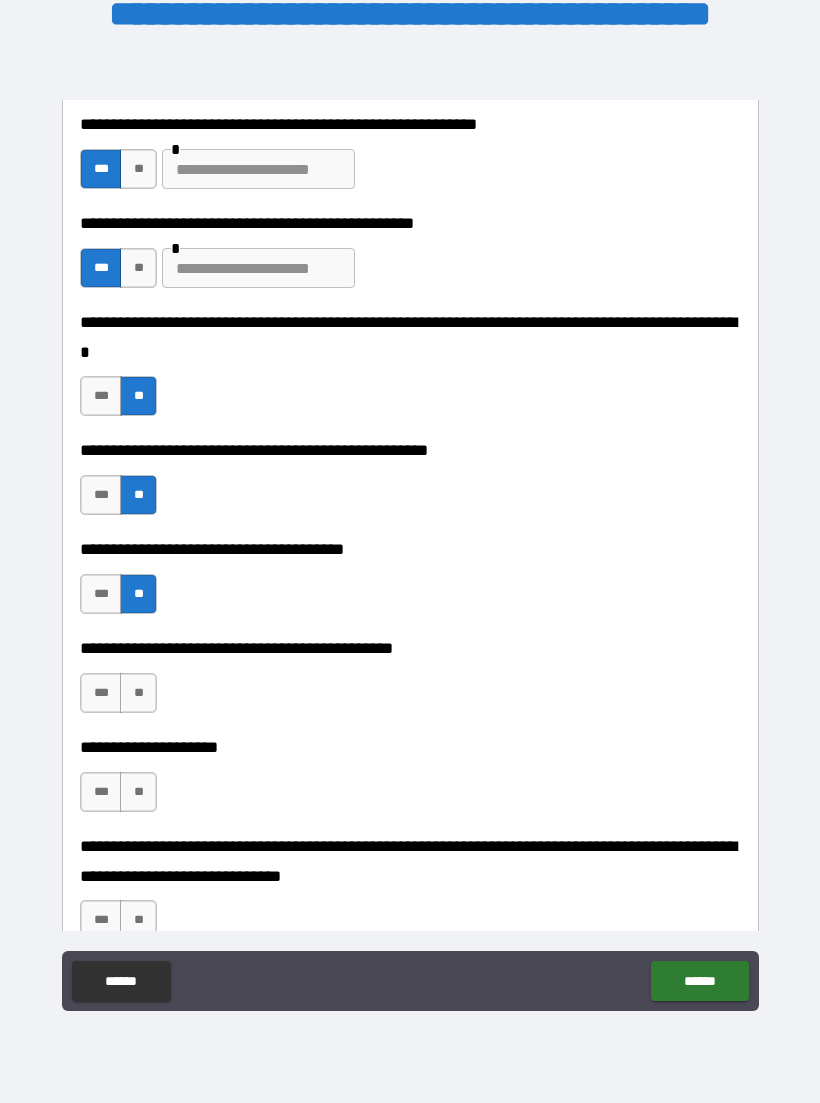 scroll, scrollTop: 1234, scrollLeft: 0, axis: vertical 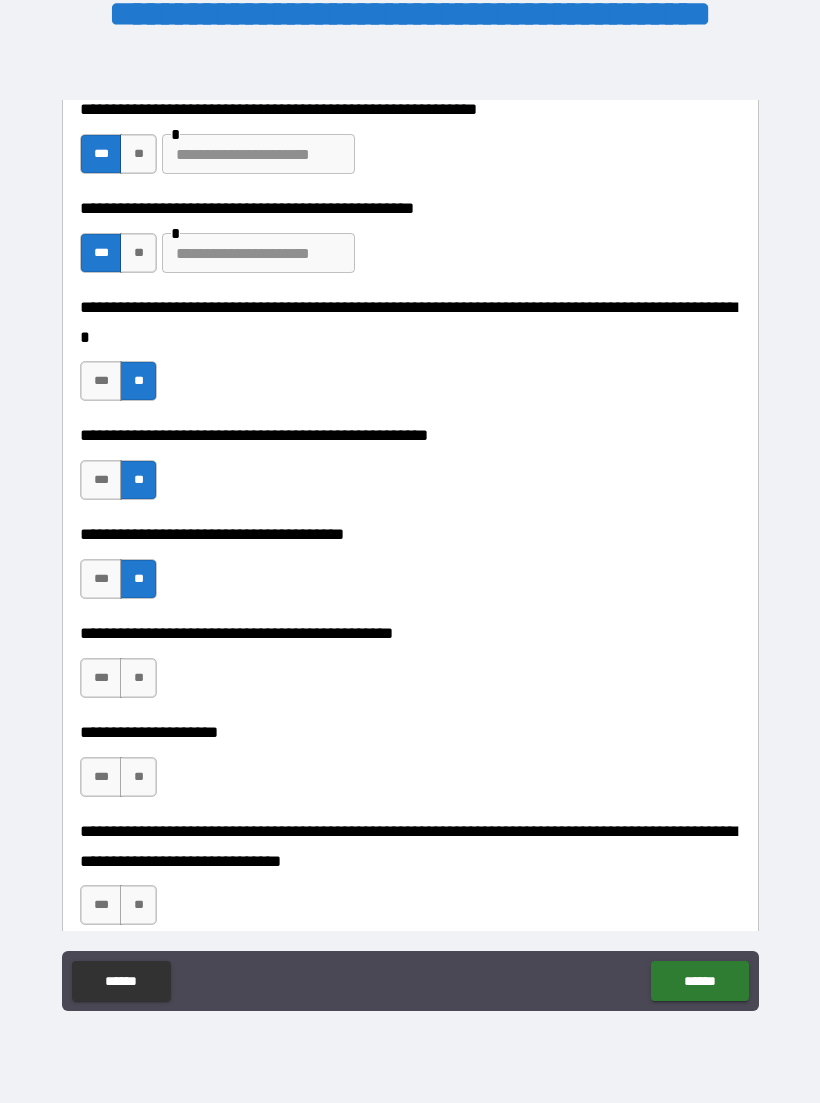 click on "**" at bounding box center (138, 678) 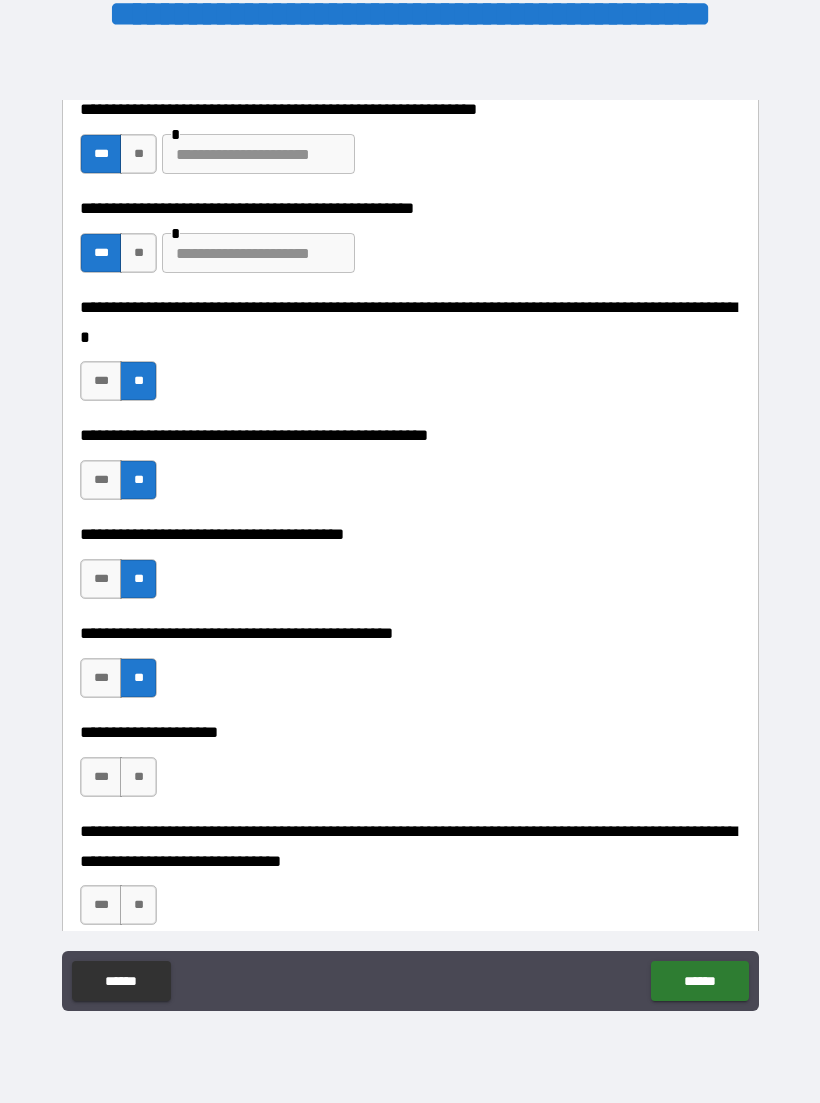click on "***" at bounding box center [101, 777] 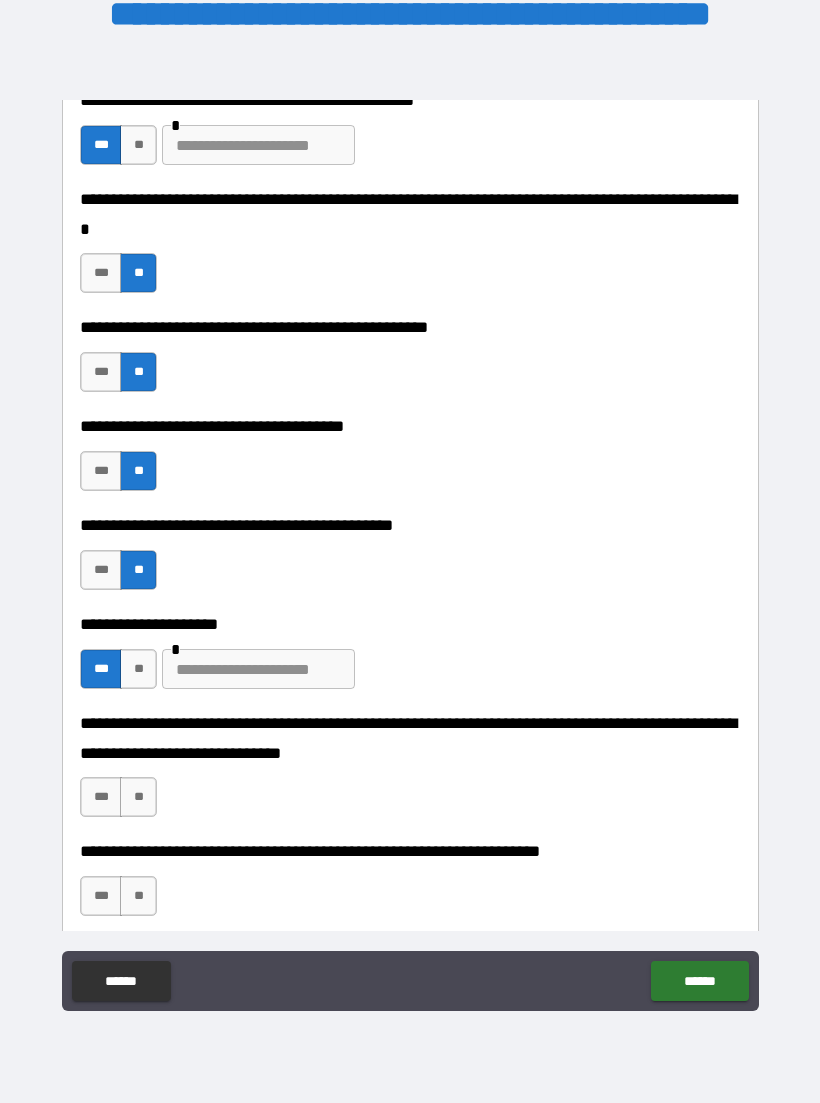 scroll, scrollTop: 1392, scrollLeft: 0, axis: vertical 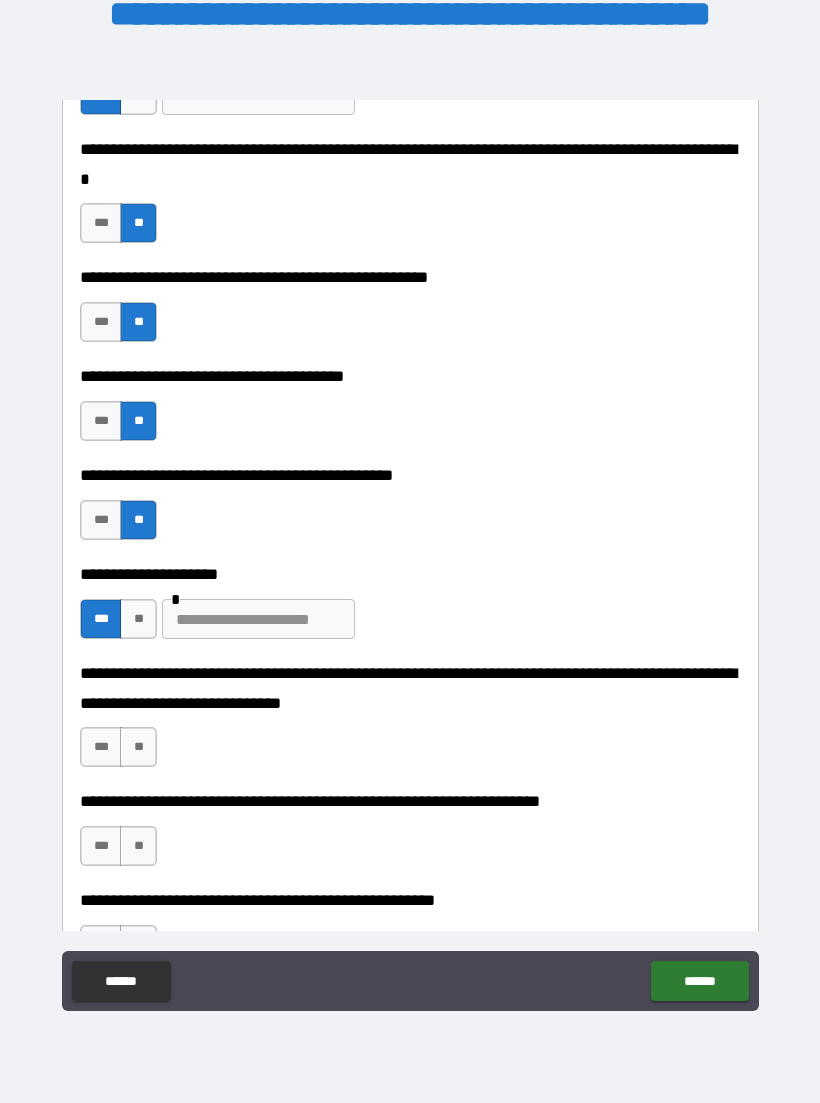 click on "**" at bounding box center [138, 747] 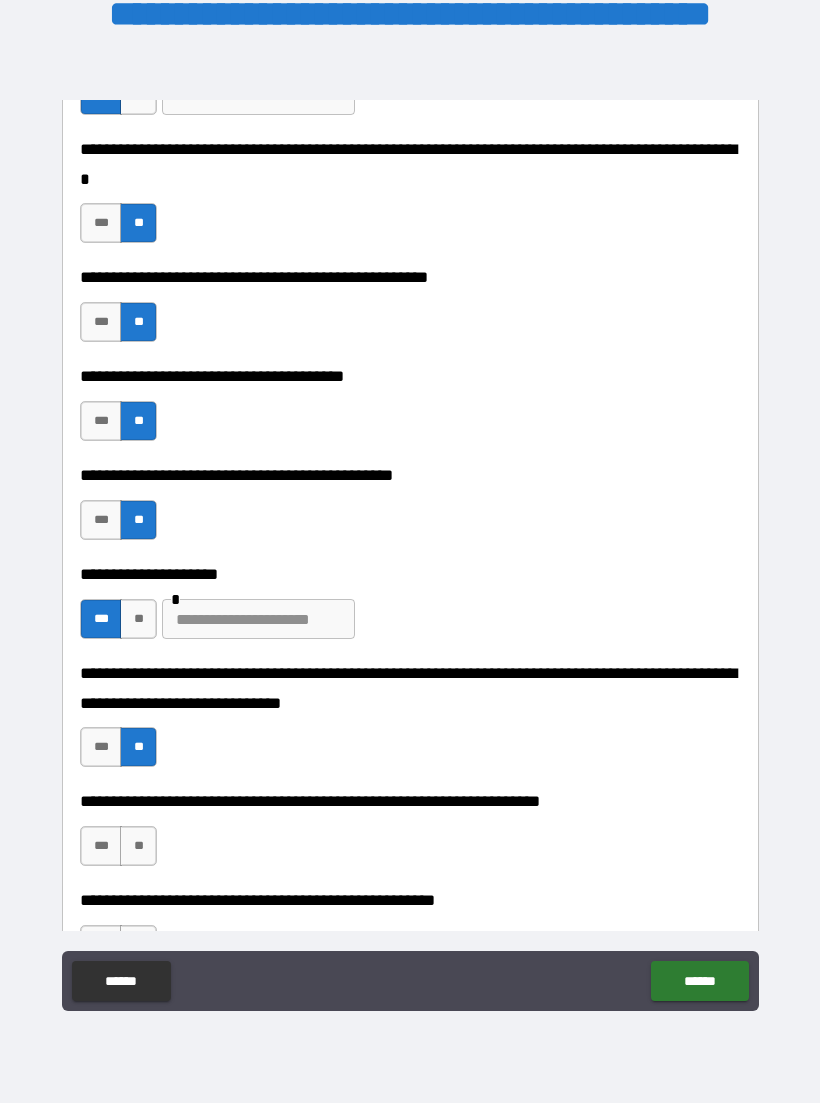 click on "**" at bounding box center (138, 846) 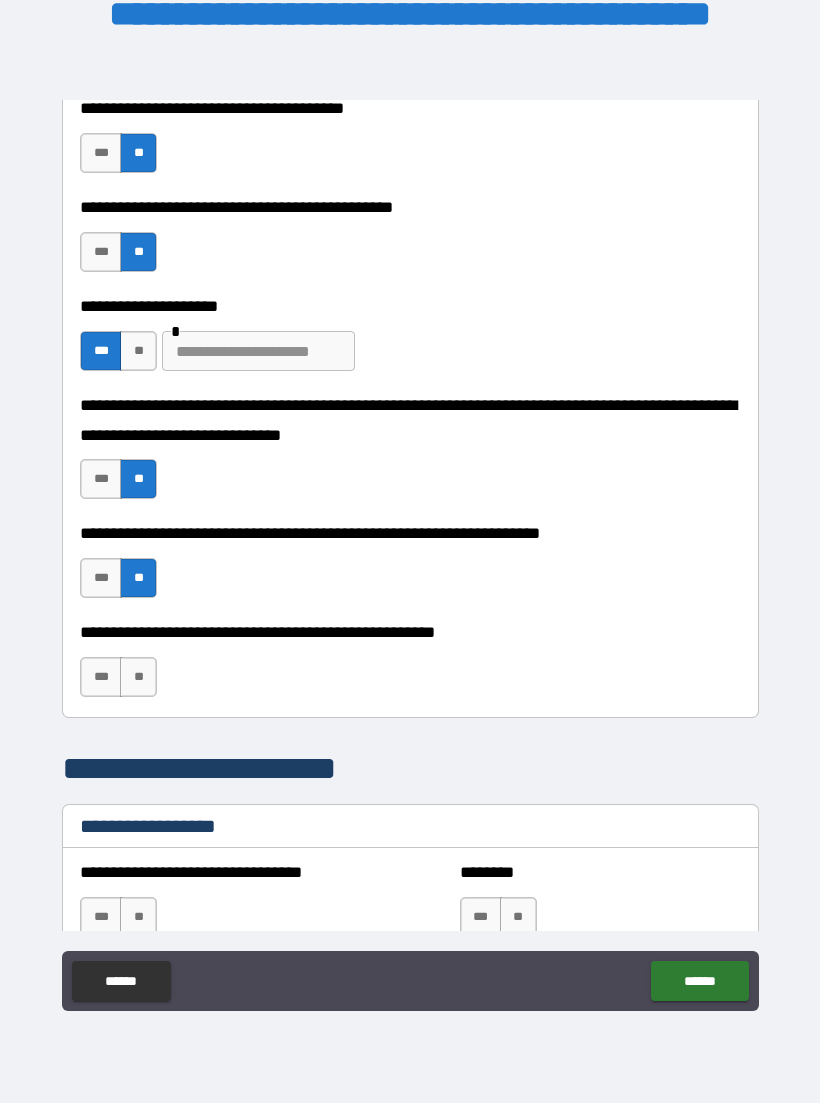 scroll, scrollTop: 1680, scrollLeft: 0, axis: vertical 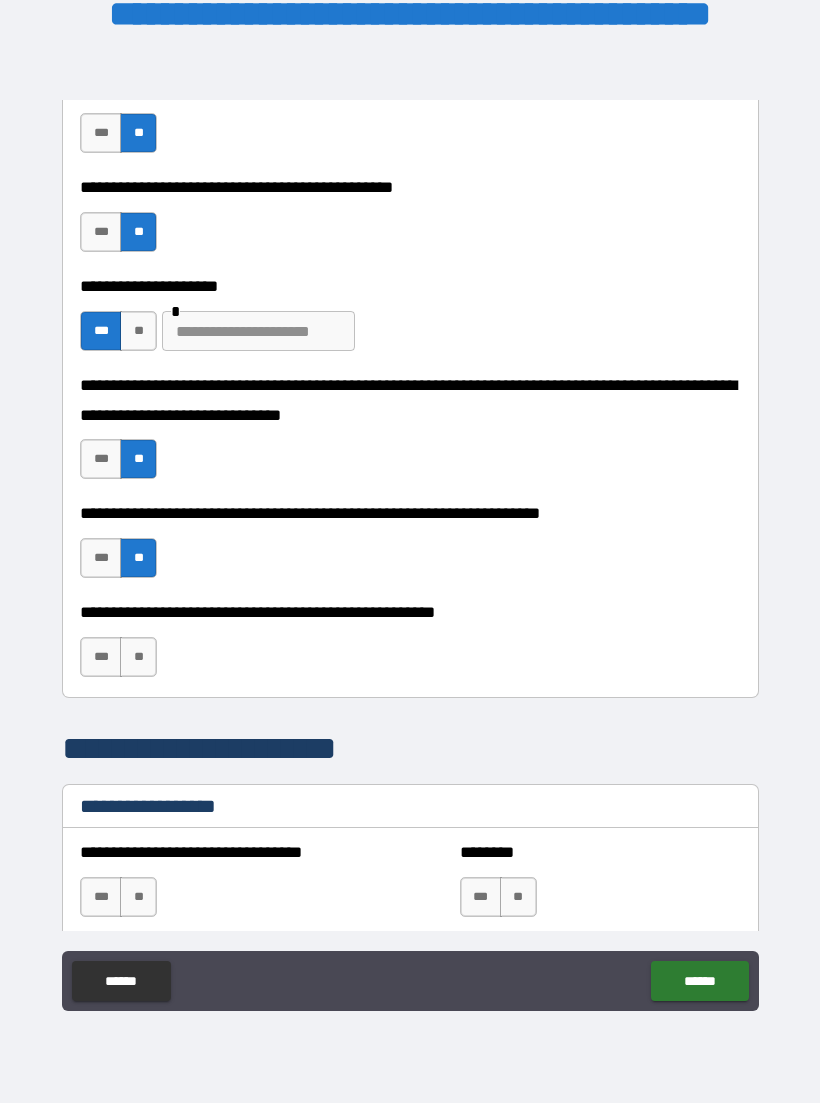 click on "**" at bounding box center (138, 657) 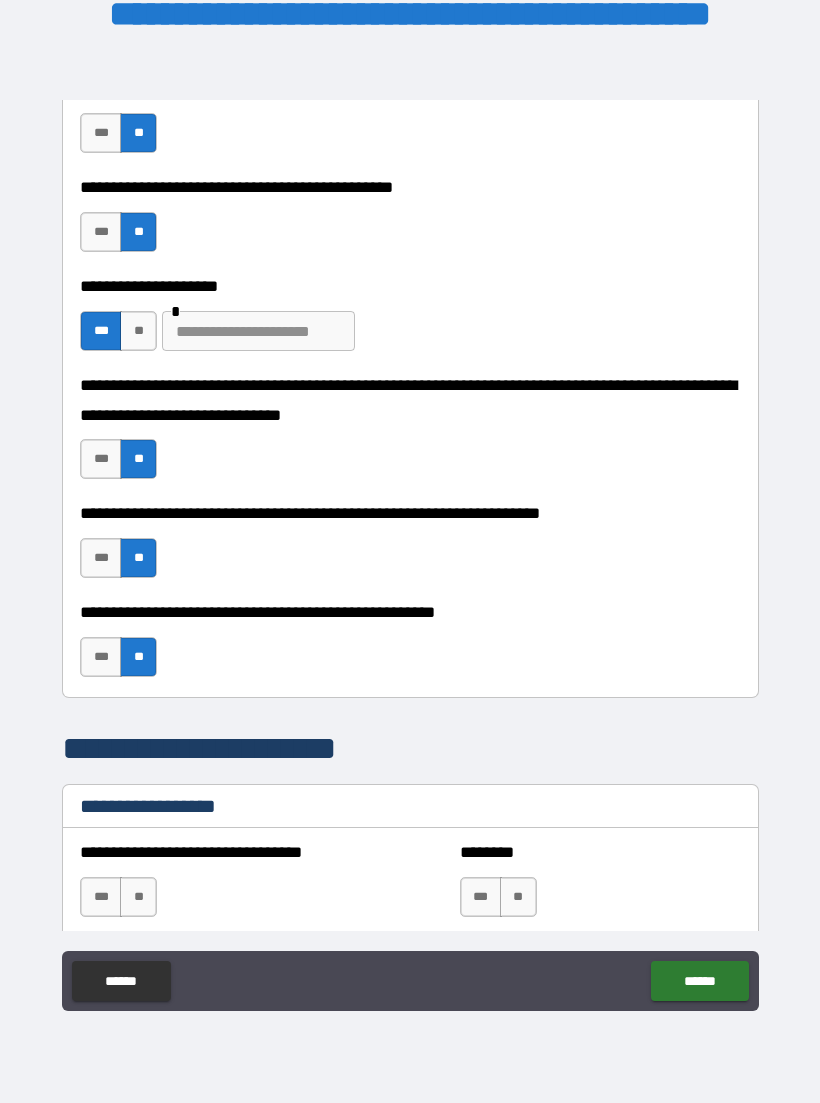 click on "**" at bounding box center [138, 897] 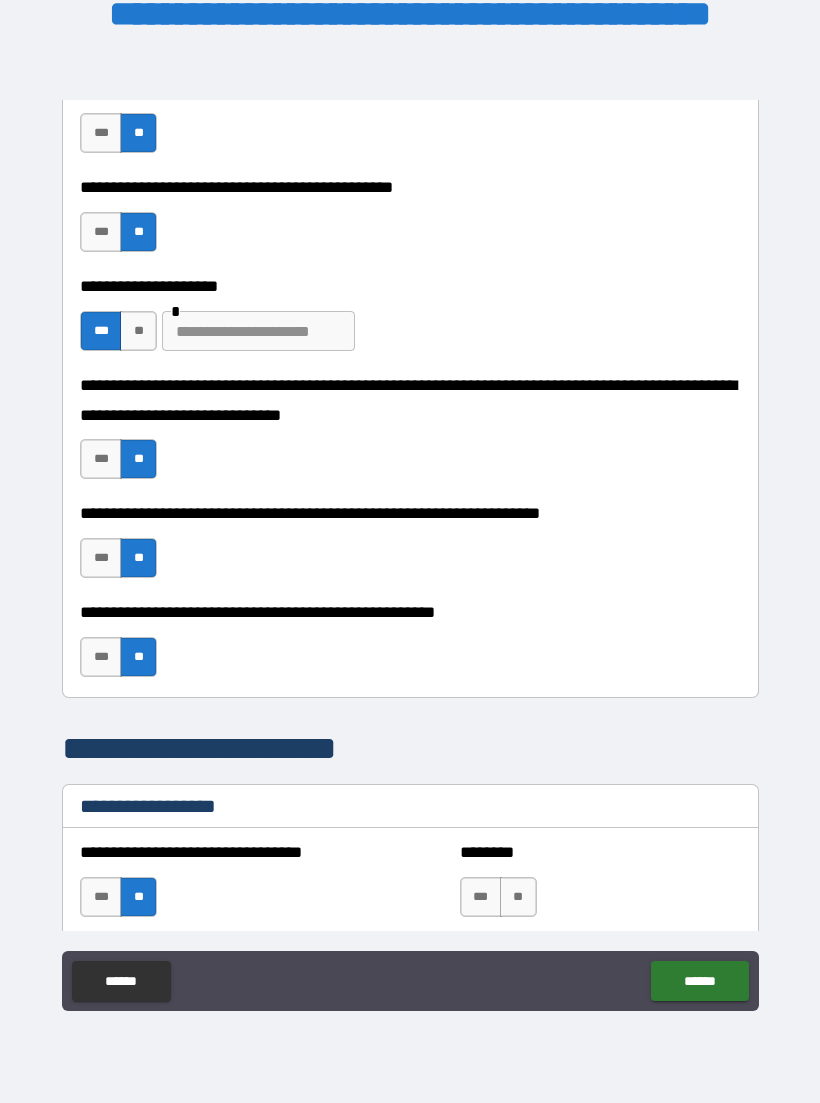 click on "**" at bounding box center [518, 897] 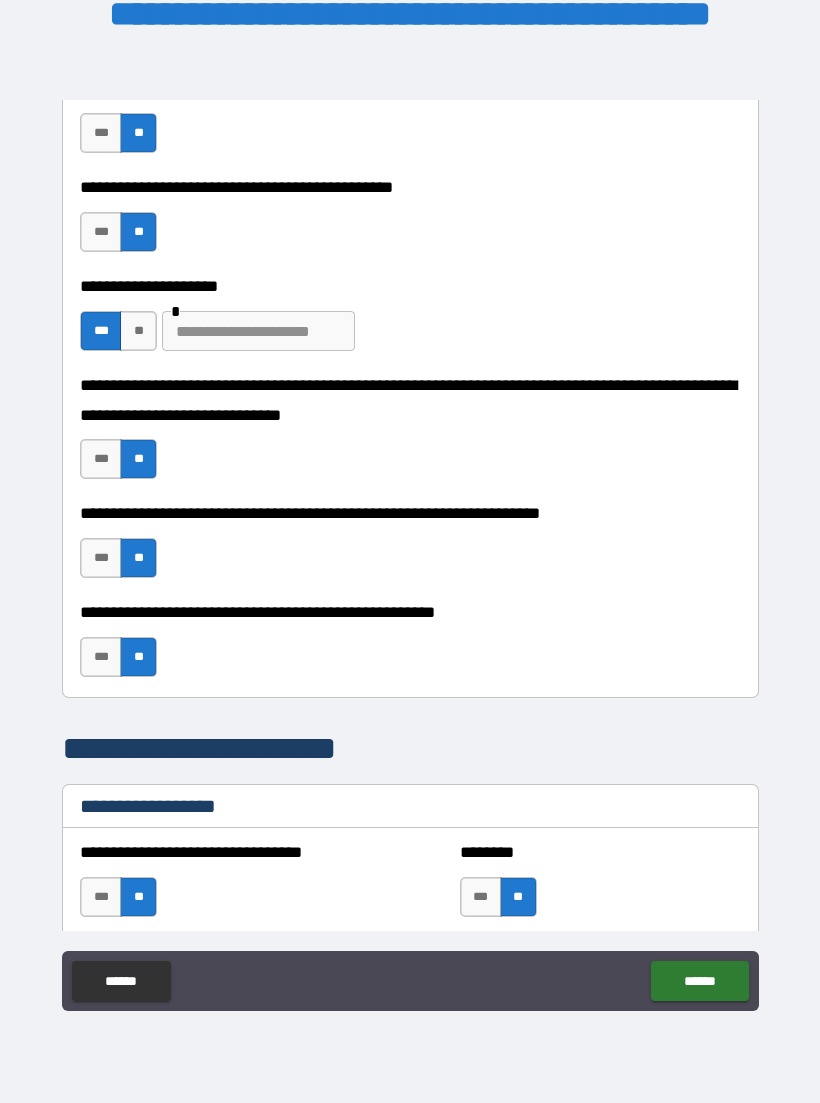 click on "******" at bounding box center (699, 981) 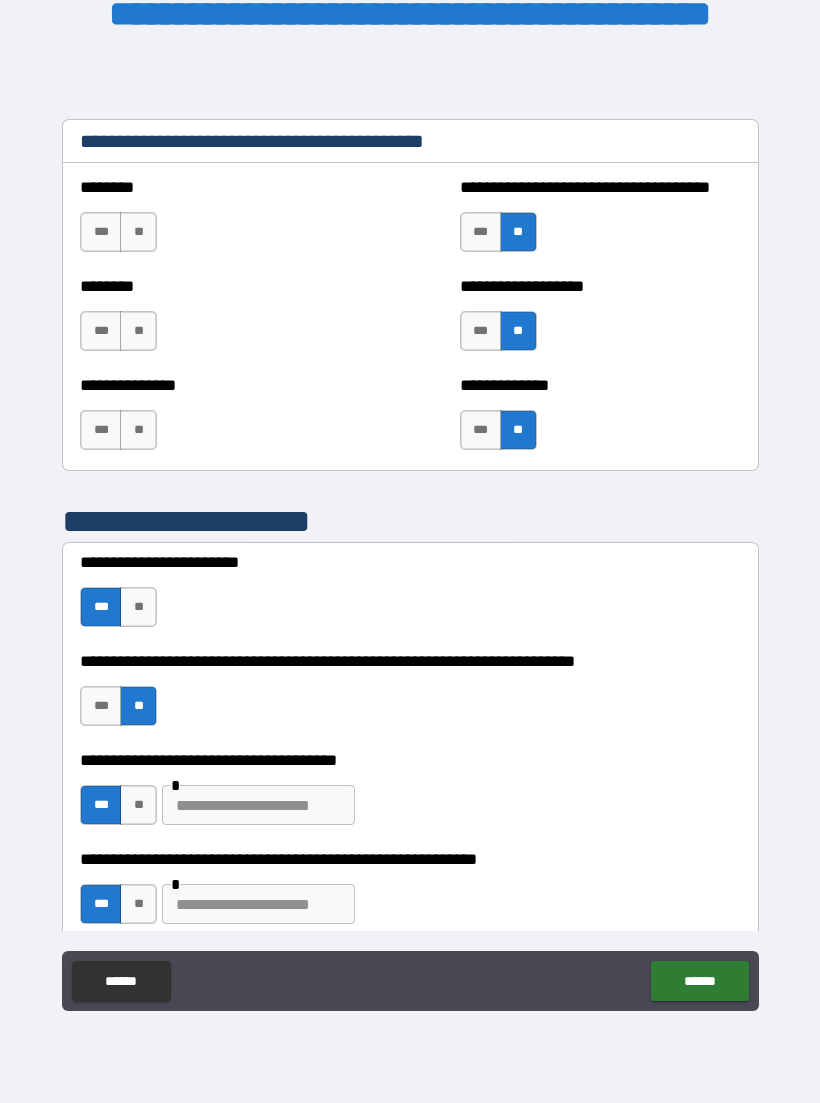 scroll, scrollTop: 482, scrollLeft: 0, axis: vertical 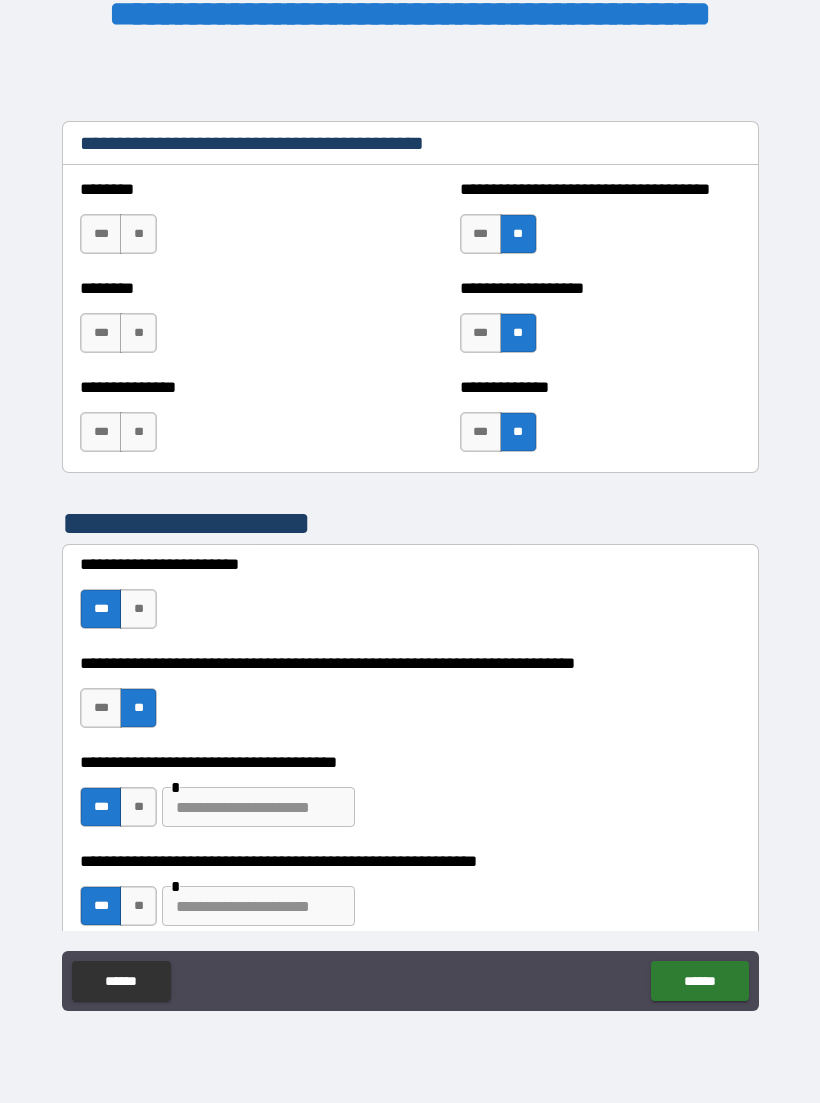 click on "**" at bounding box center [138, 432] 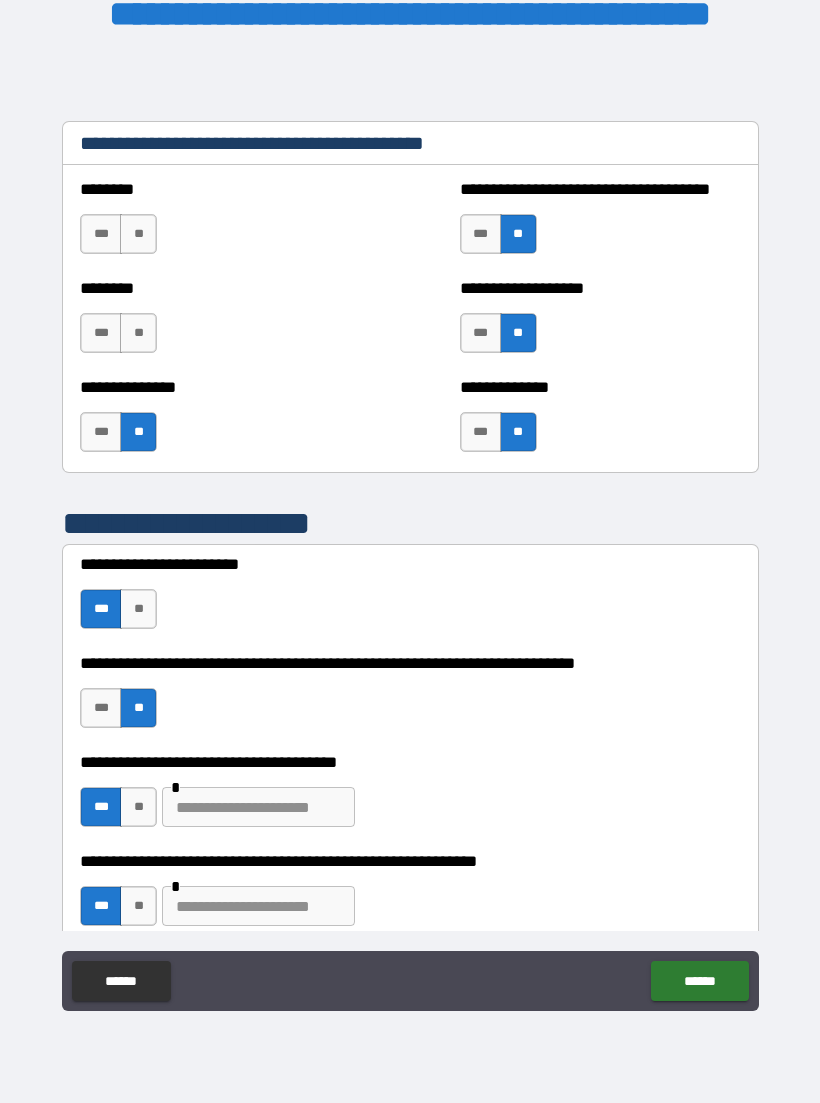 click on "**" at bounding box center [138, 234] 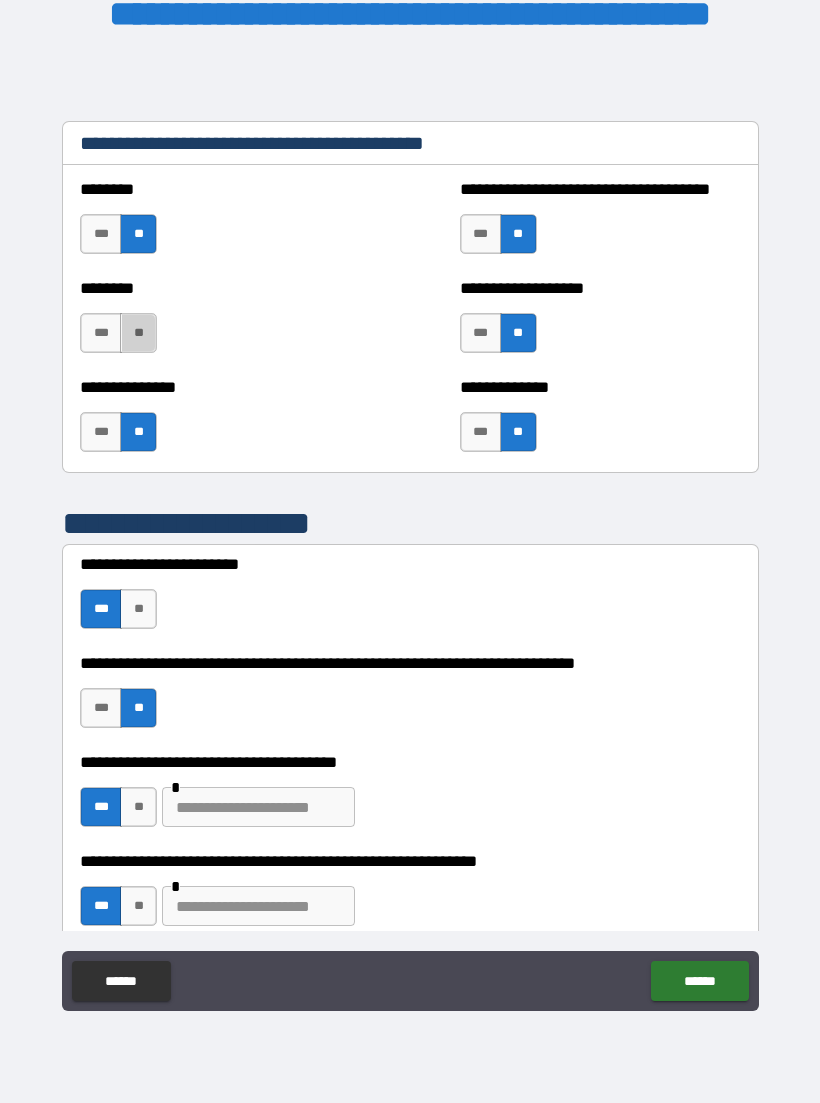 click on "**" at bounding box center (138, 333) 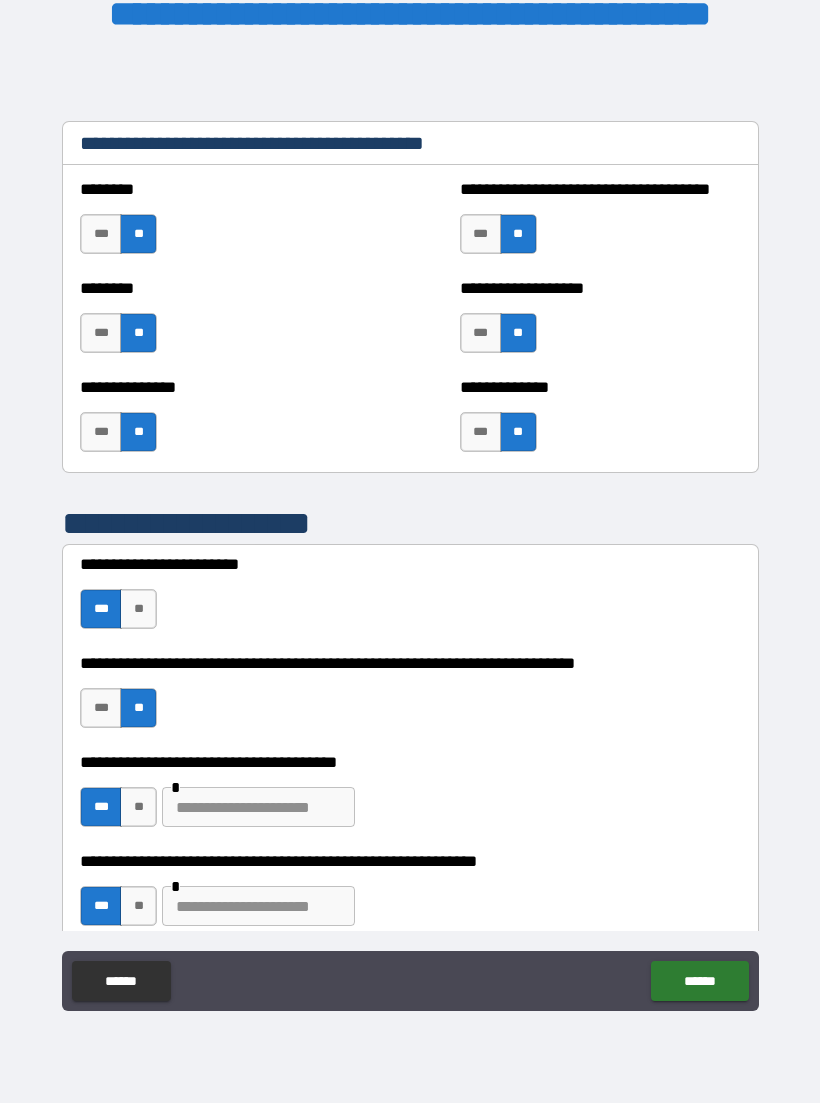 click on "******" at bounding box center [699, 981] 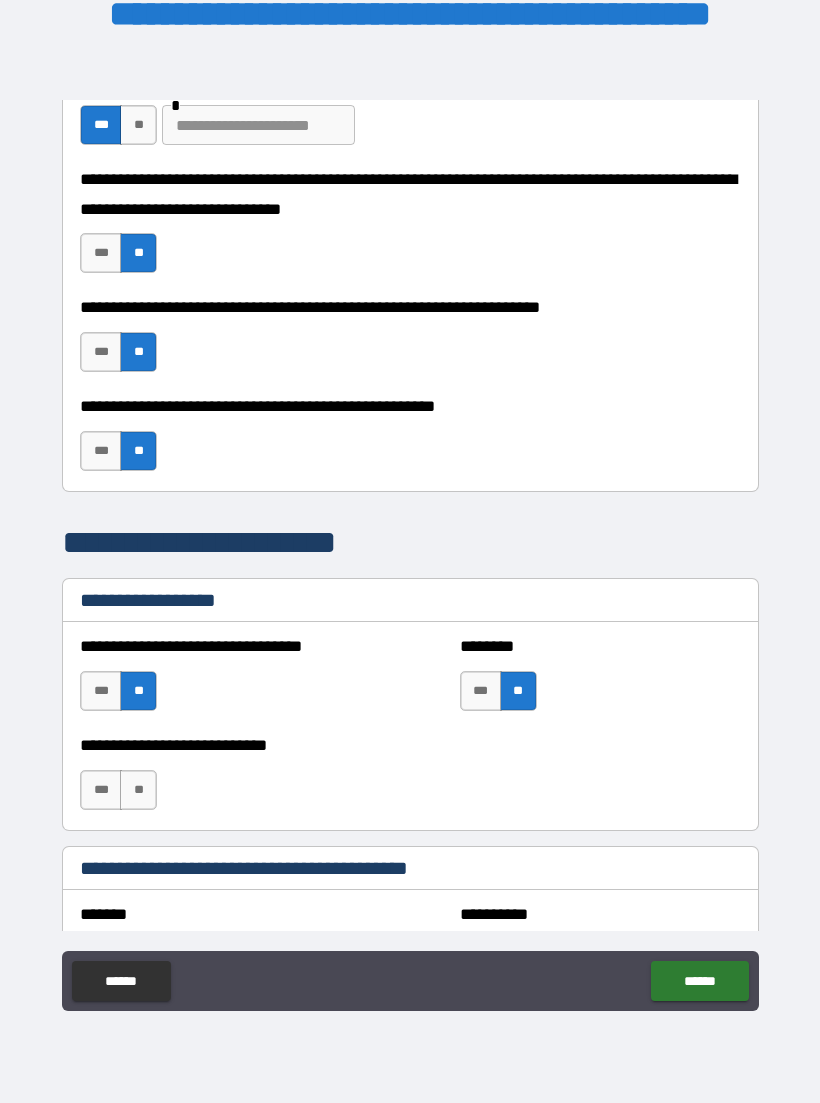 scroll, scrollTop: 1887, scrollLeft: 0, axis: vertical 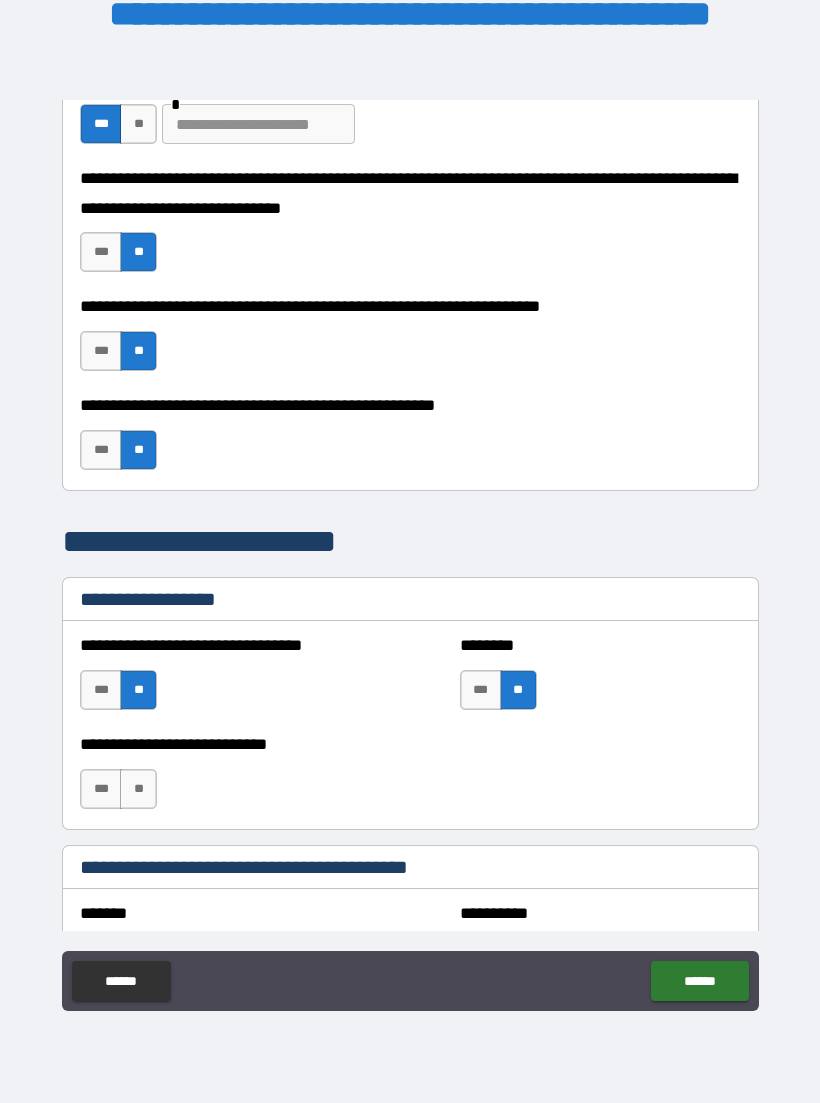 click on "**" at bounding box center [138, 789] 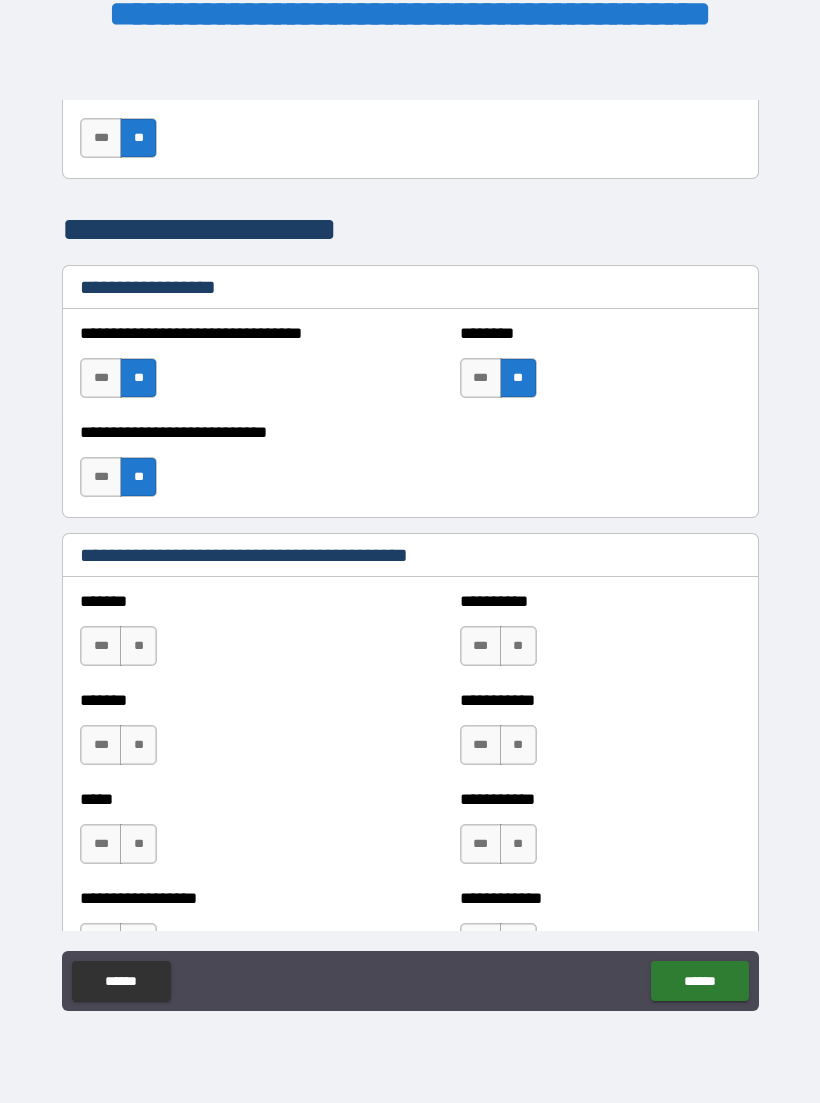 scroll, scrollTop: 2242, scrollLeft: 0, axis: vertical 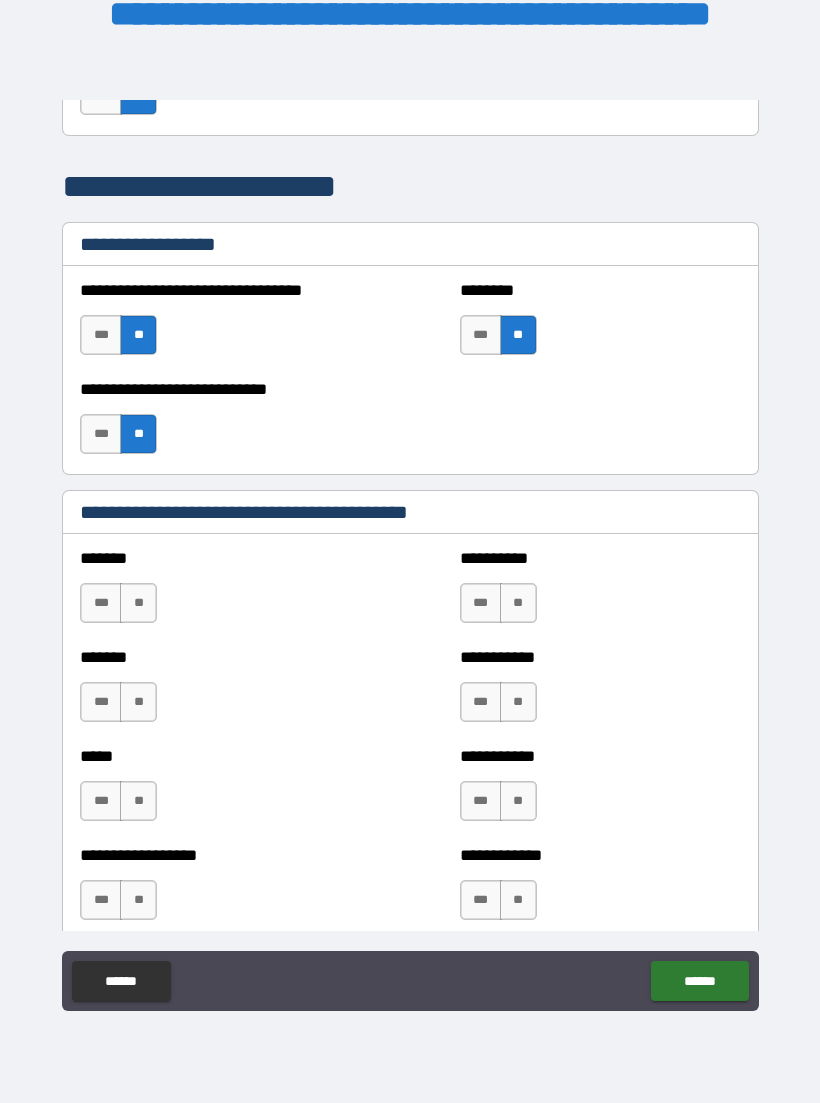 click on "**" at bounding box center [138, 603] 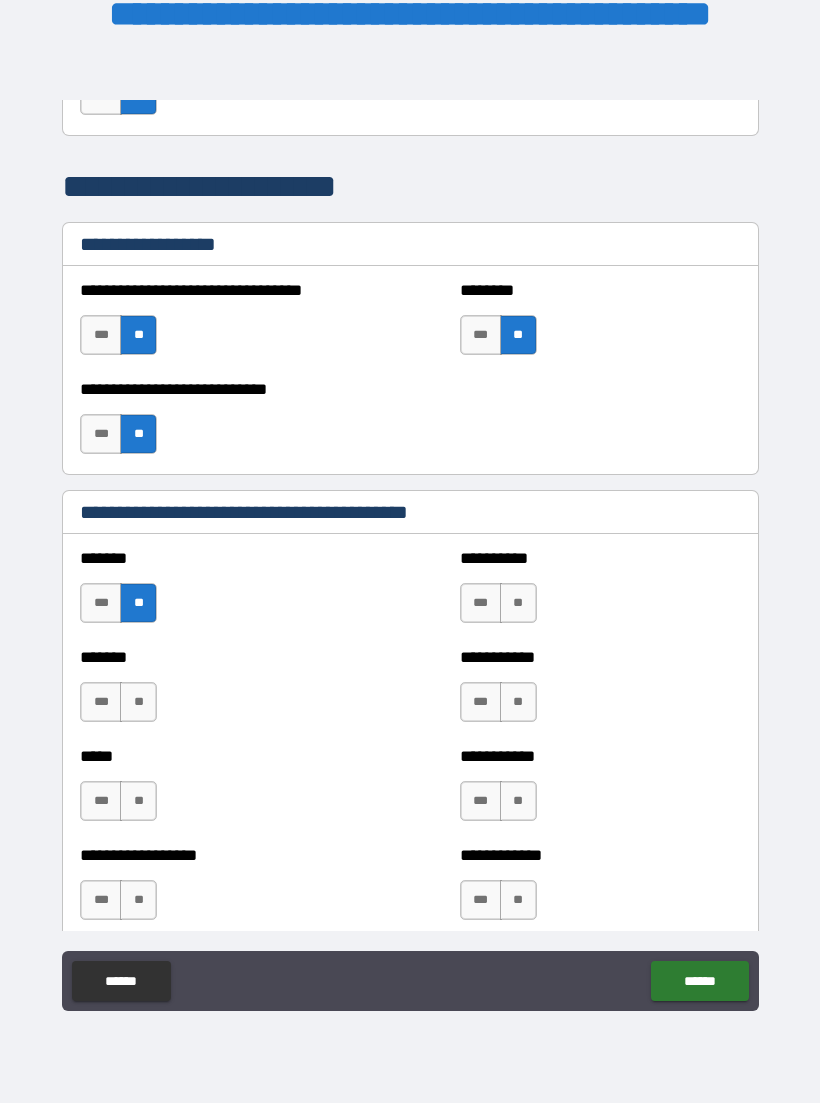click on "**" at bounding box center [138, 702] 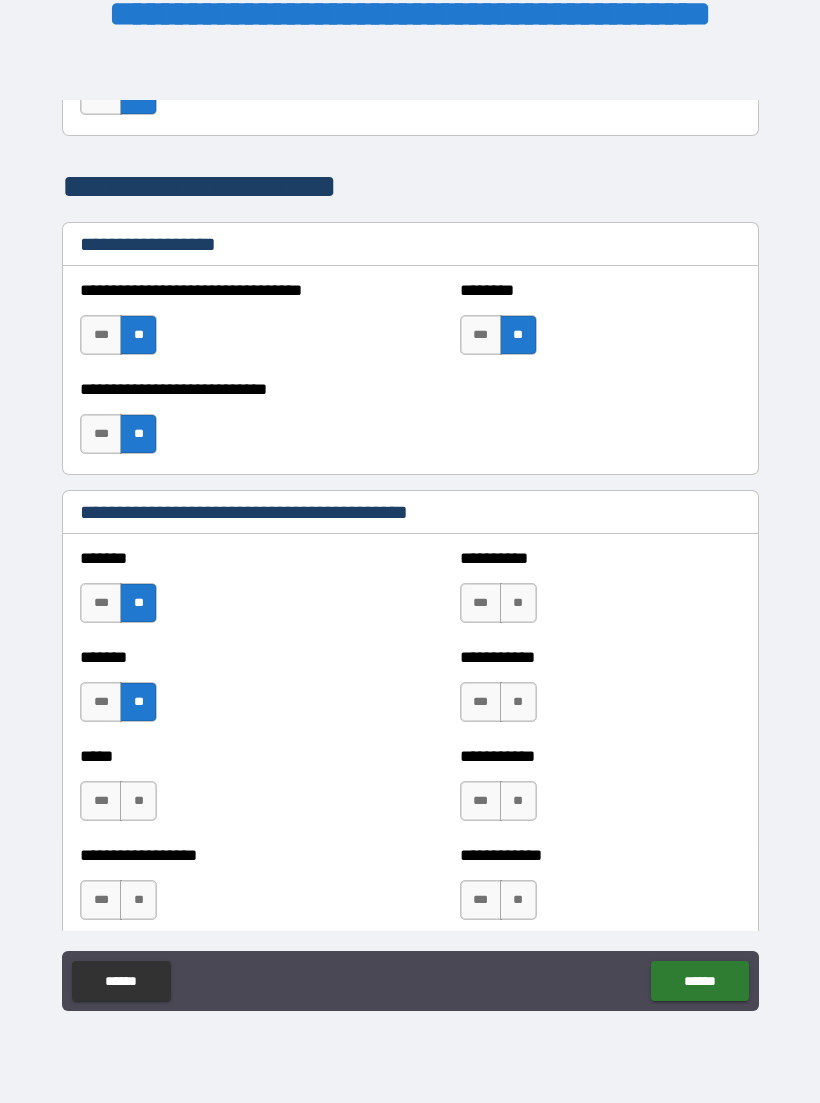 click on "**" at bounding box center (138, 801) 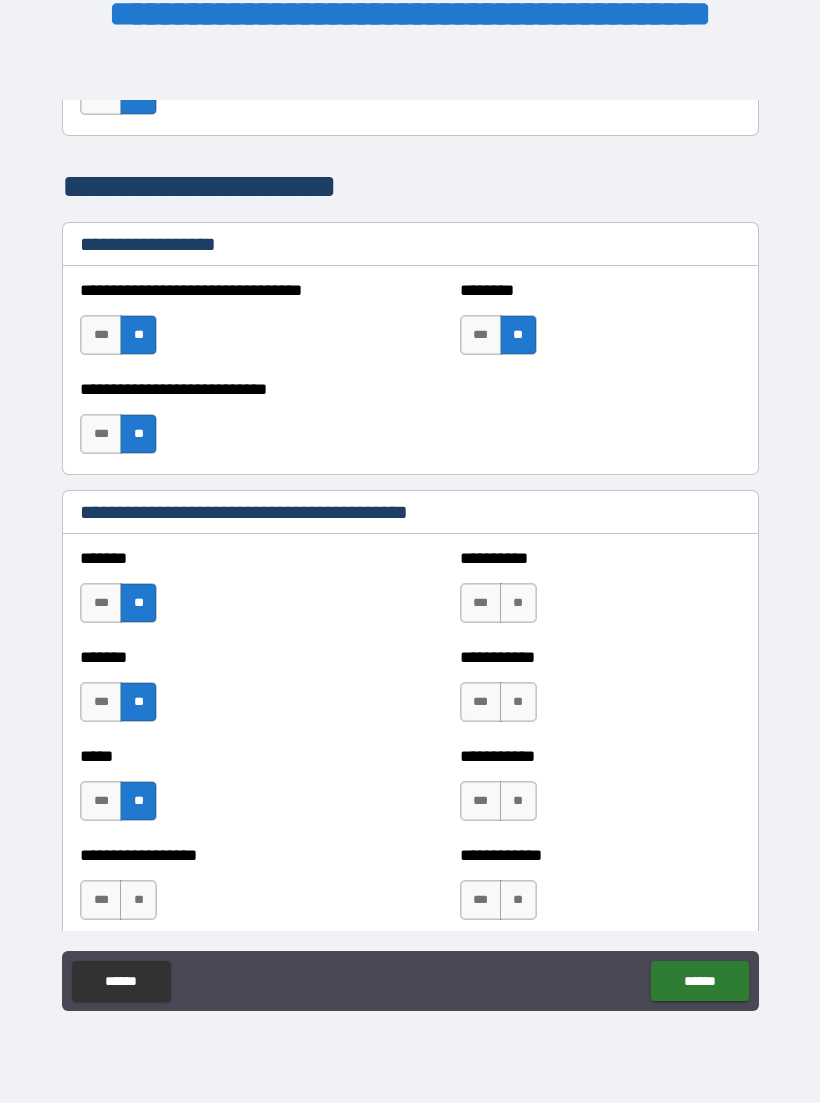 click on "**" at bounding box center (138, 900) 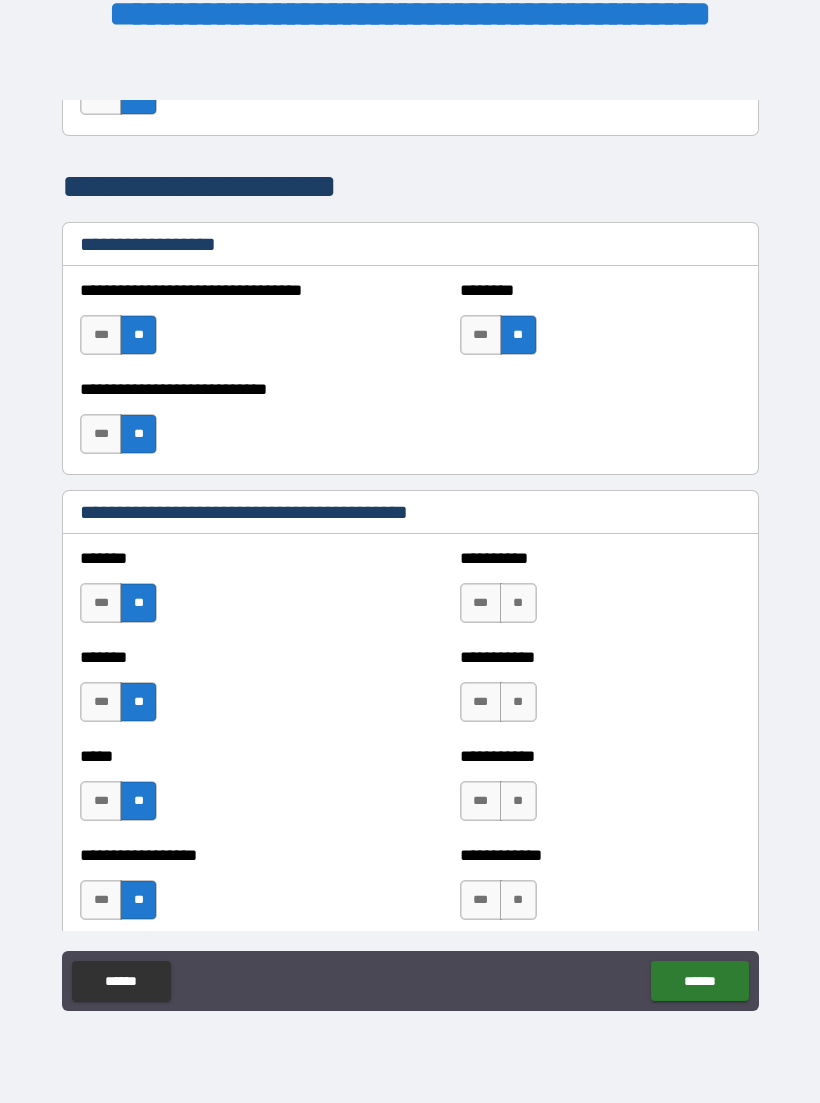 click on "**" at bounding box center [518, 603] 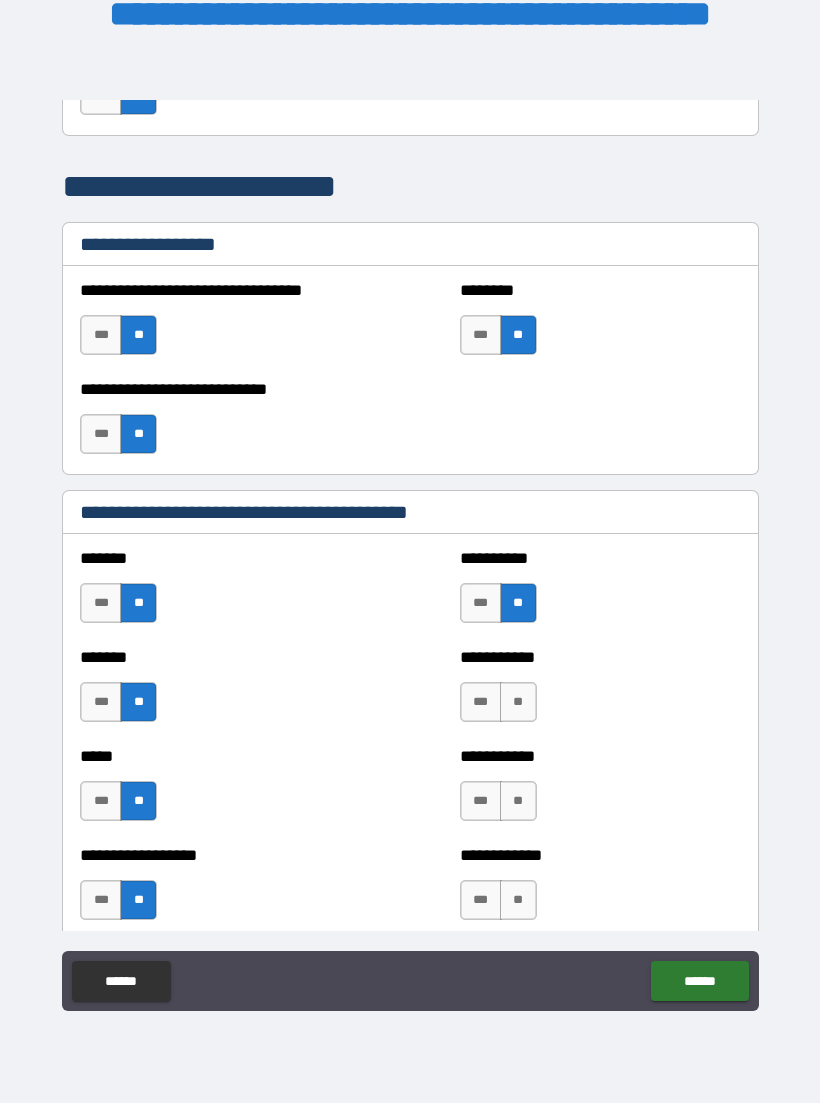 click on "**" at bounding box center [518, 702] 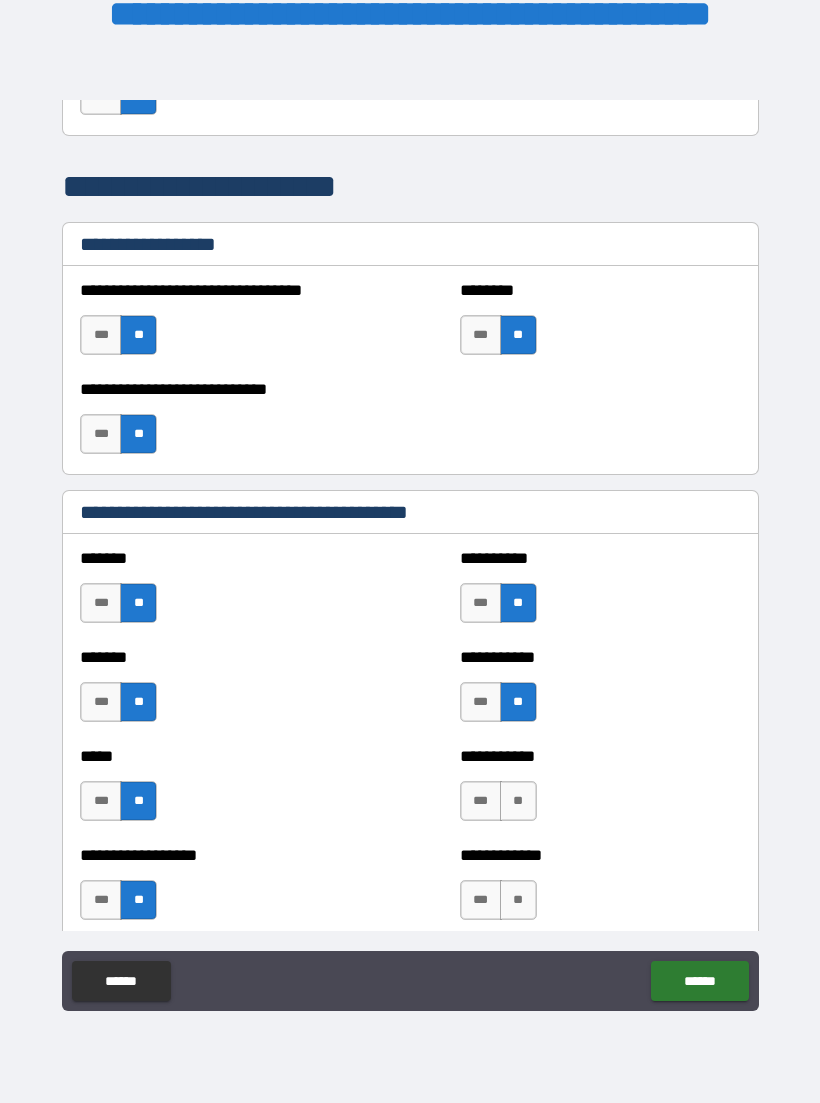 click on "**" at bounding box center (518, 801) 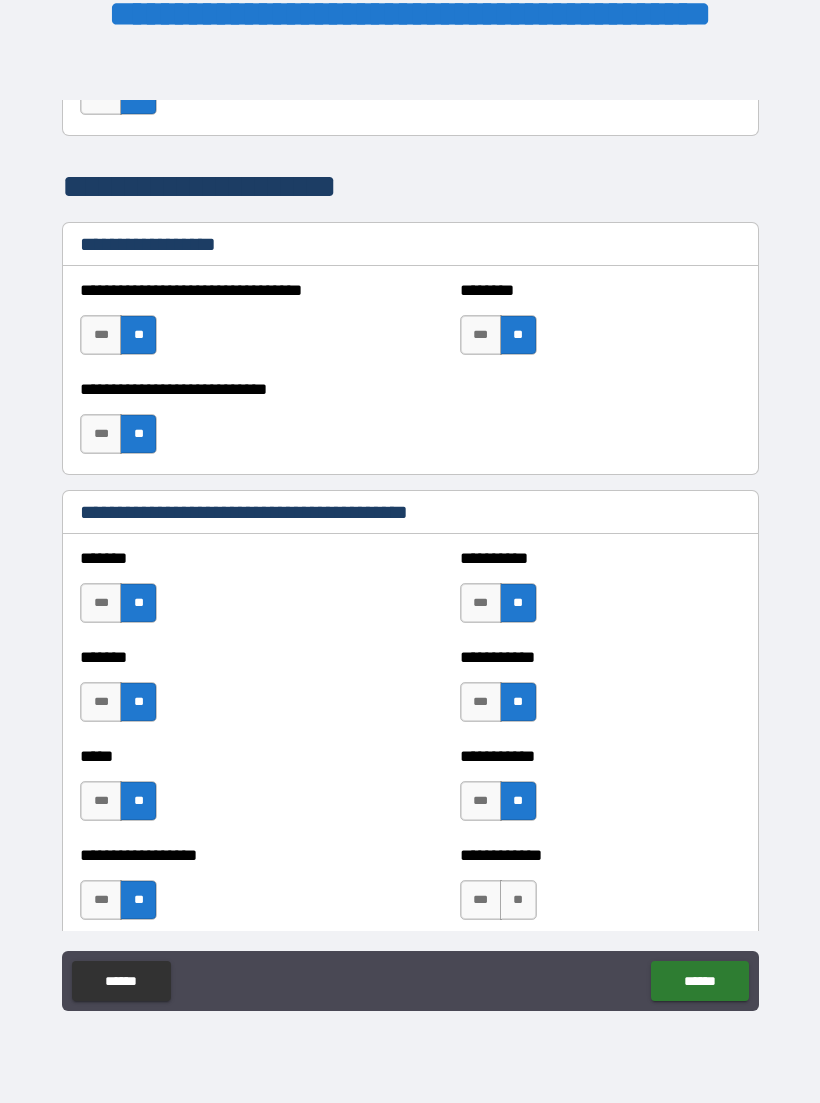 click on "**" at bounding box center (518, 900) 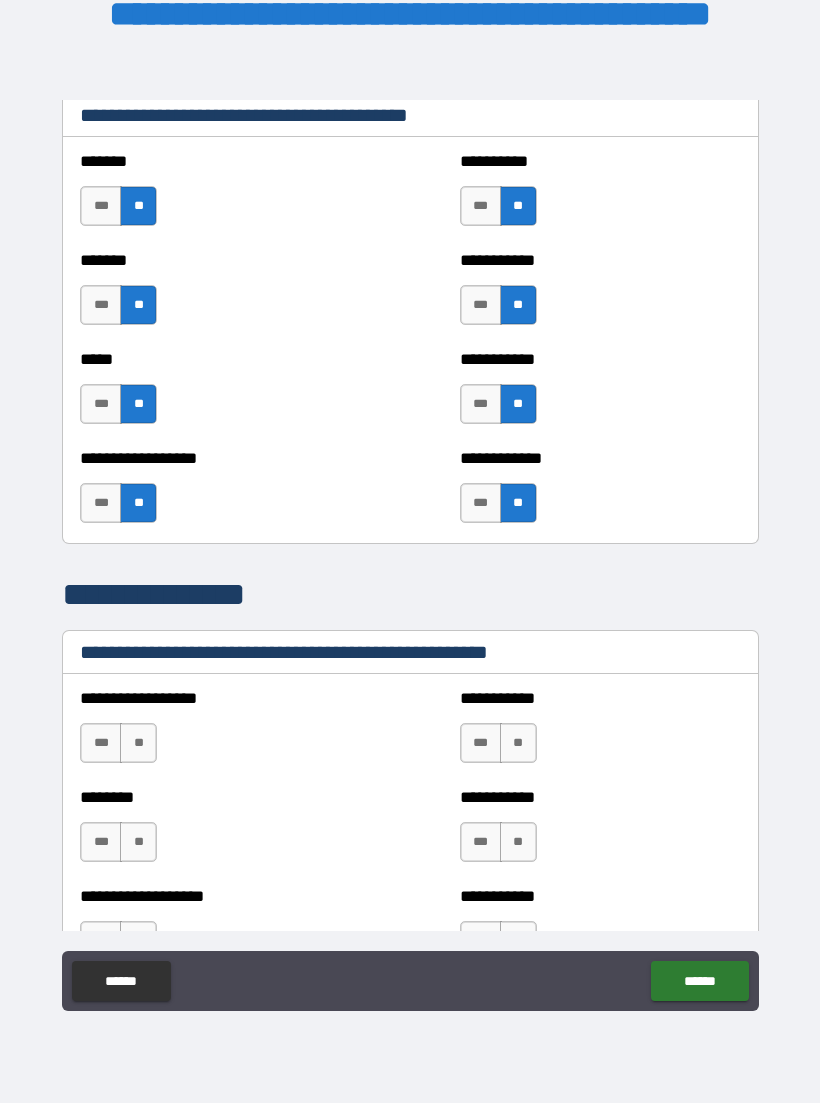 scroll, scrollTop: 2647, scrollLeft: 0, axis: vertical 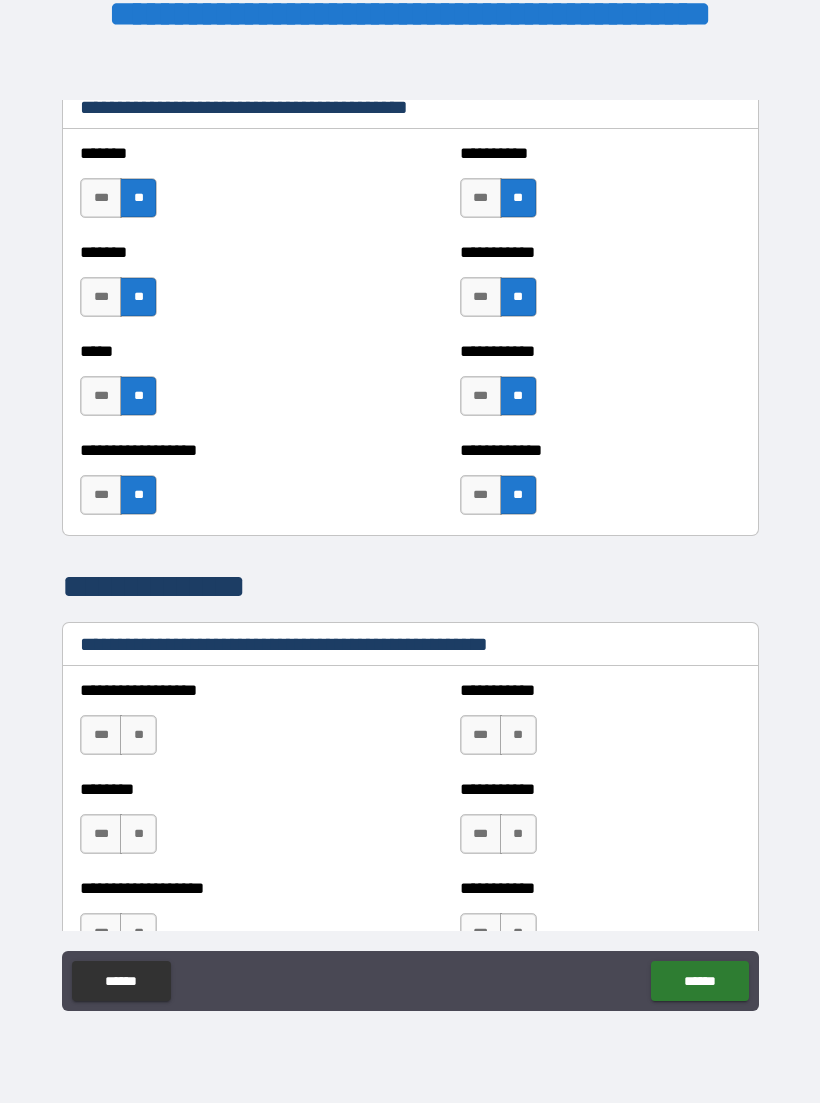 click on "**" at bounding box center [138, 735] 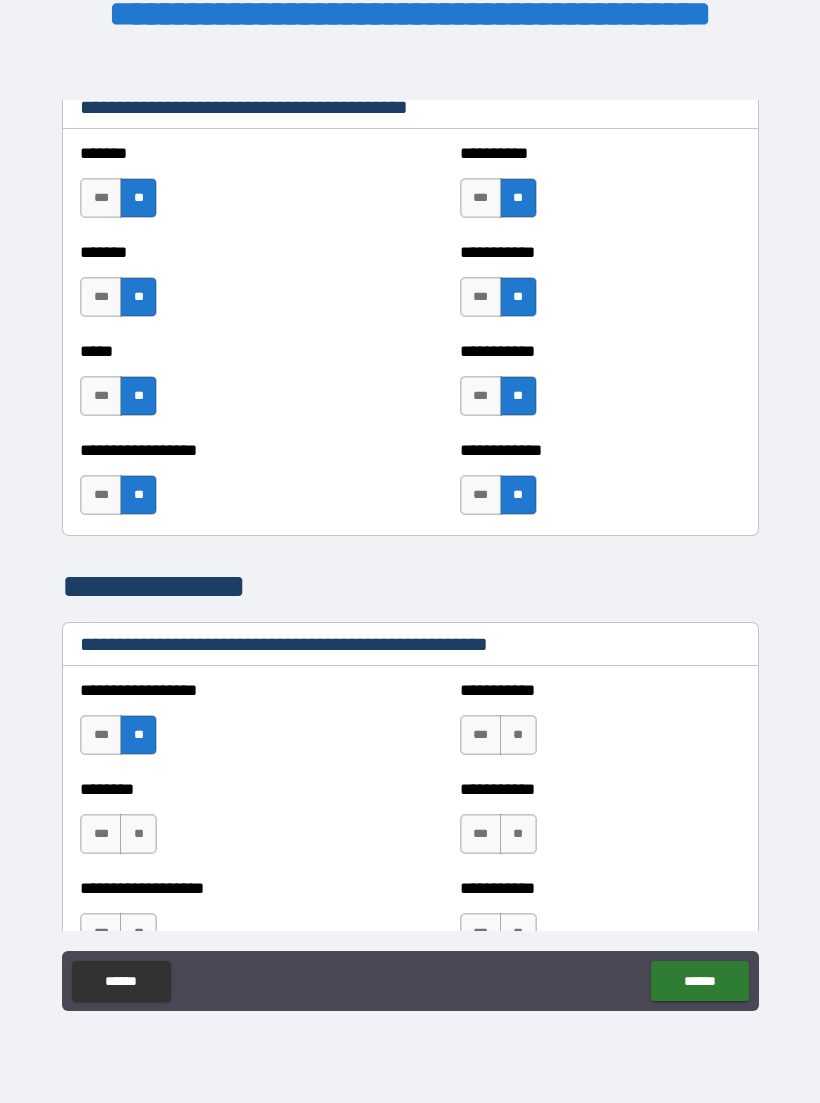 click on "**" at bounding box center (138, 834) 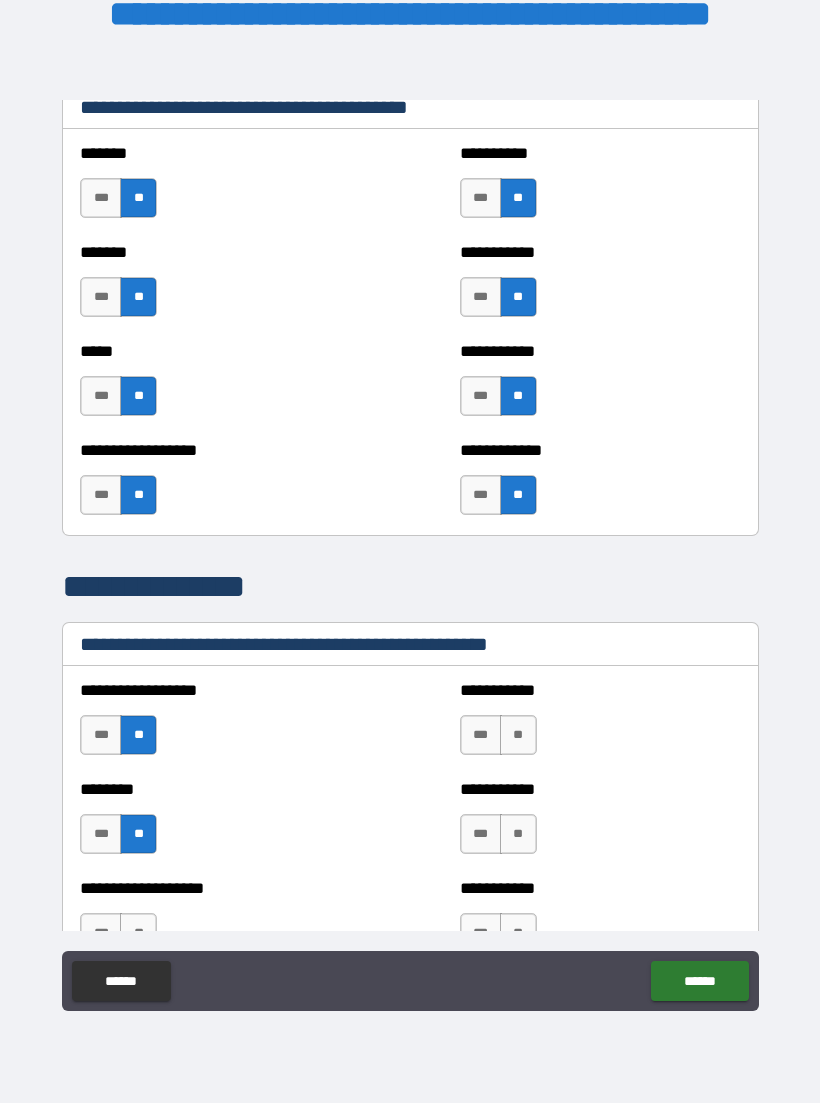 click on "**" at bounding box center (518, 735) 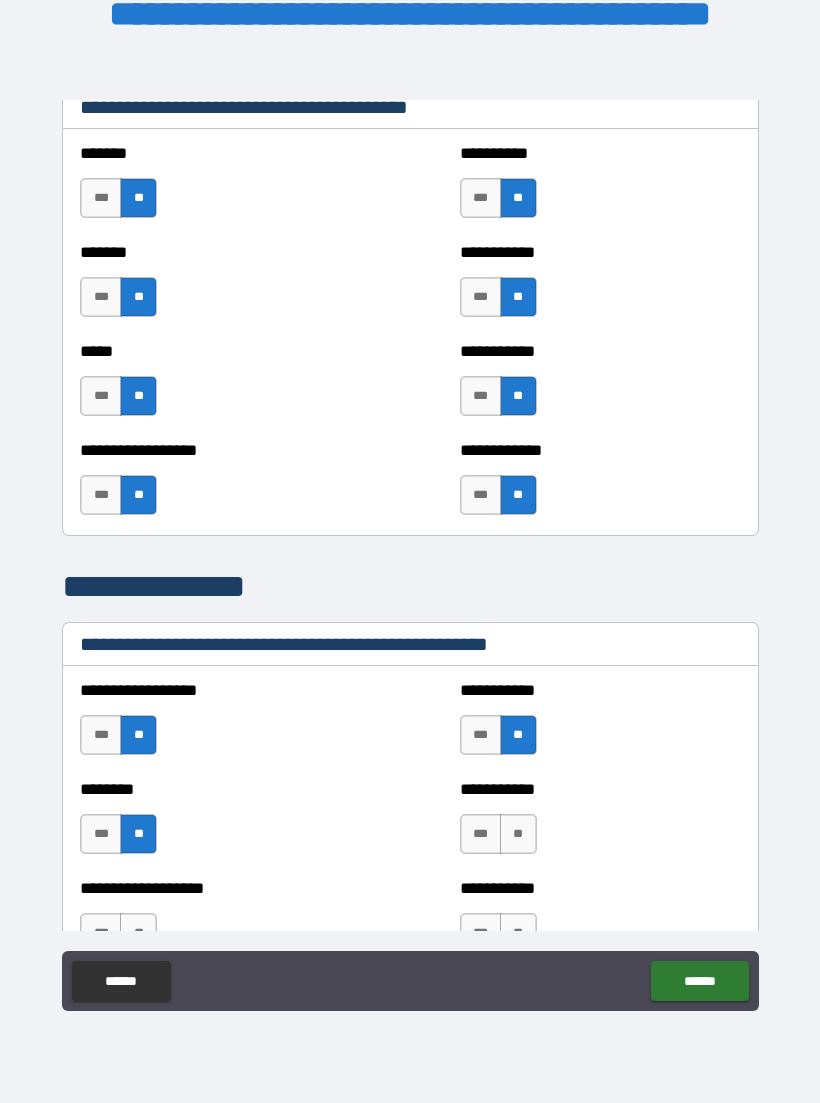 click on "**" at bounding box center (518, 834) 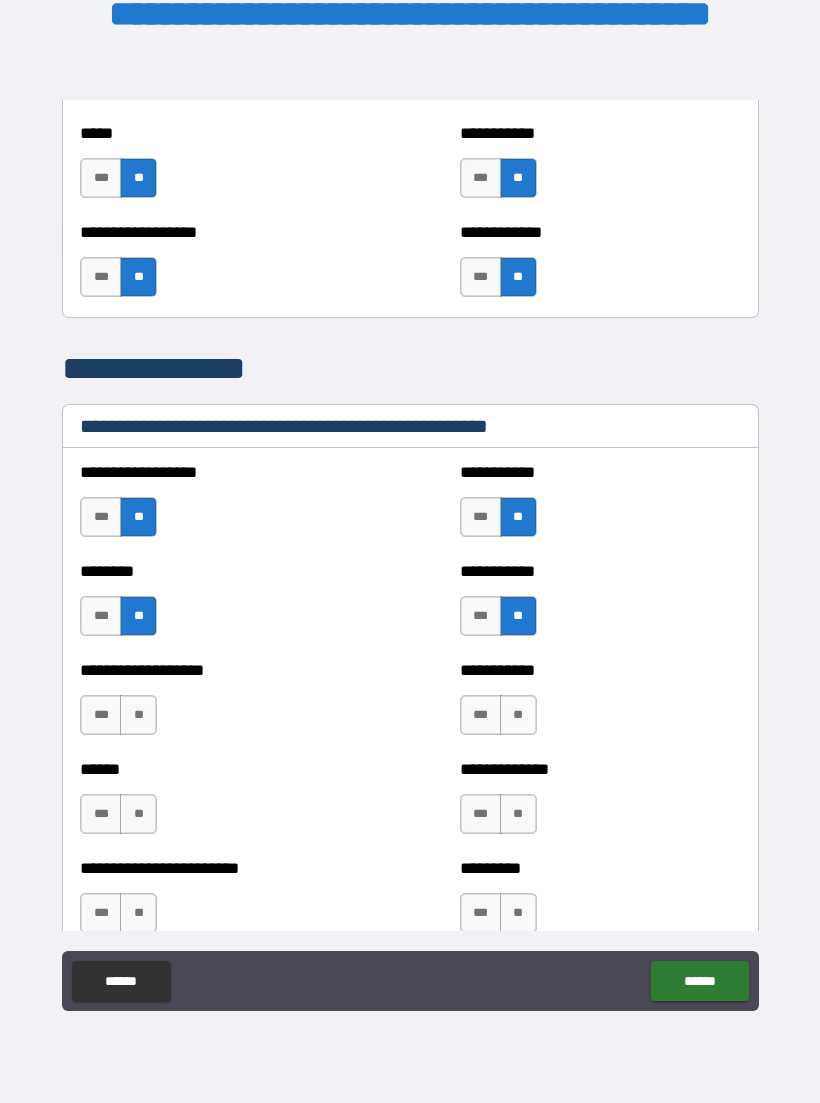 scroll, scrollTop: 2879, scrollLeft: 0, axis: vertical 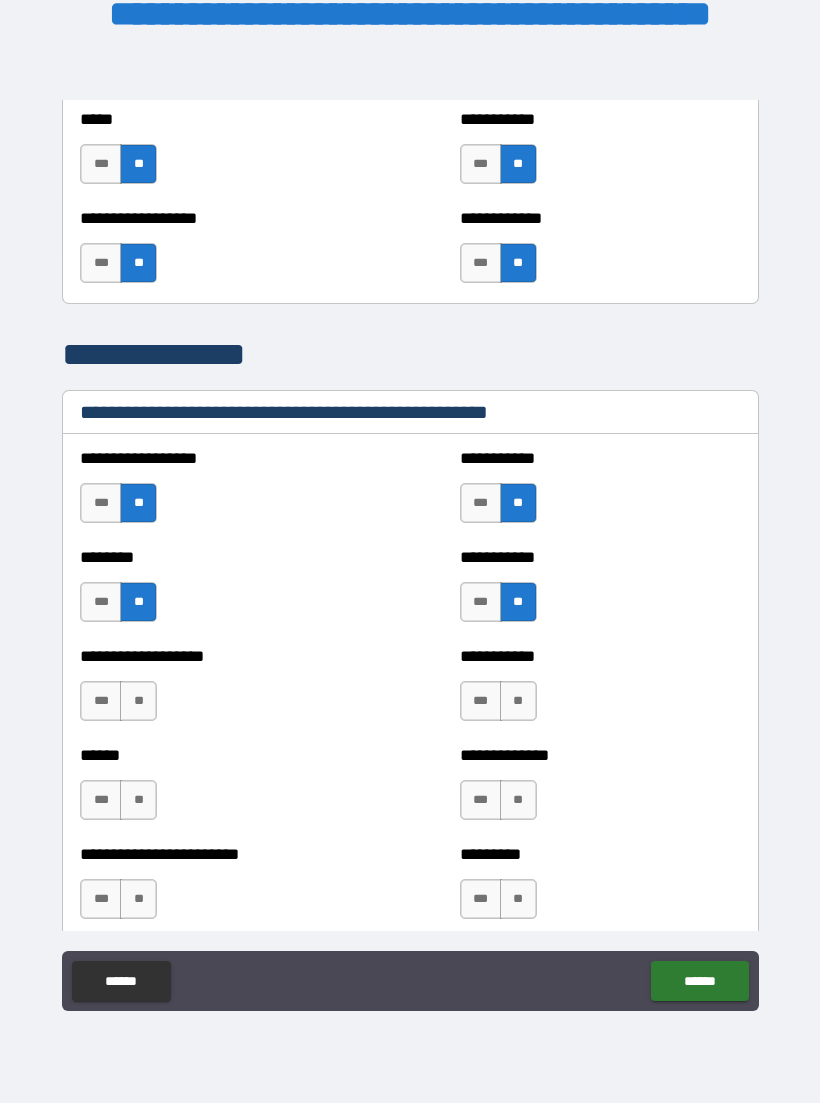 click on "**" at bounding box center (518, 701) 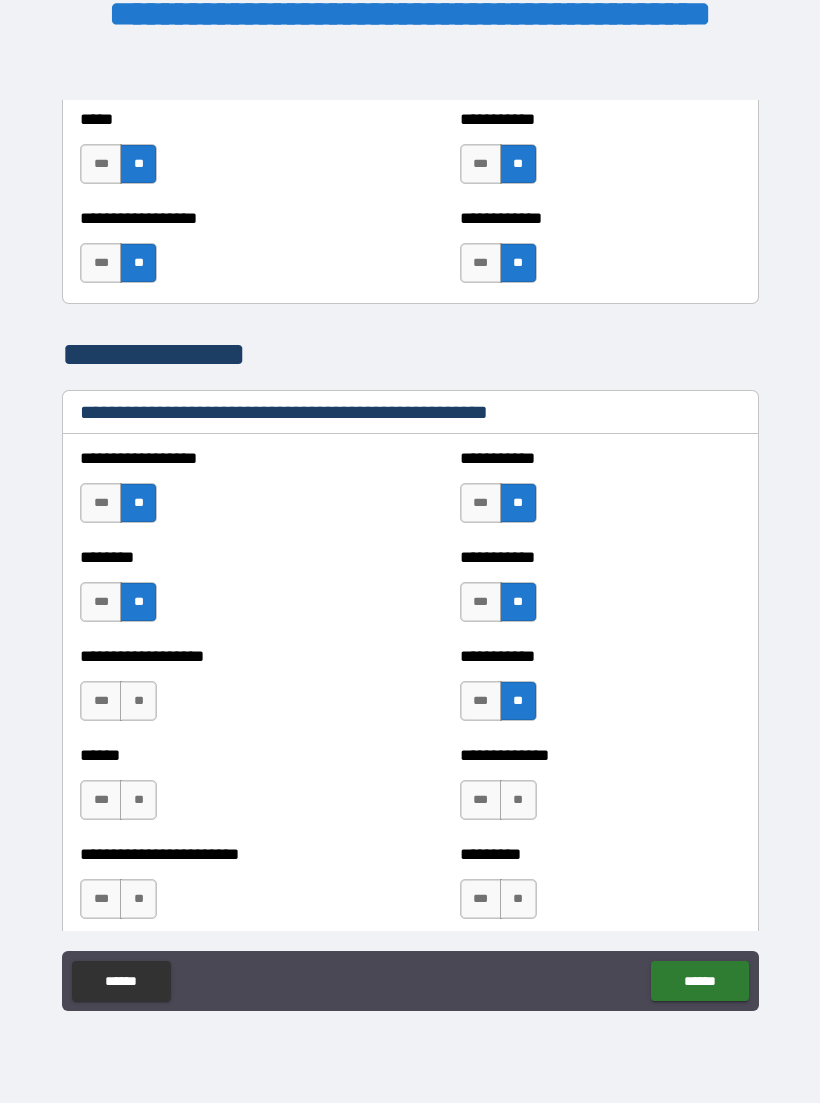 click on "**" at bounding box center (138, 701) 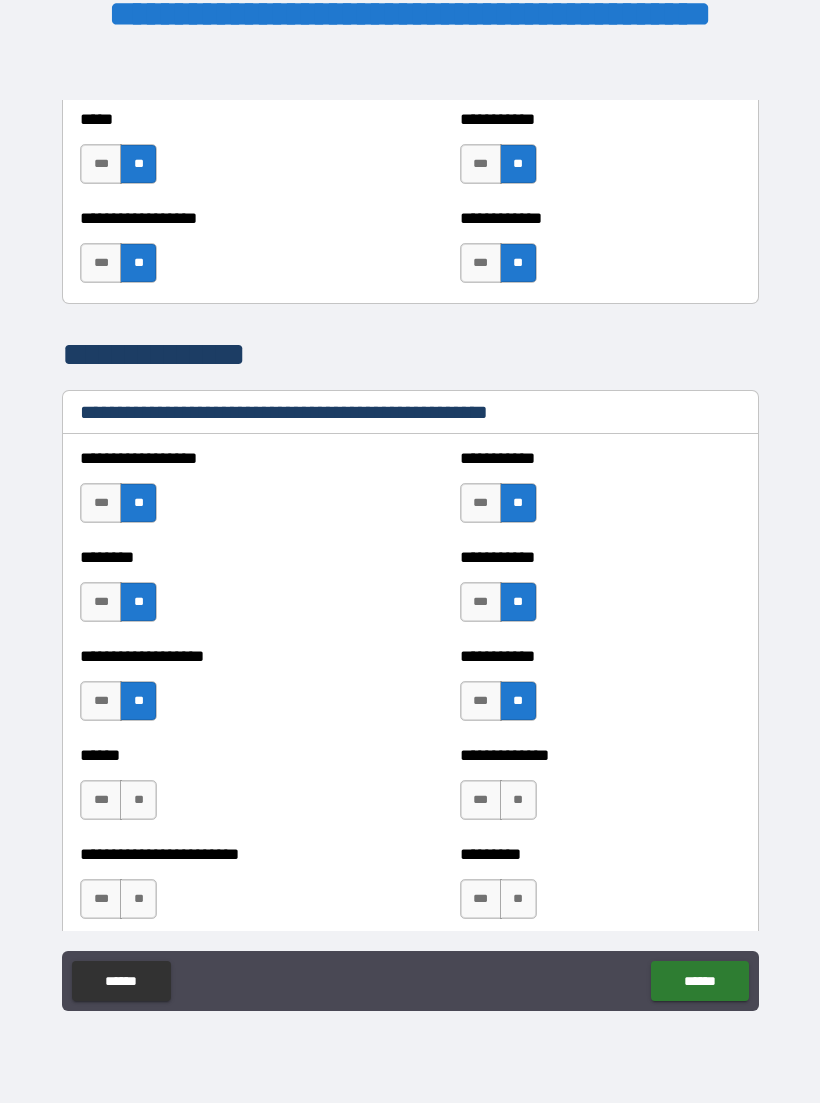 click on "**" at bounding box center (138, 800) 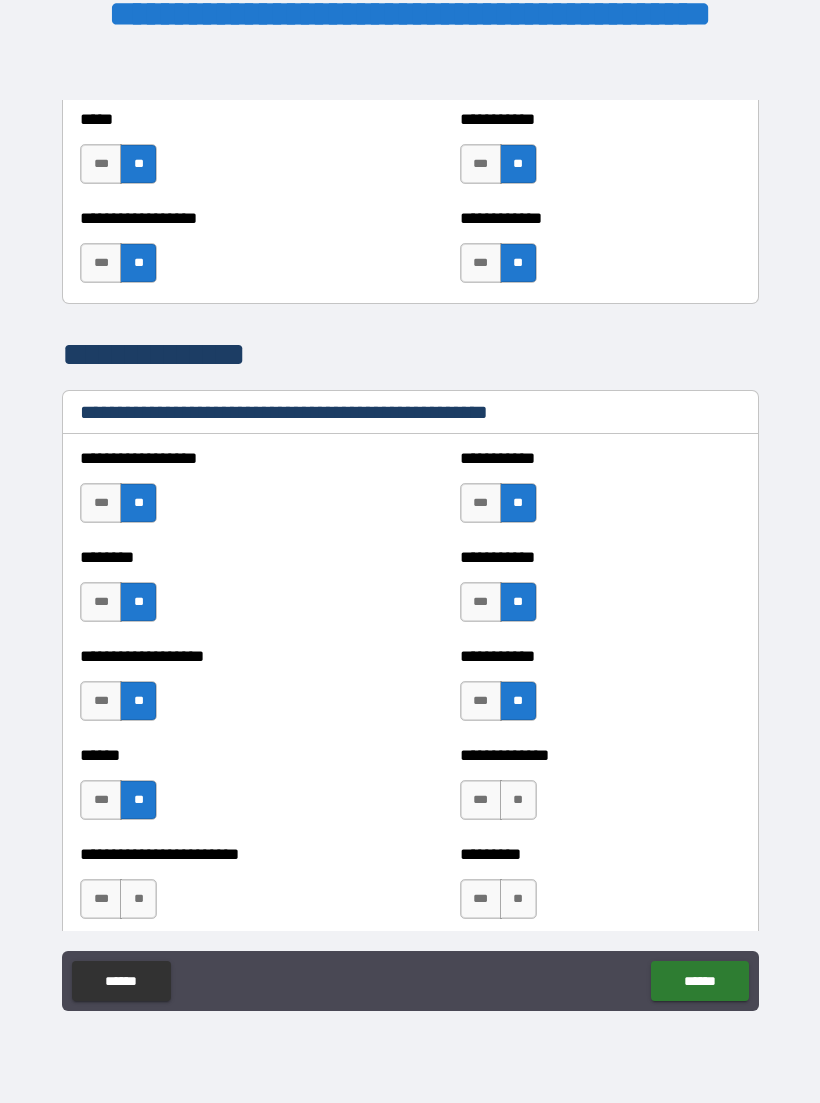 click on "**" at bounding box center [518, 800] 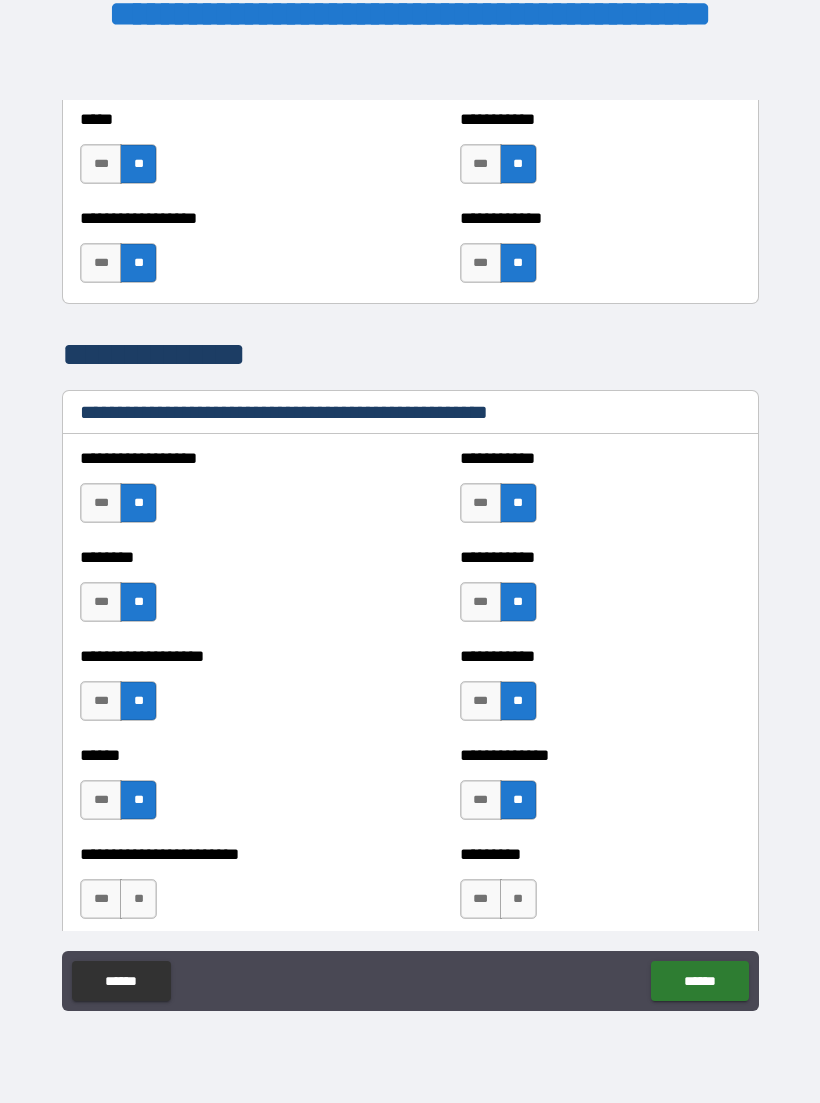 click on "**" at bounding box center [518, 899] 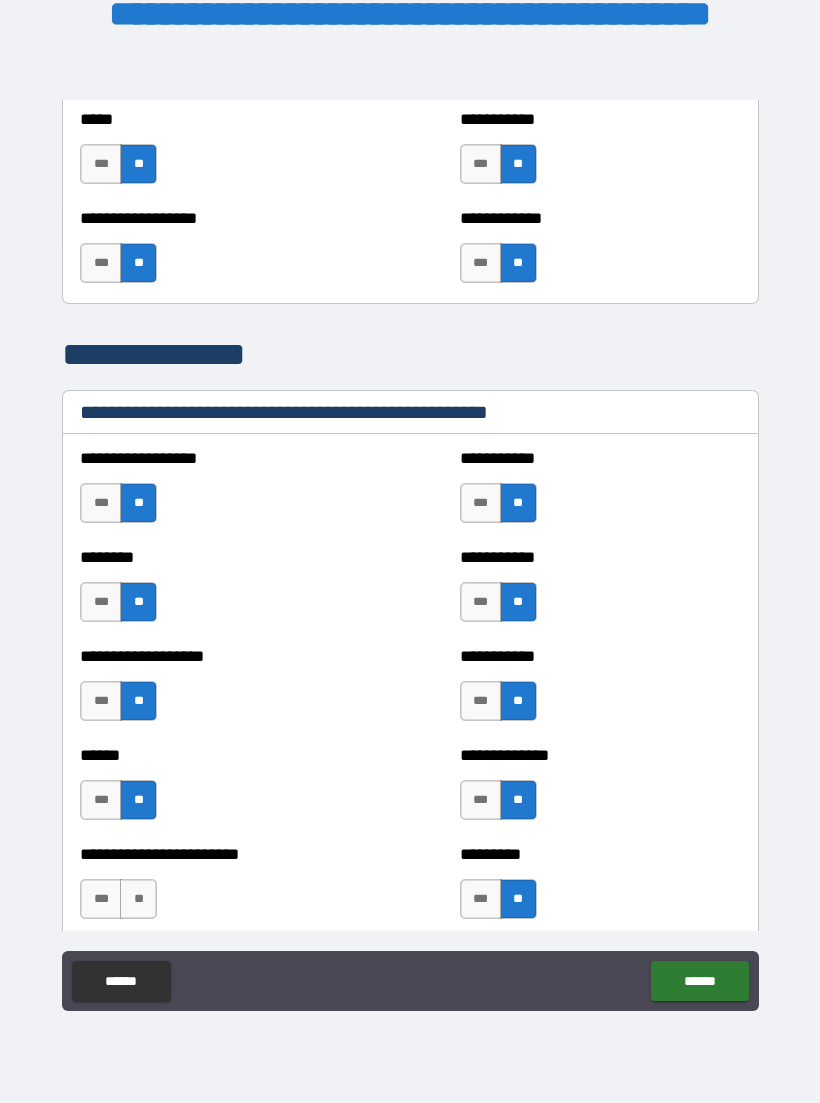 click on "**" at bounding box center [138, 899] 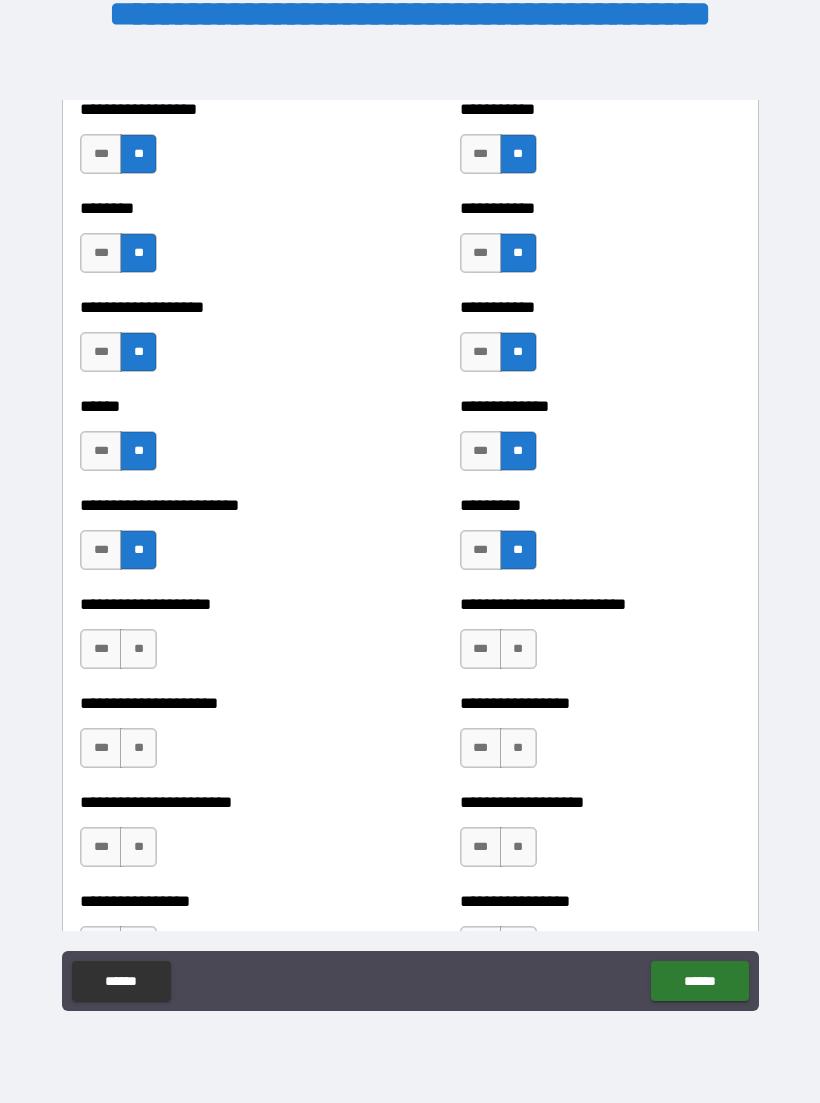 scroll, scrollTop: 3232, scrollLeft: 0, axis: vertical 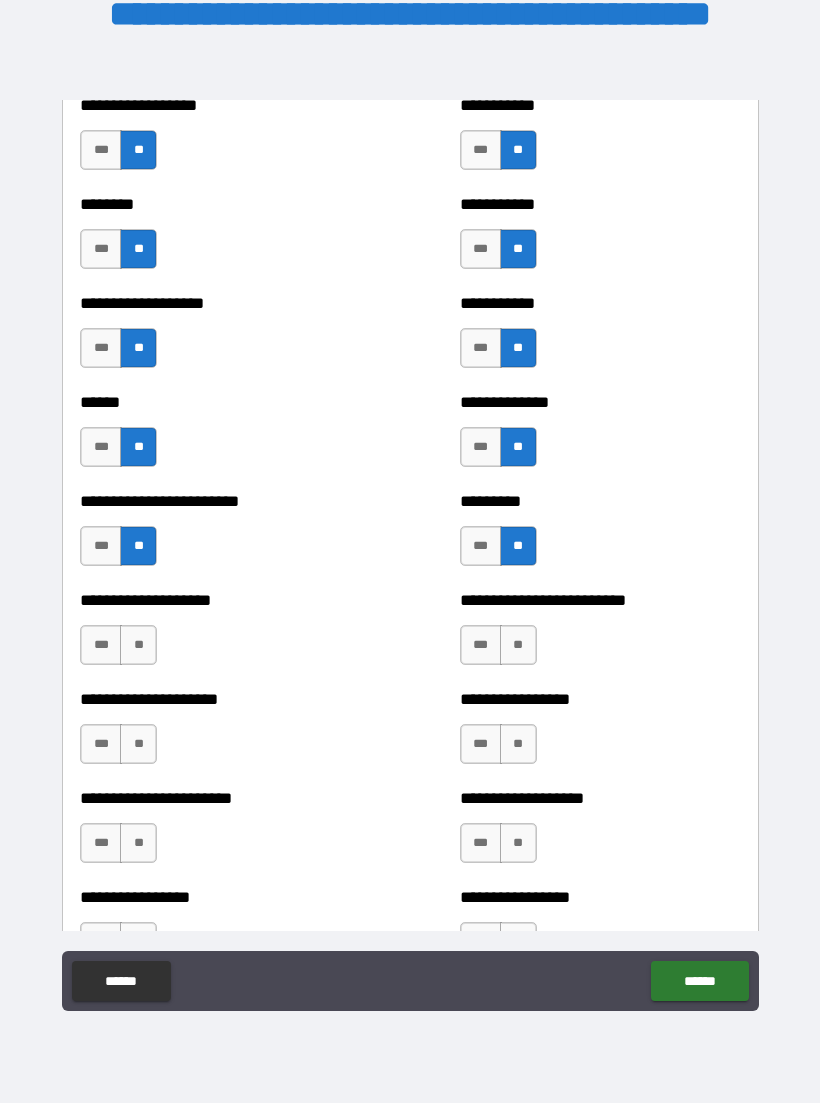 click on "**" at bounding box center [138, 645] 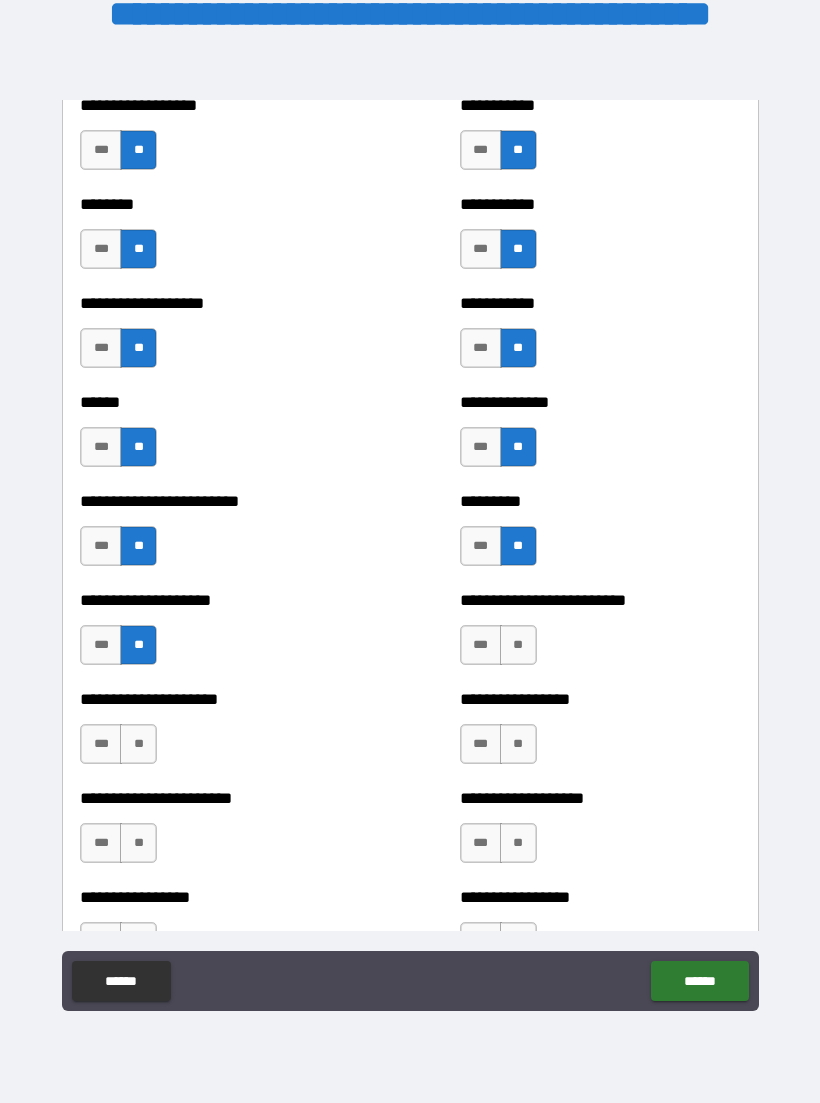 click on "**" at bounding box center [138, 744] 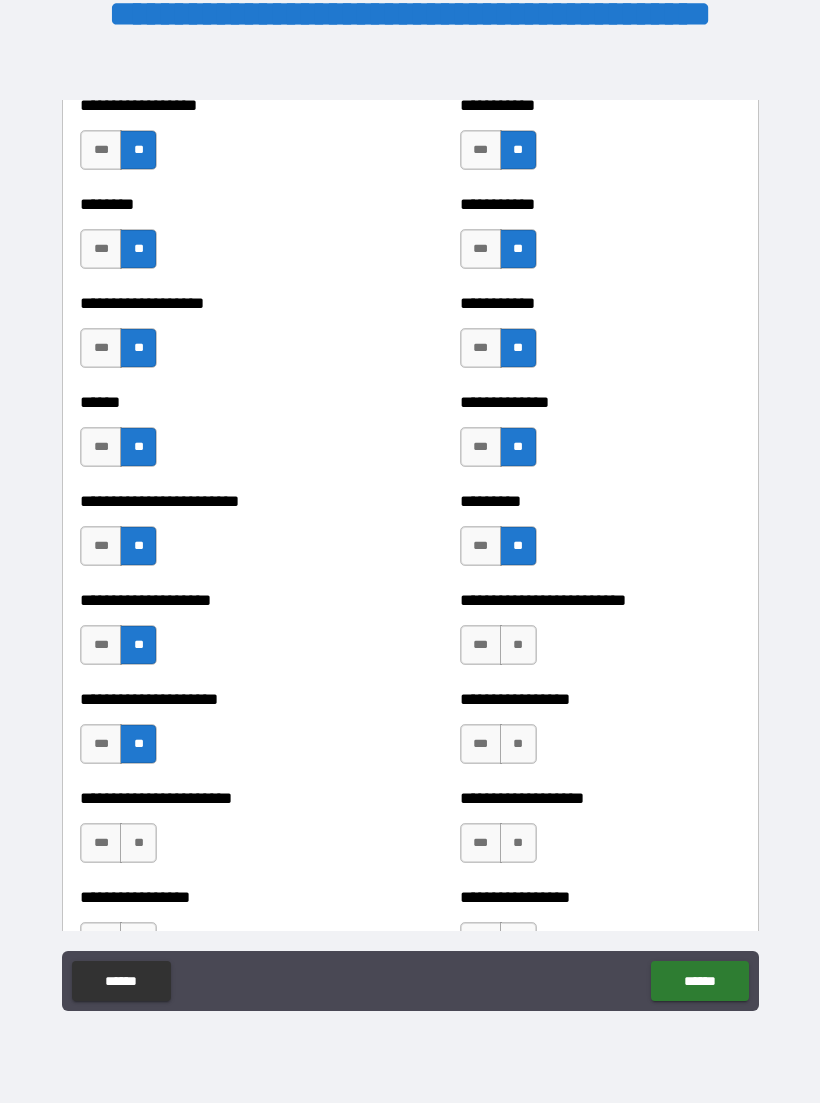 click on "**" at bounding box center (138, 843) 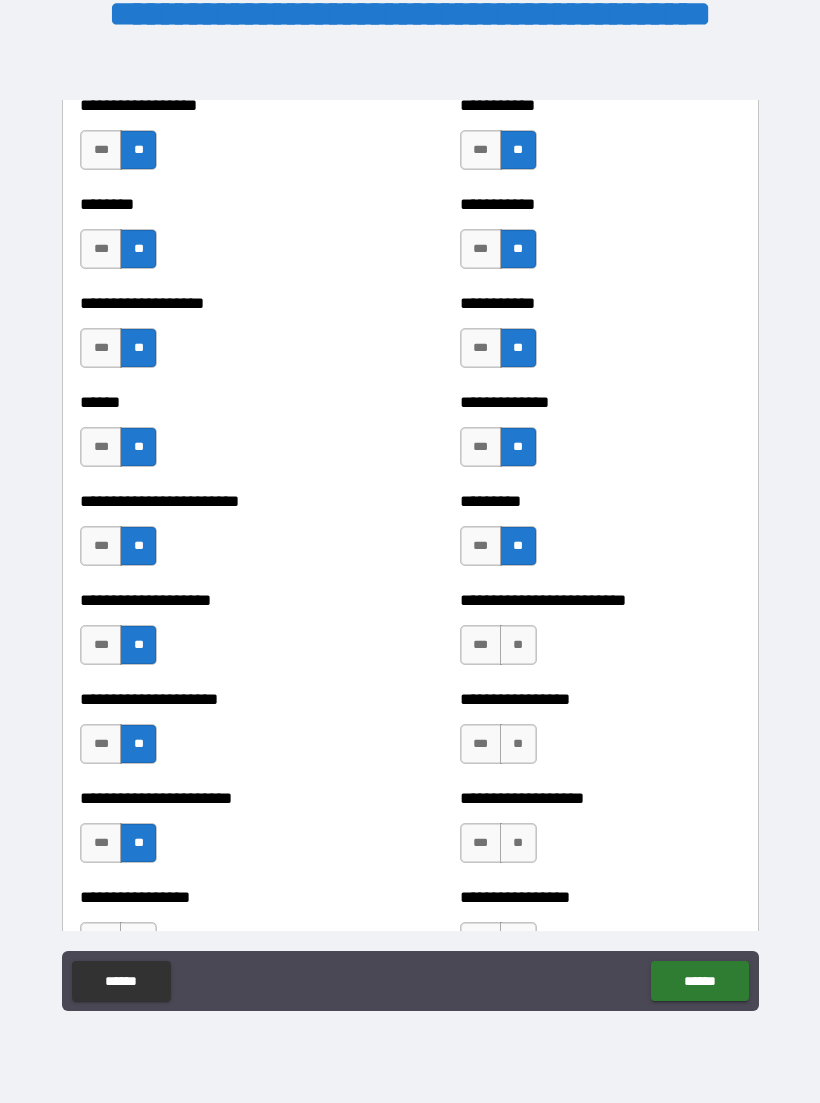 click on "***" at bounding box center [481, 645] 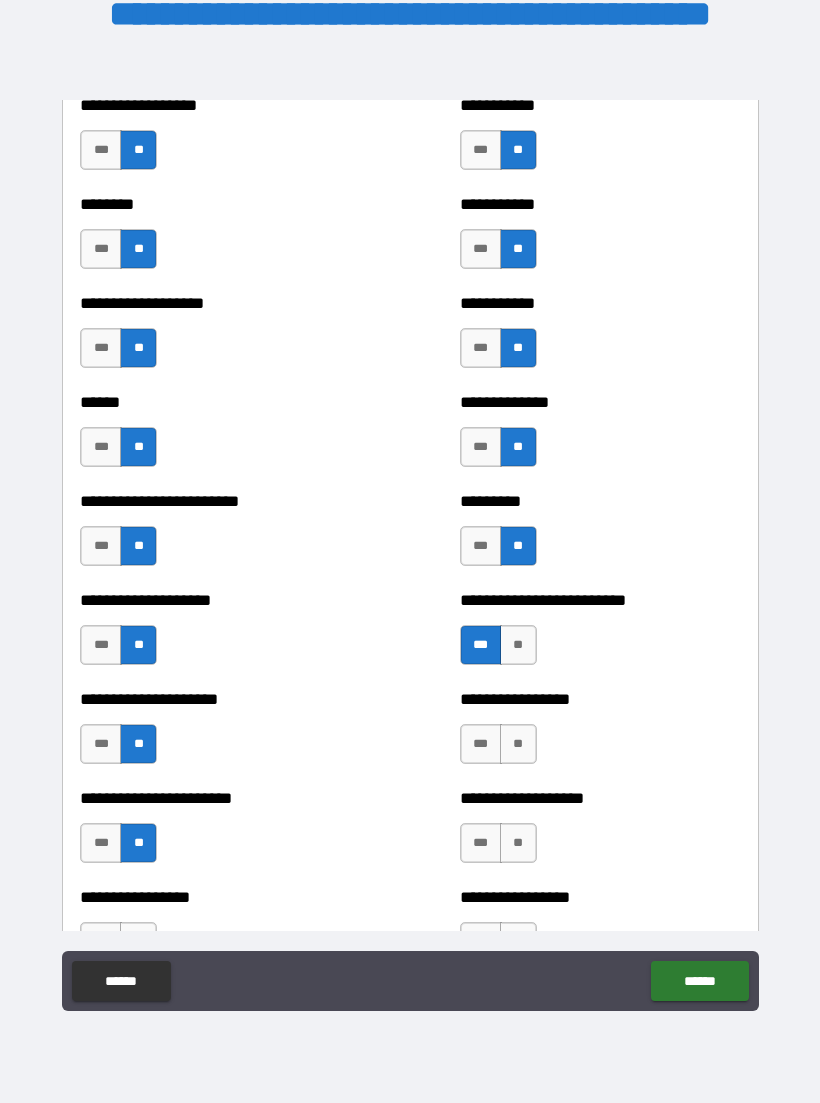 click on "**" at bounding box center (518, 744) 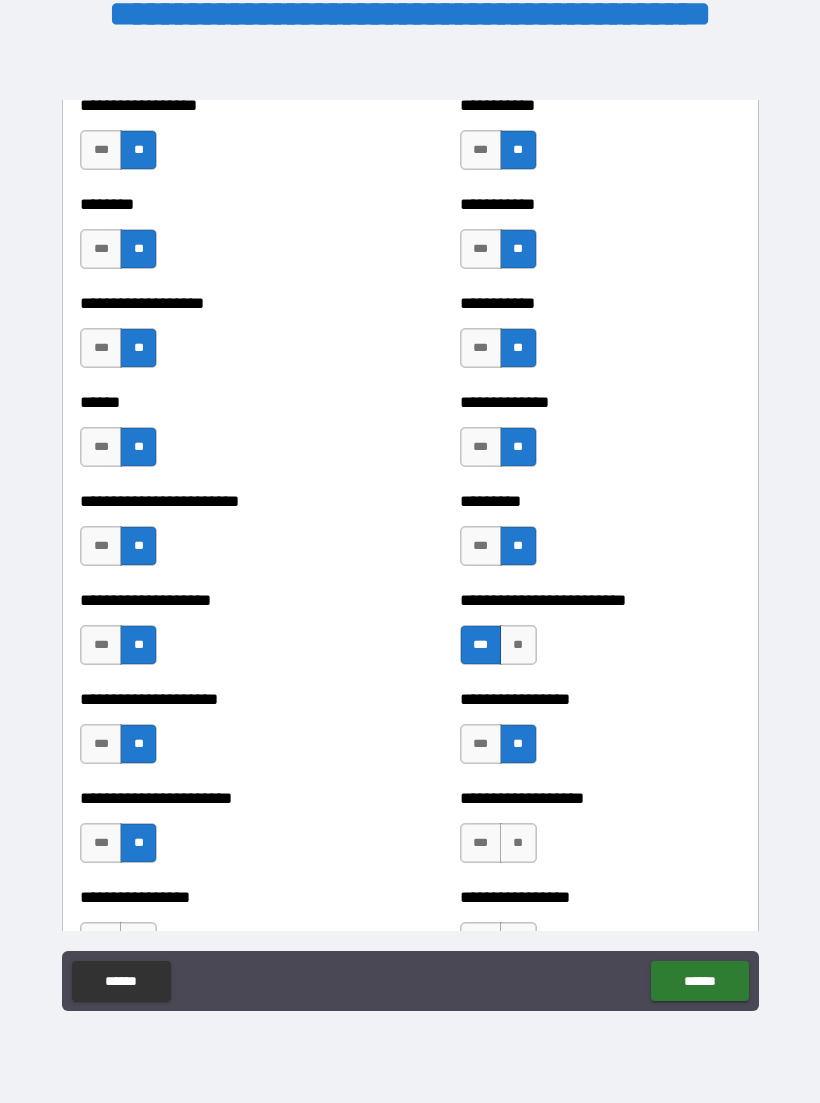 click on "**" at bounding box center (518, 843) 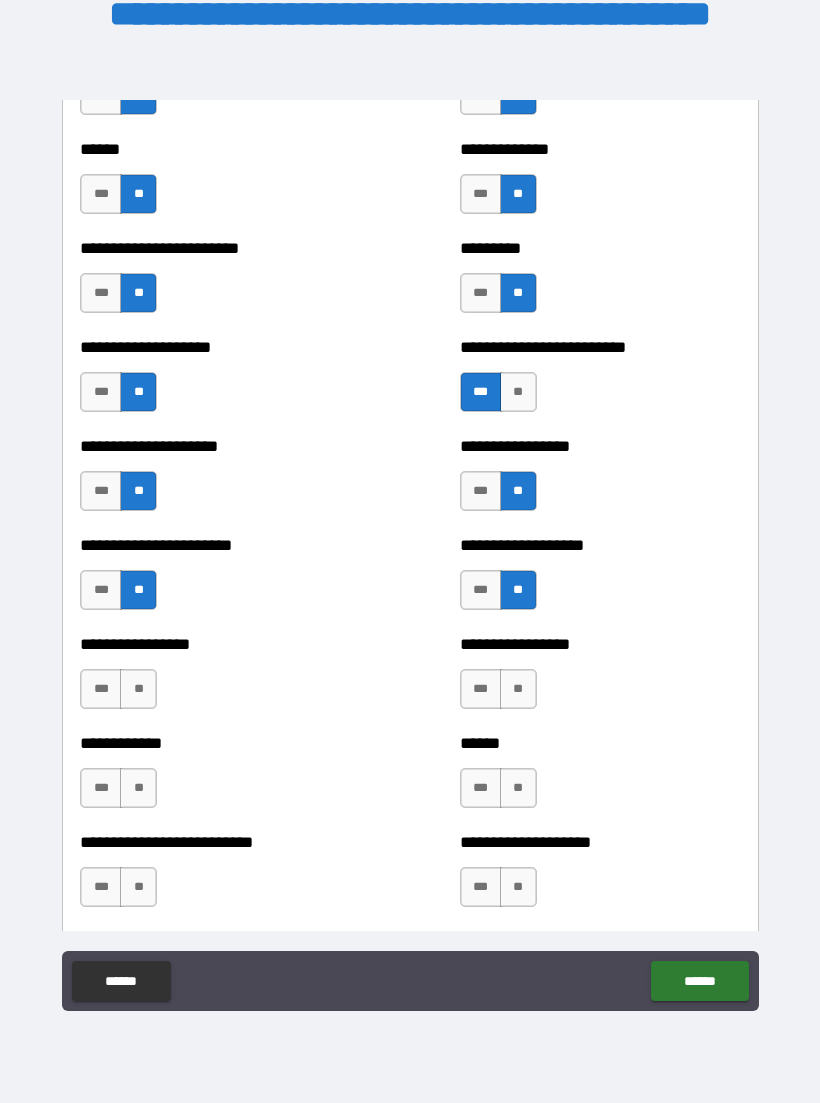 scroll, scrollTop: 3486, scrollLeft: 0, axis: vertical 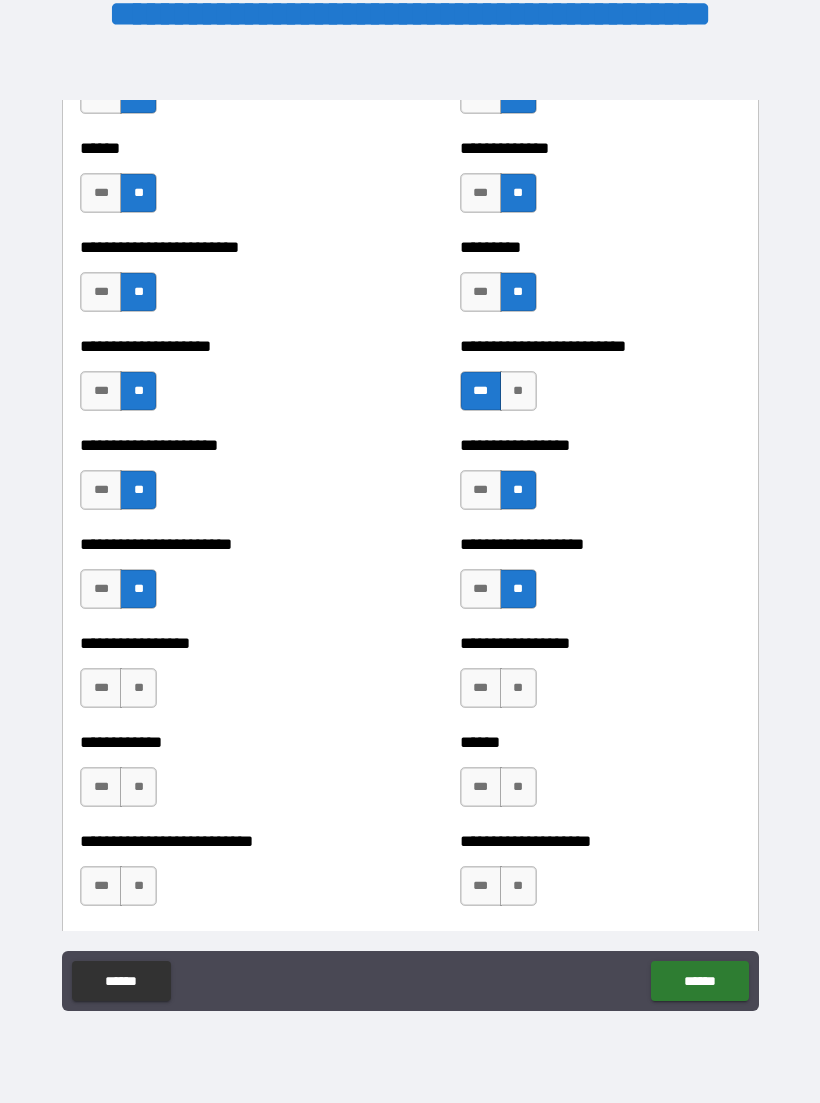 click on "**" at bounding box center (138, 688) 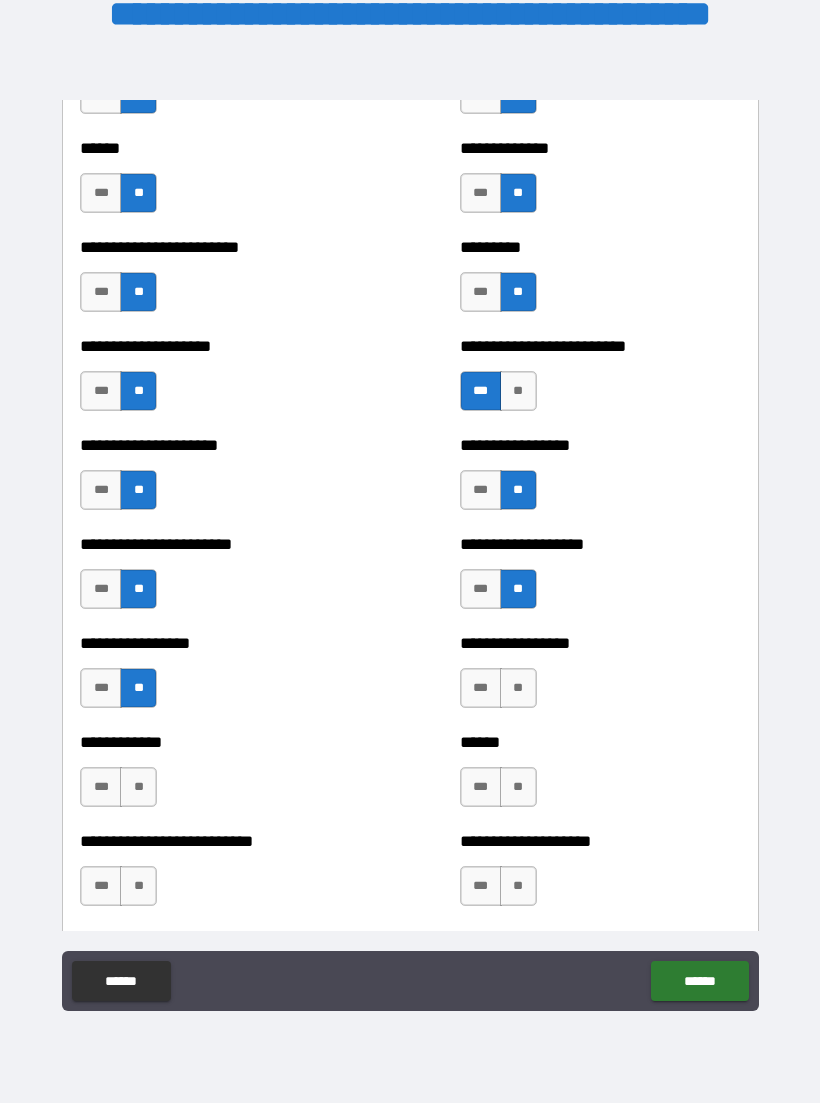 click on "**" at bounding box center [518, 688] 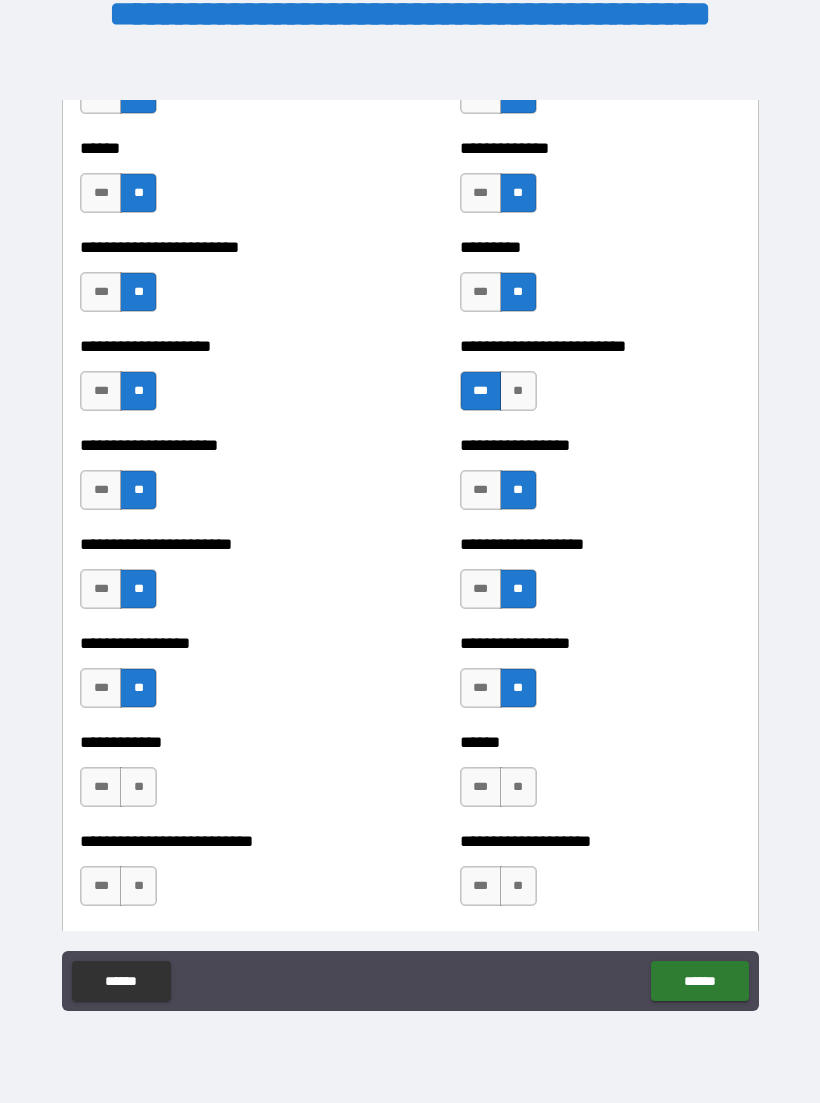click on "**" at bounding box center (518, 787) 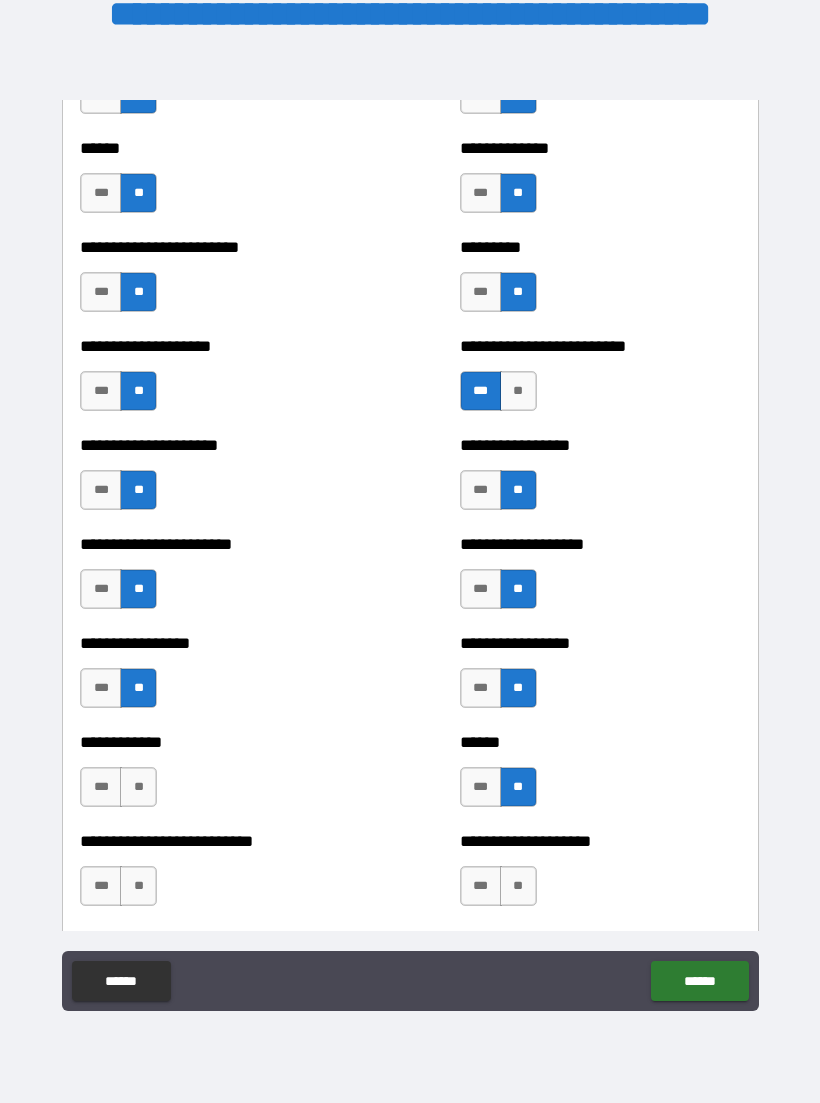 click on "**" at bounding box center (138, 787) 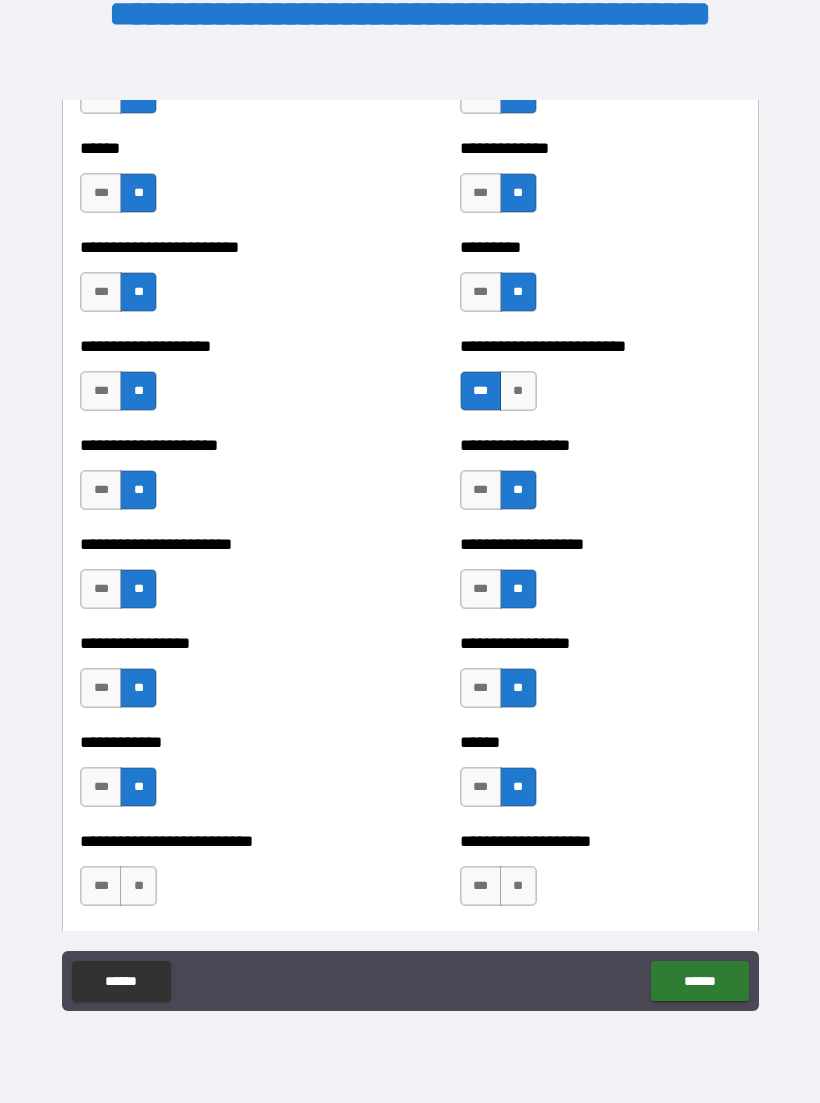 click on "**" at bounding box center (138, 886) 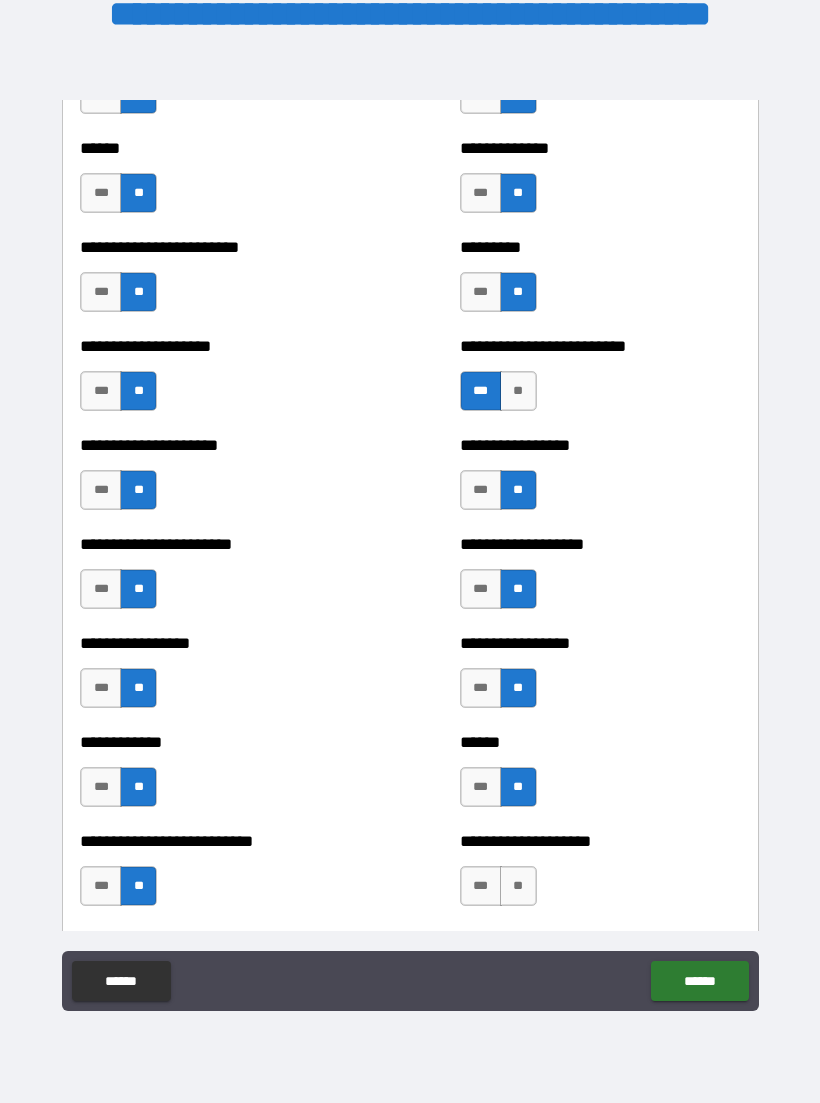 click on "**" at bounding box center (518, 886) 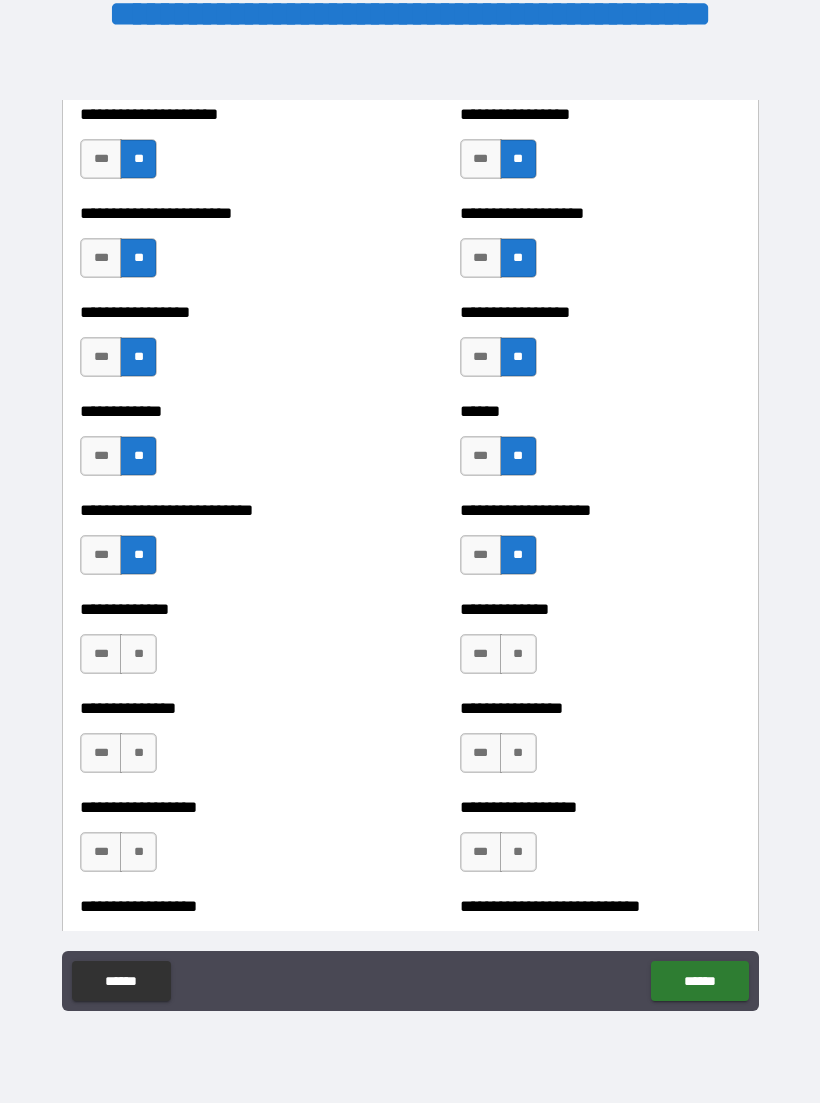 scroll, scrollTop: 3830, scrollLeft: 0, axis: vertical 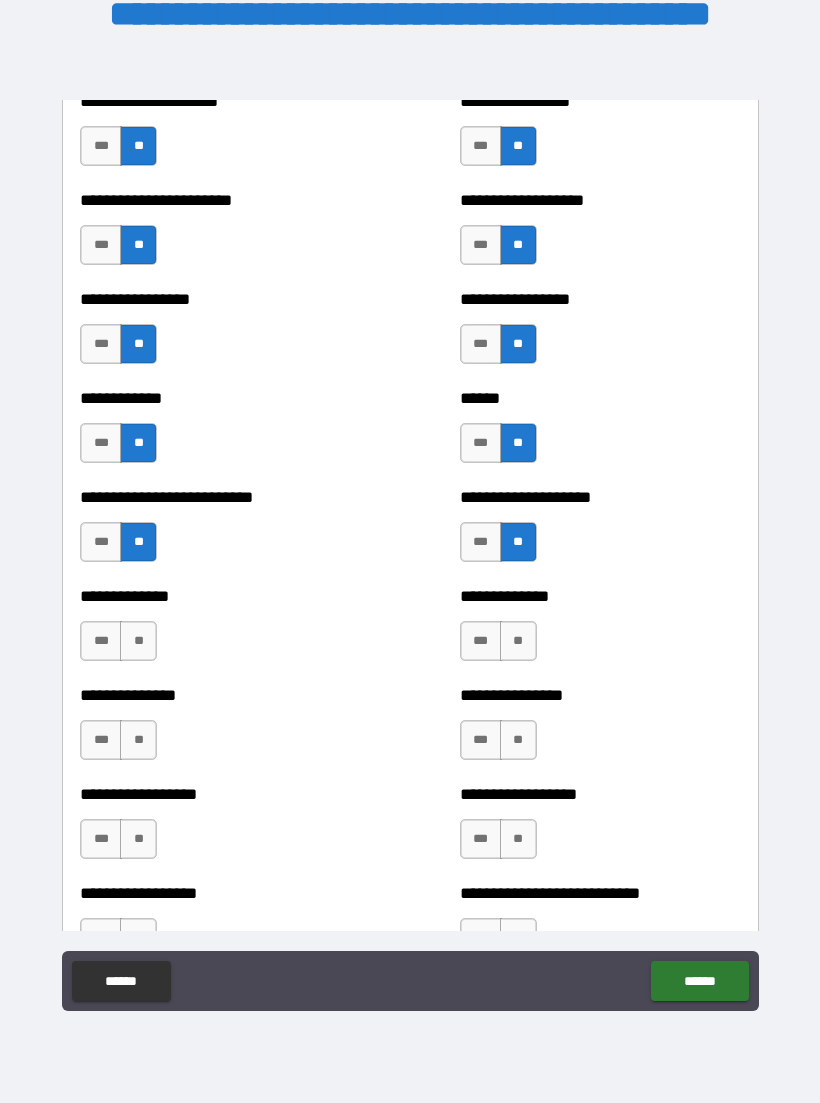 click on "**" at bounding box center [138, 641] 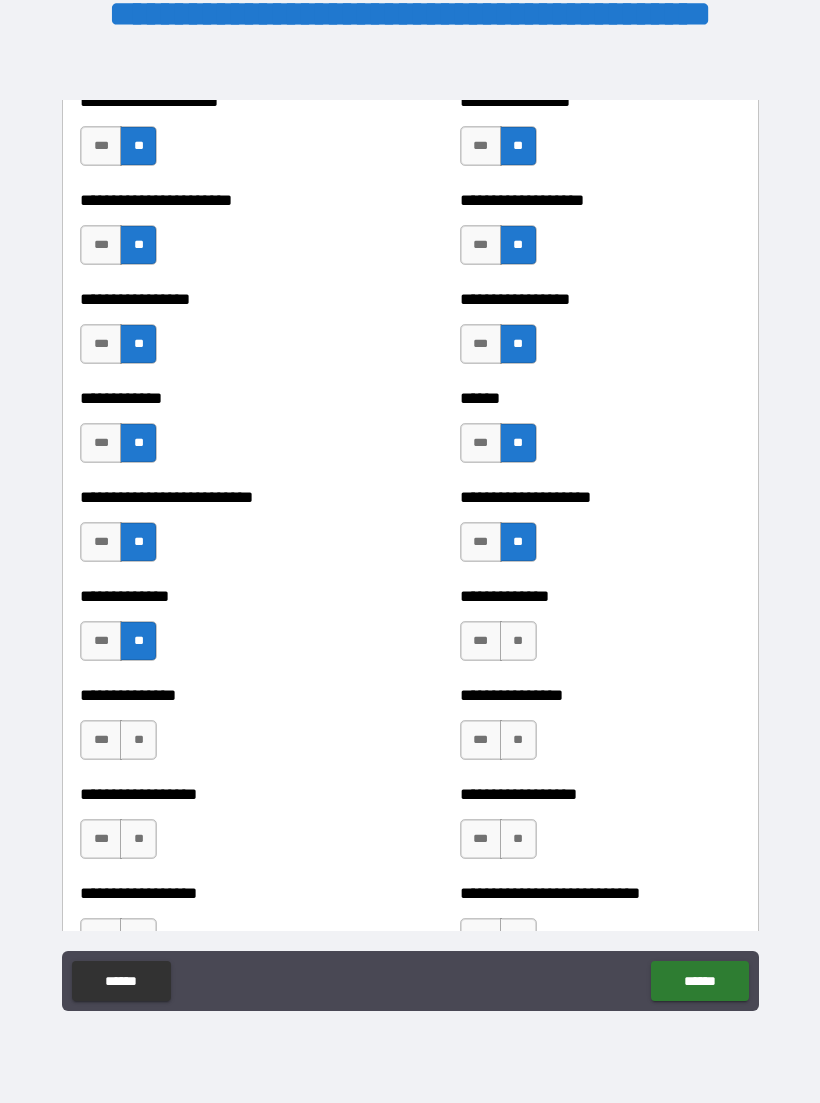 click on "**" at bounding box center [518, 641] 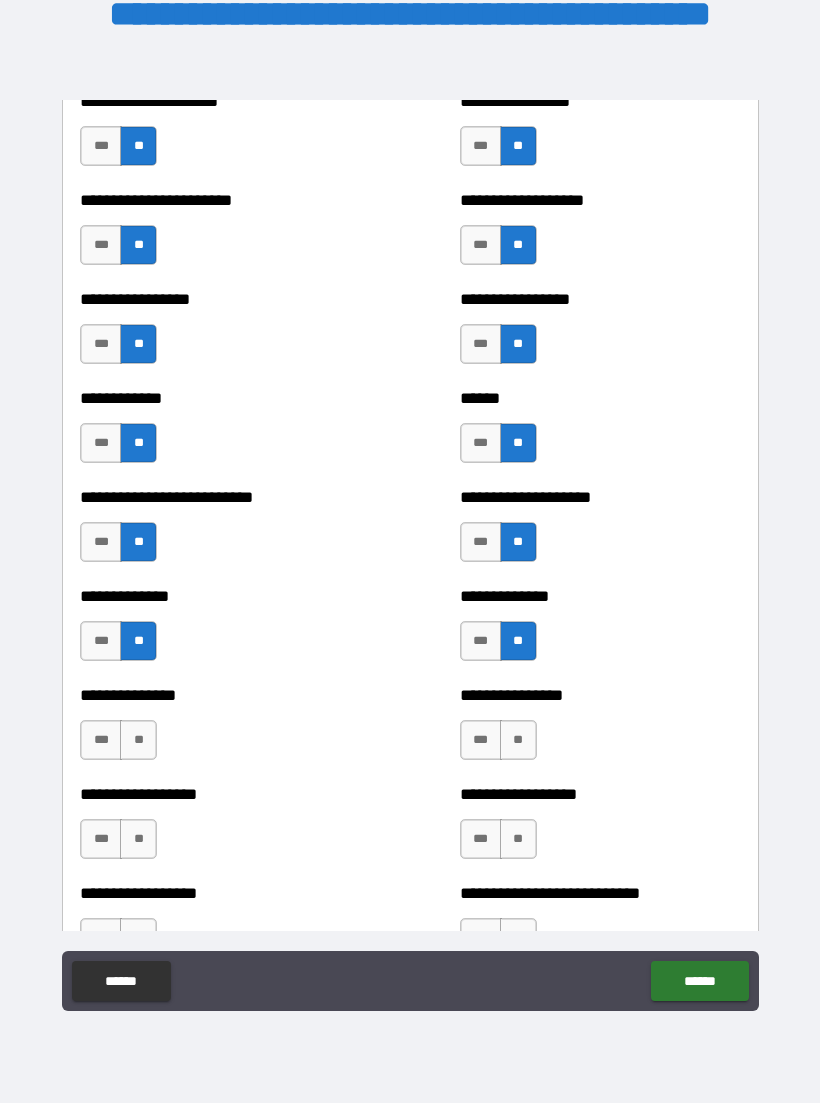 click on "**" at bounding box center (518, 740) 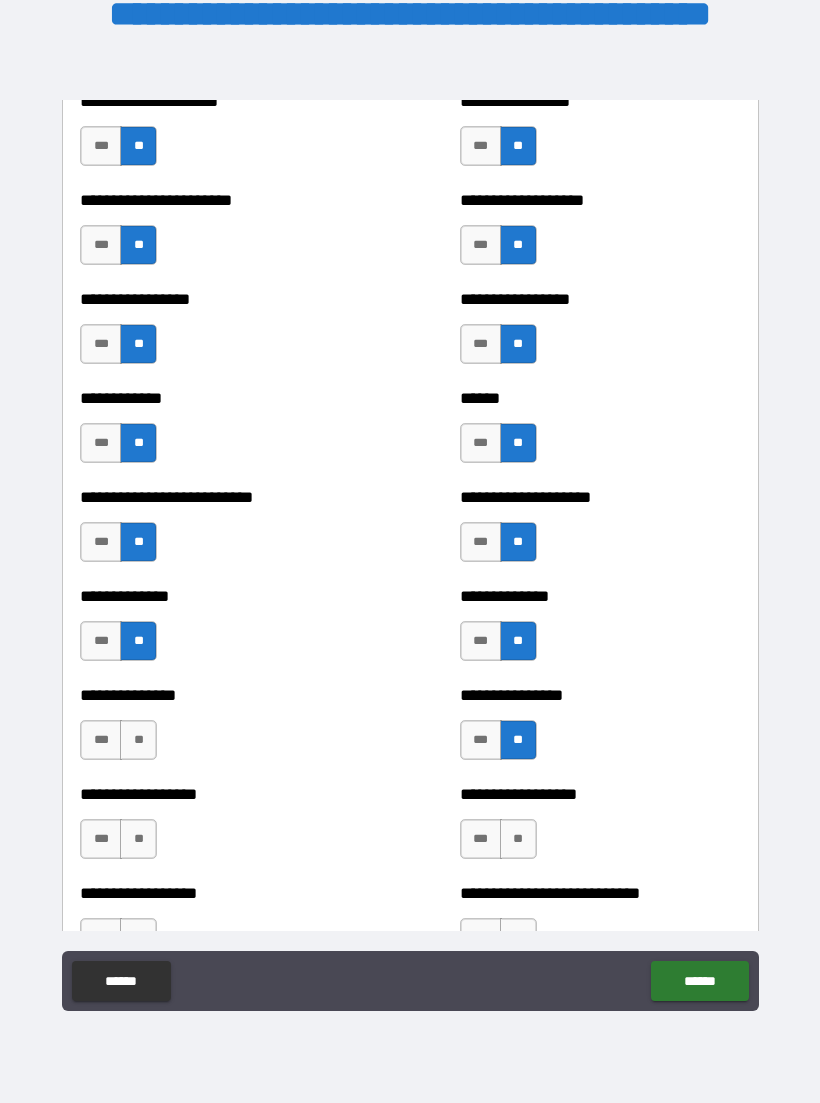 click on "**" at bounding box center (138, 740) 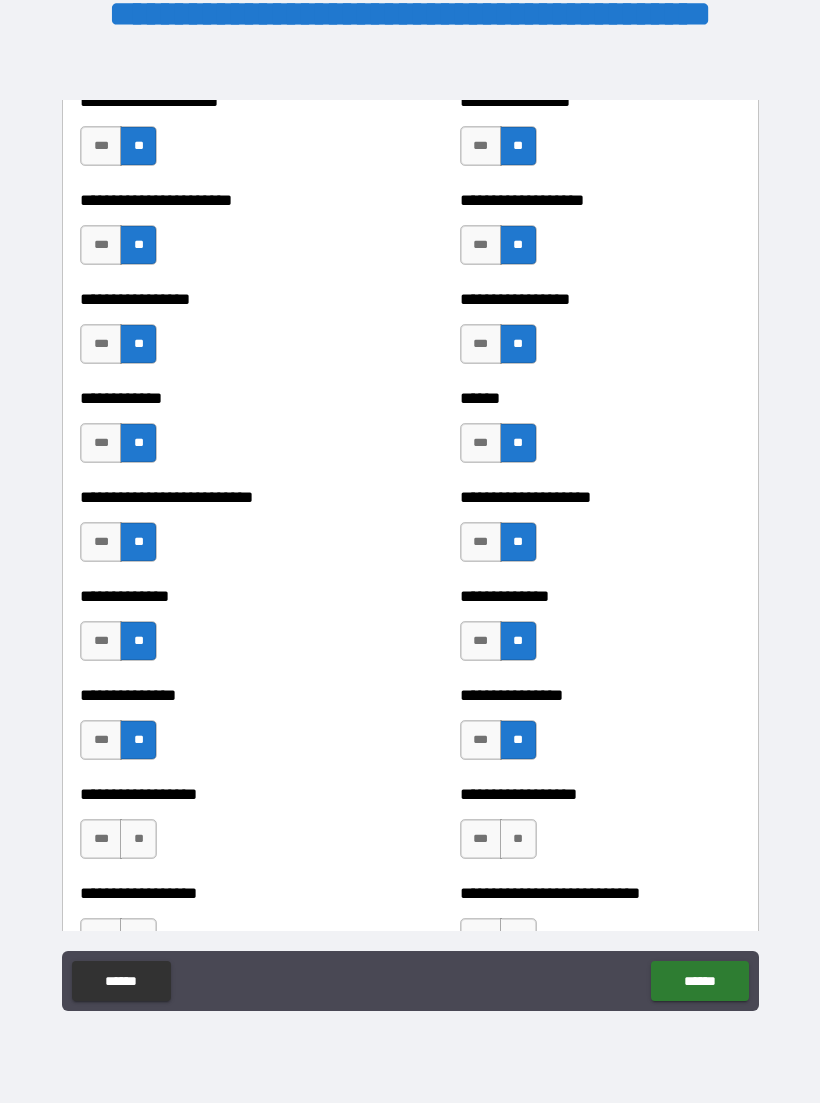 click on "**" at bounding box center (138, 839) 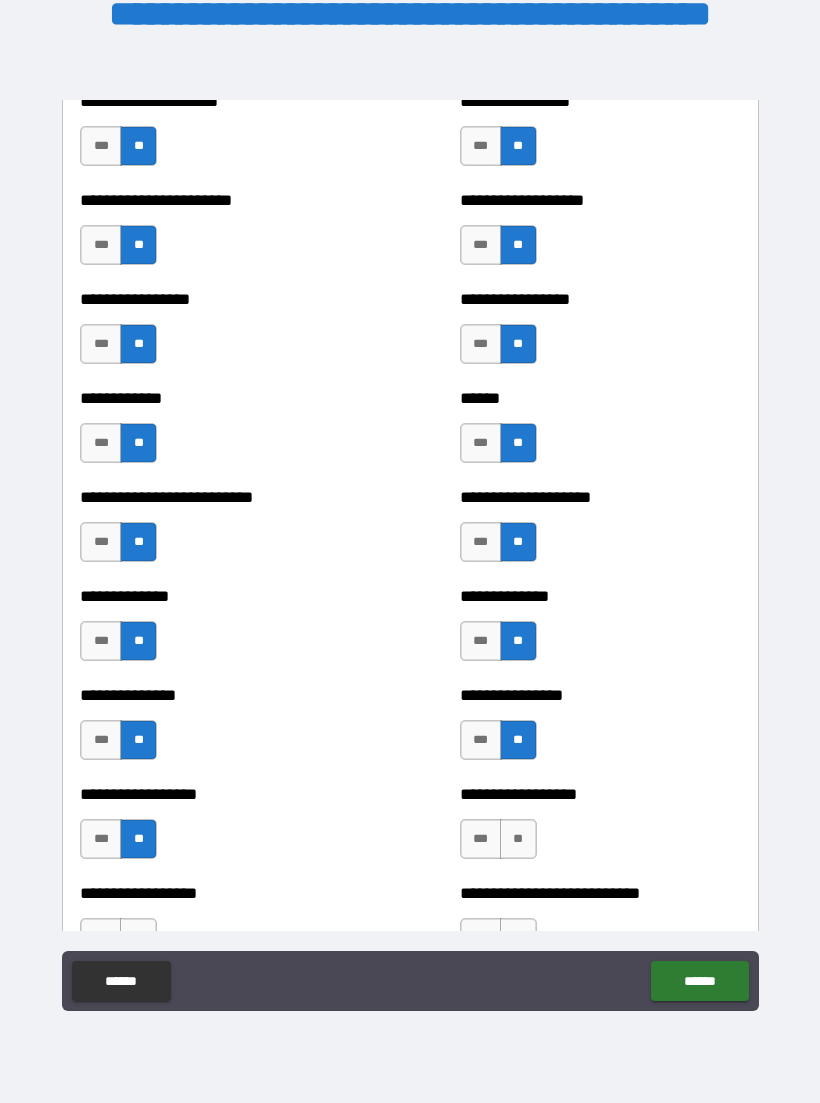 click on "**" at bounding box center [518, 839] 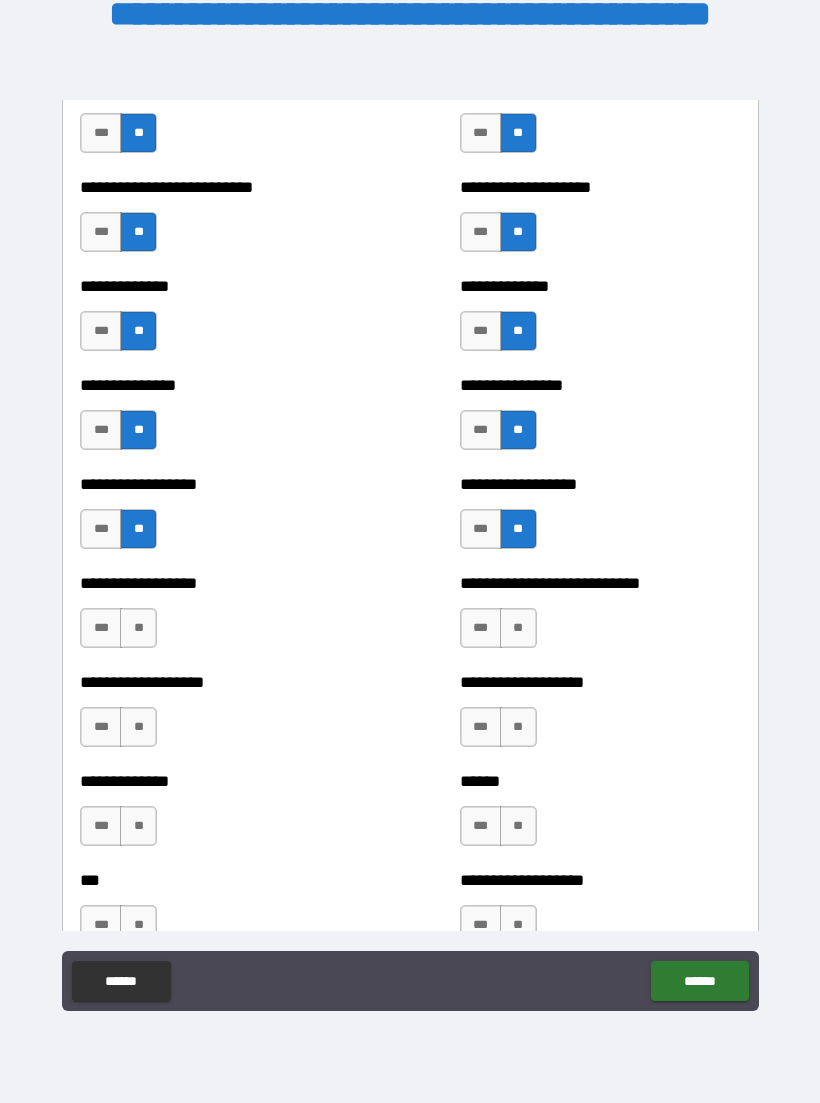 scroll, scrollTop: 4176, scrollLeft: 0, axis: vertical 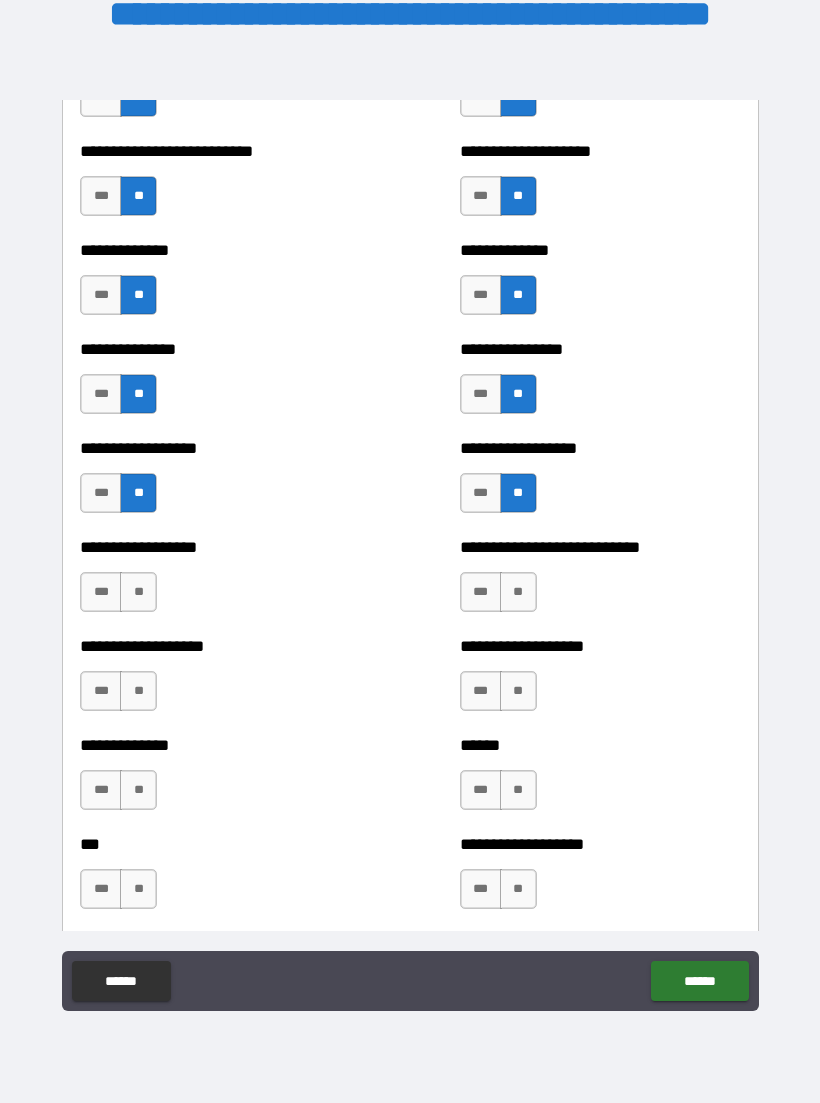 click on "**" at bounding box center [138, 592] 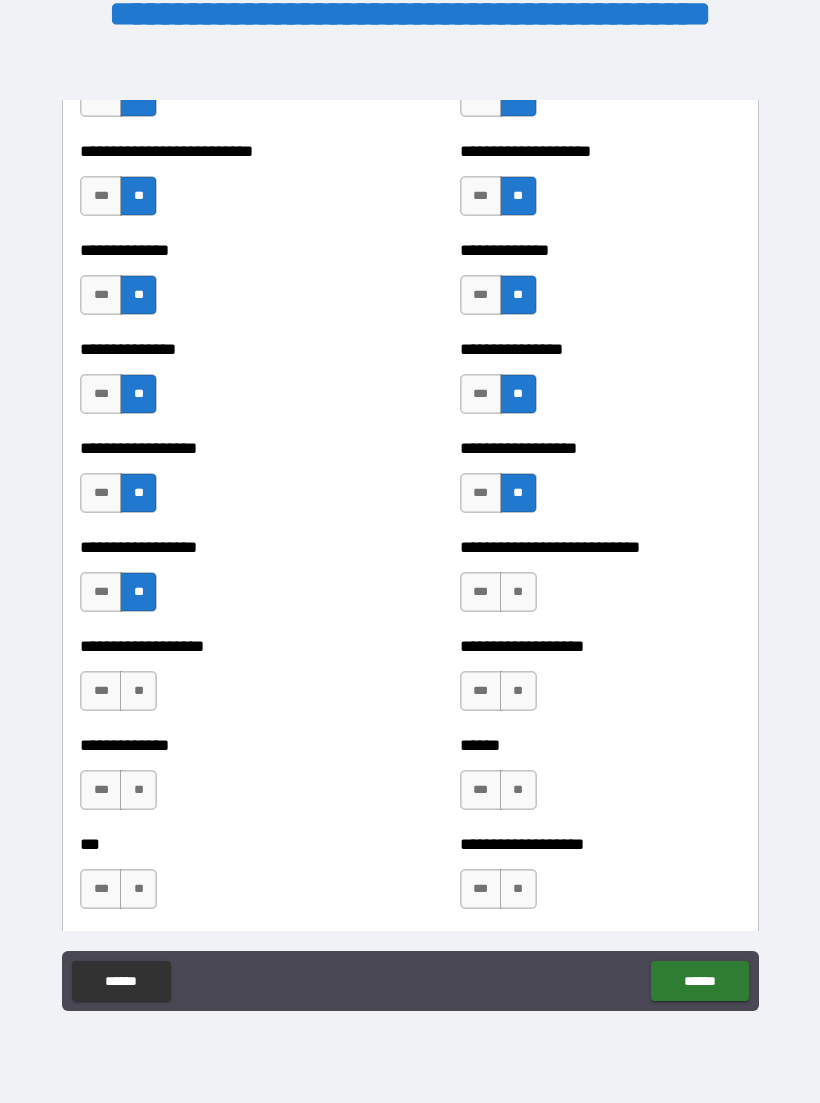 click on "**" at bounding box center [518, 592] 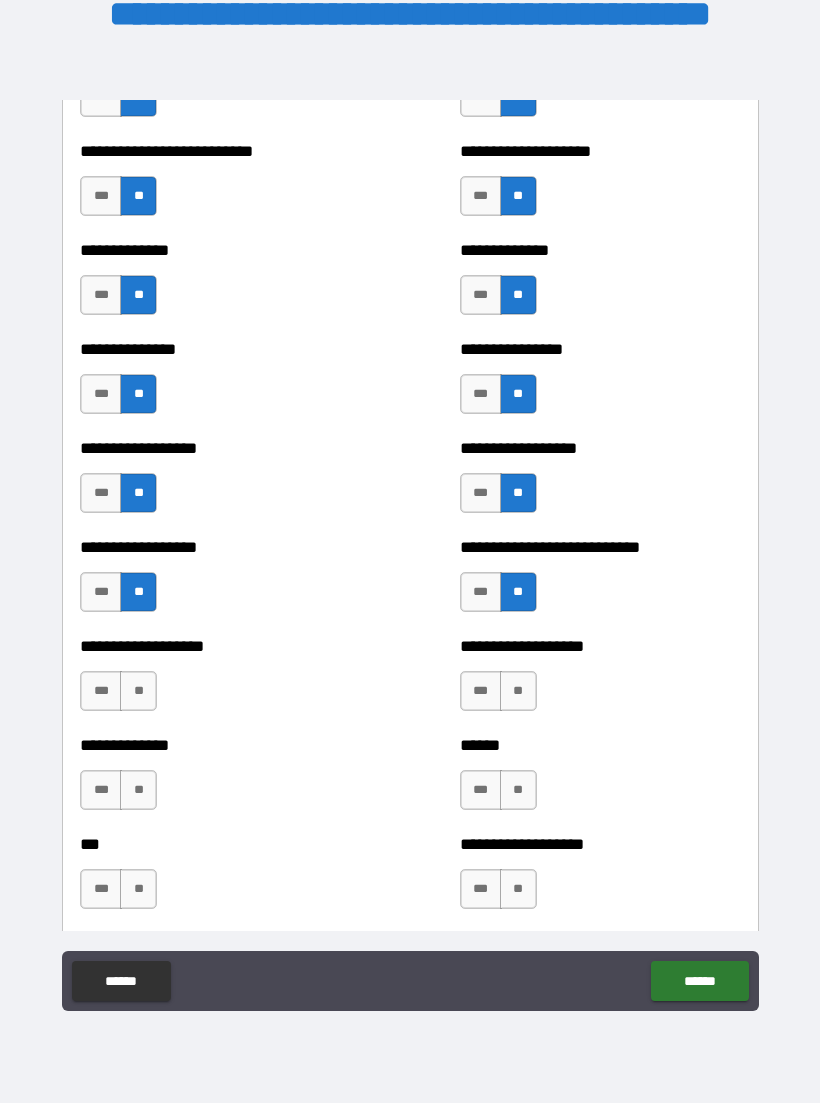 click on "**" at bounding box center (518, 691) 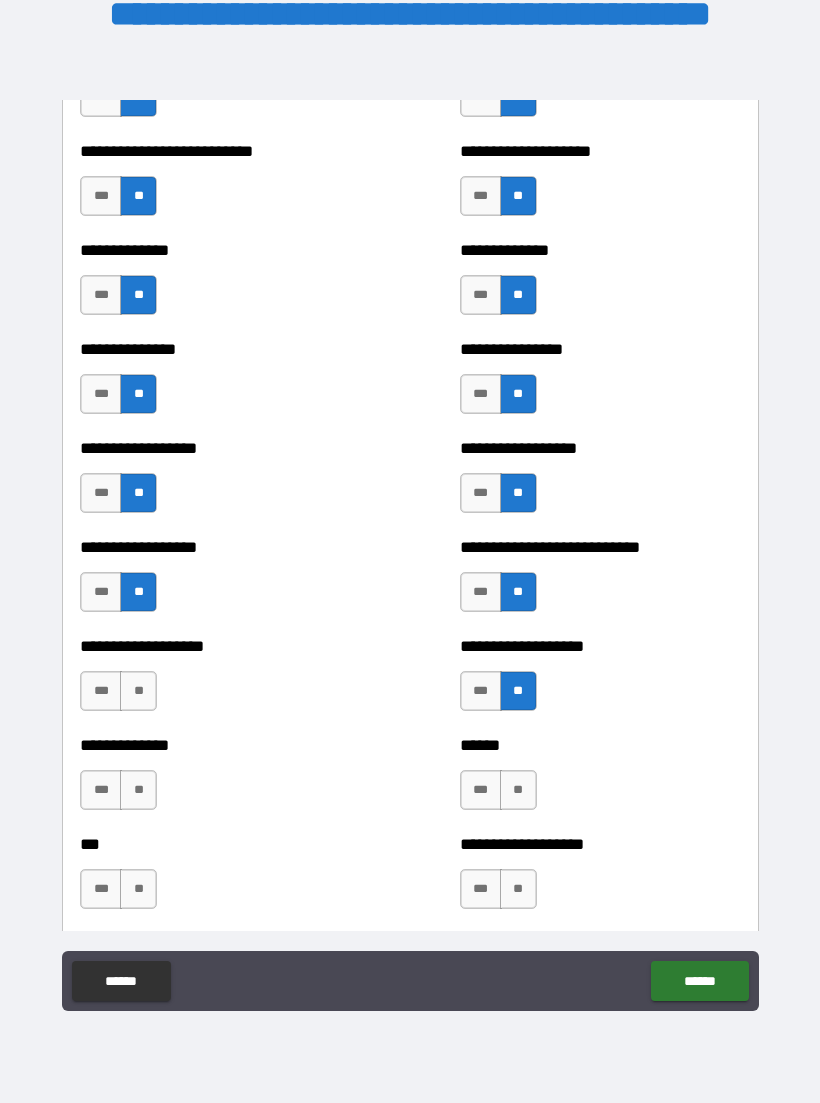 click on "**" at bounding box center (138, 691) 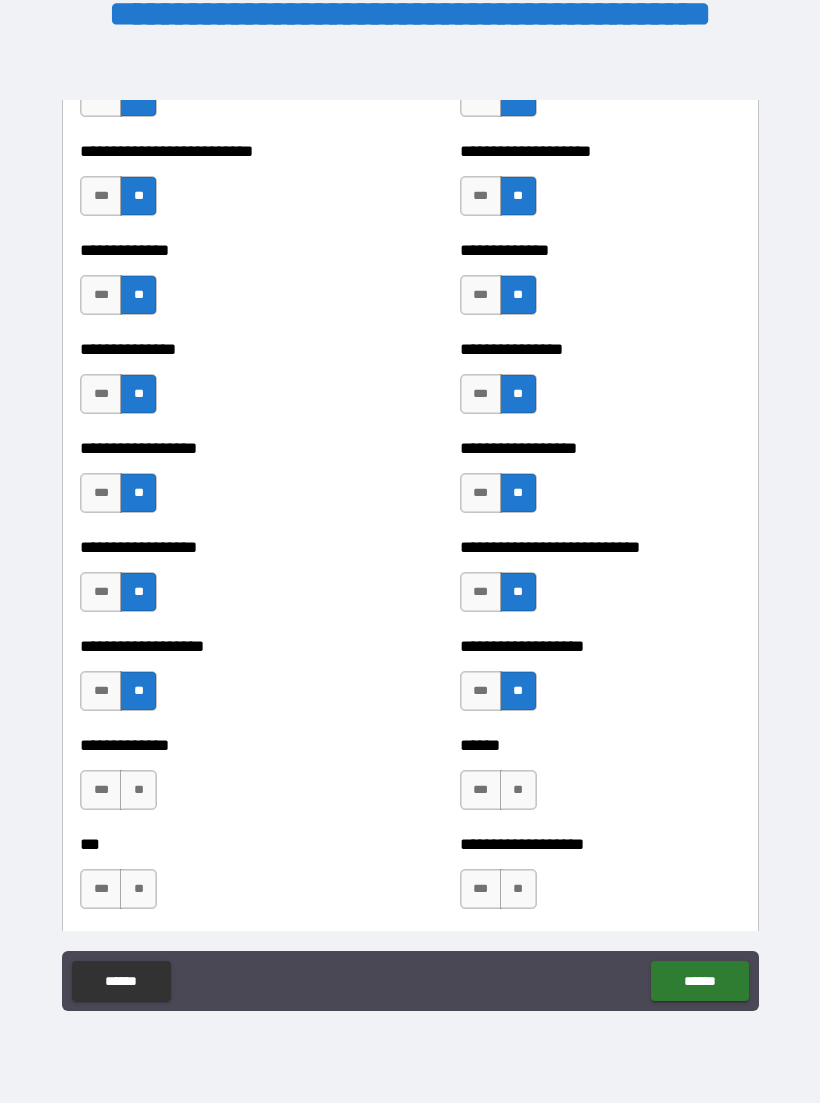 click on "**" at bounding box center [138, 790] 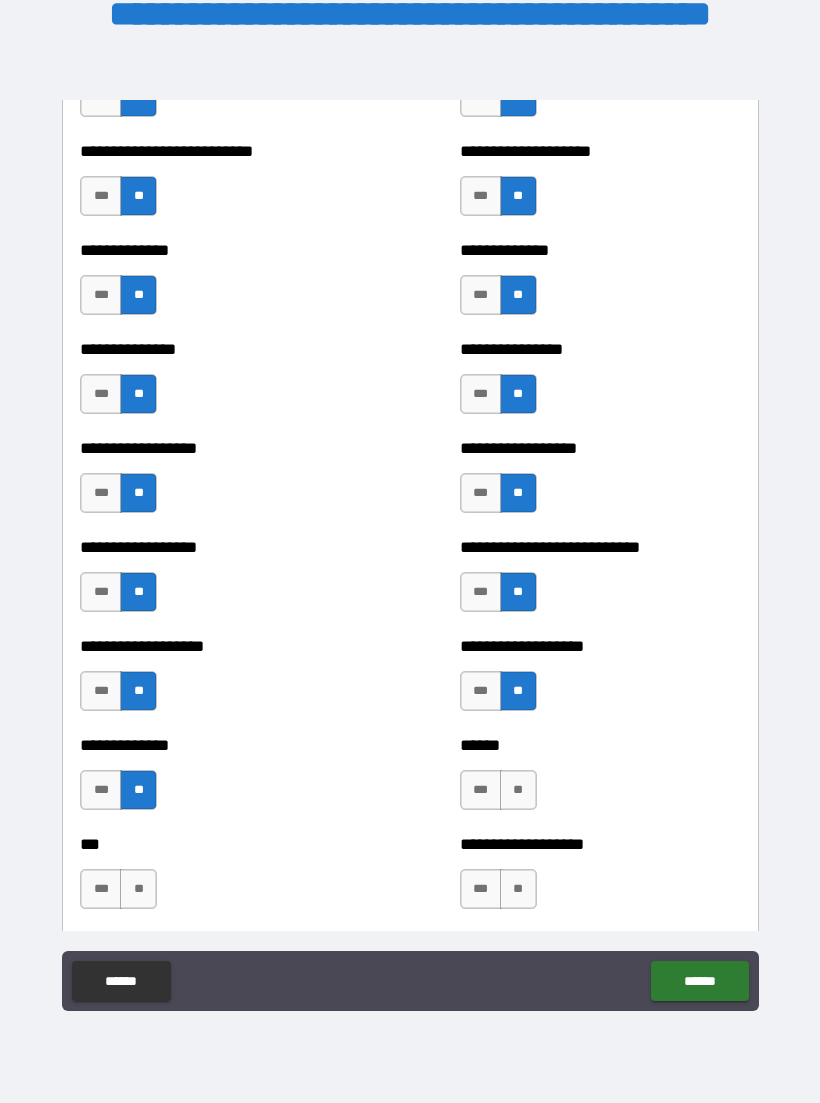 click on "**" at bounding box center [518, 790] 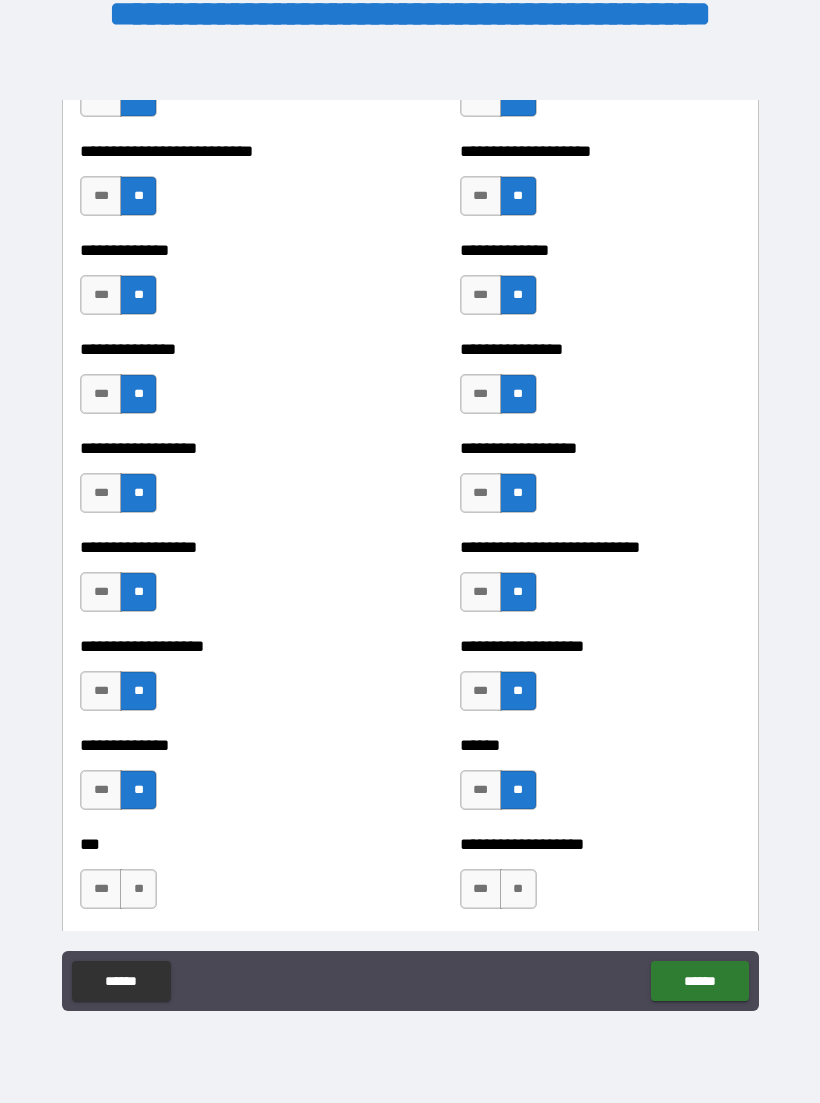 click on "**" at bounding box center [518, 889] 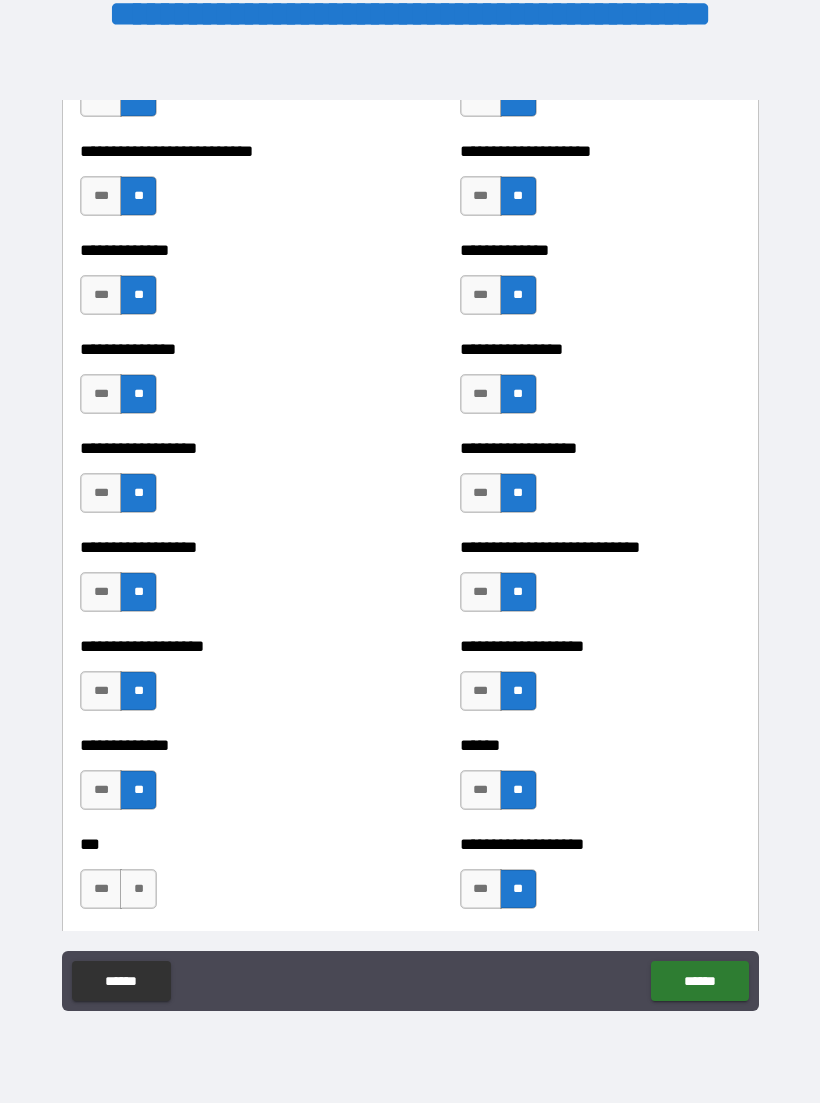 click on "**" at bounding box center (138, 889) 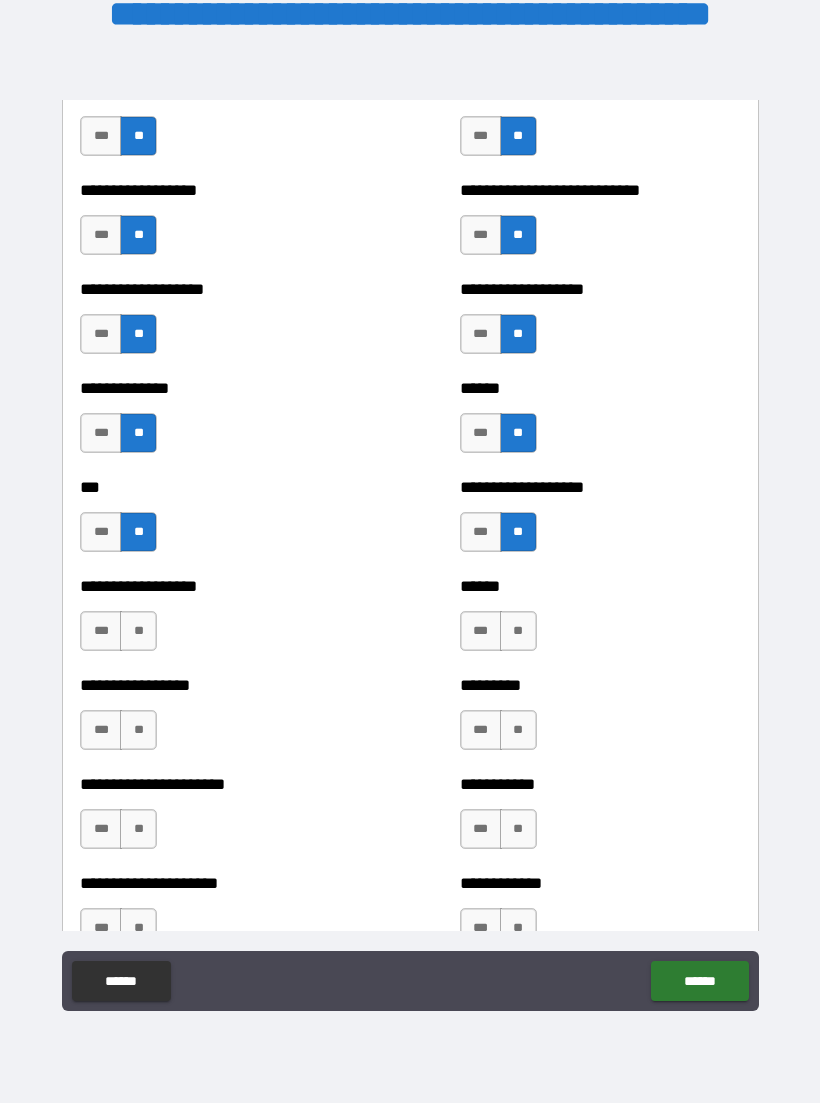 scroll, scrollTop: 4544, scrollLeft: 0, axis: vertical 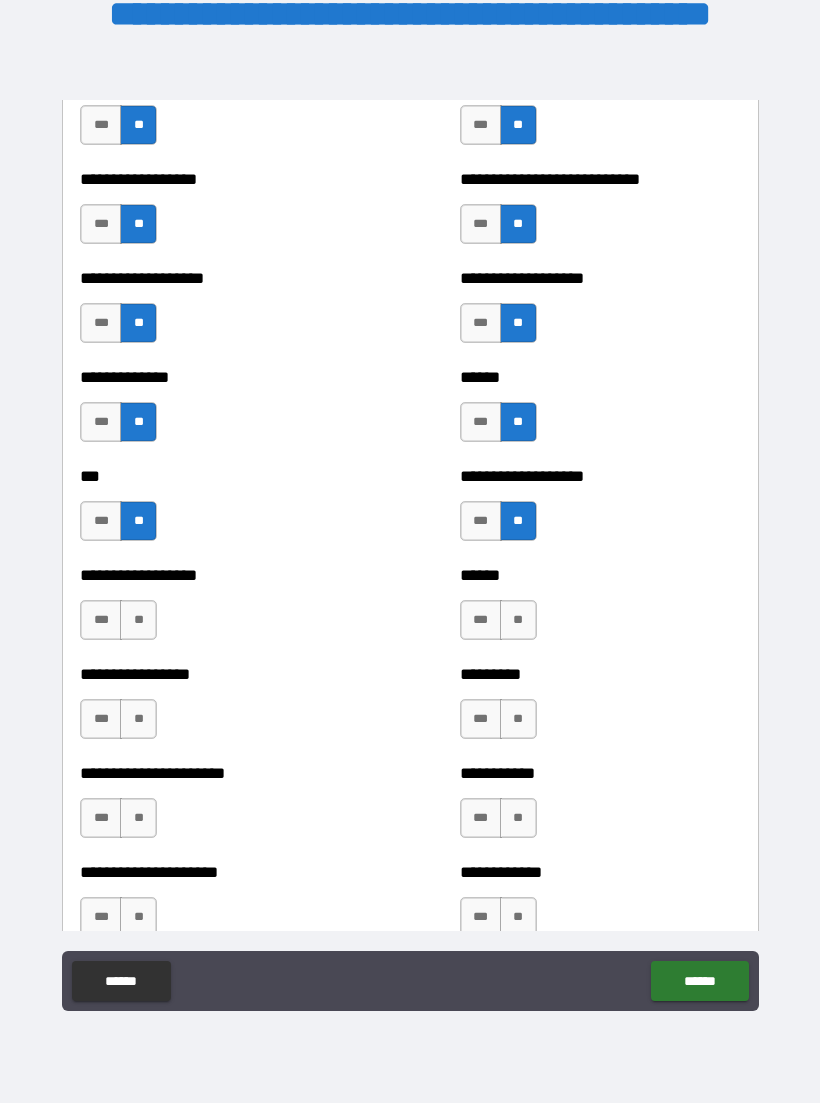 click on "**" at bounding box center [518, 620] 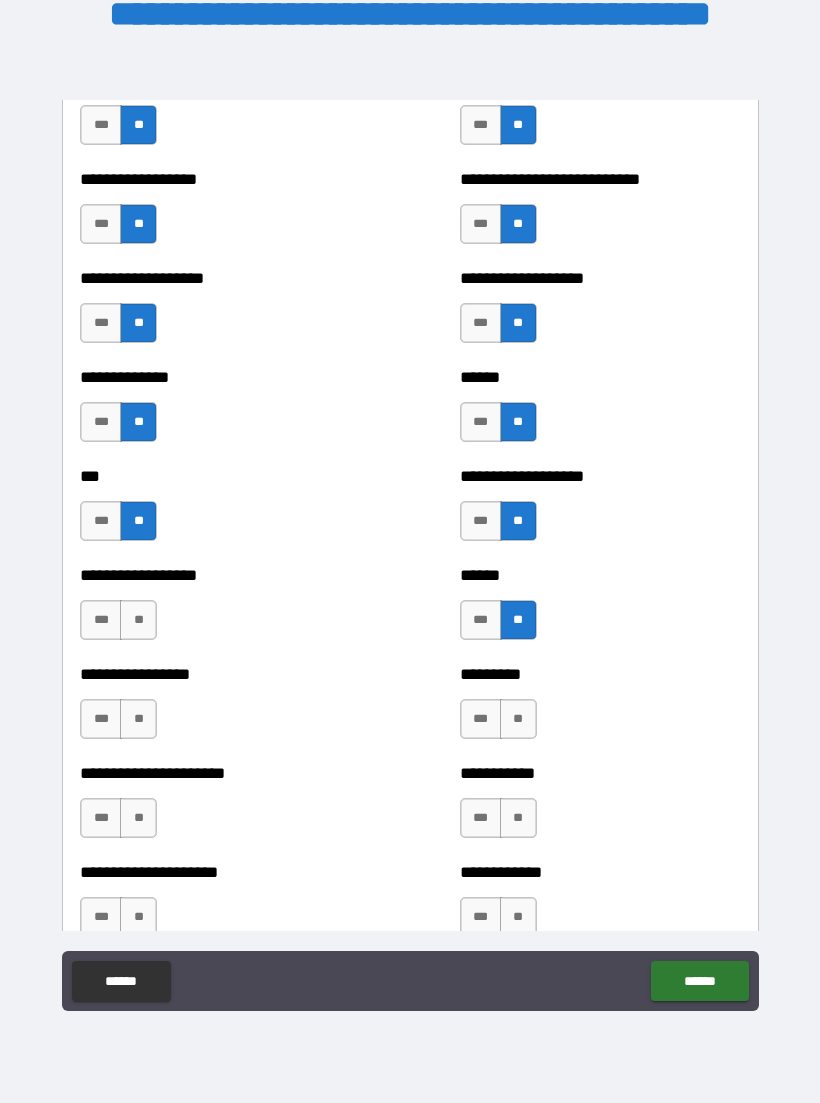 click on "**" at bounding box center (518, 719) 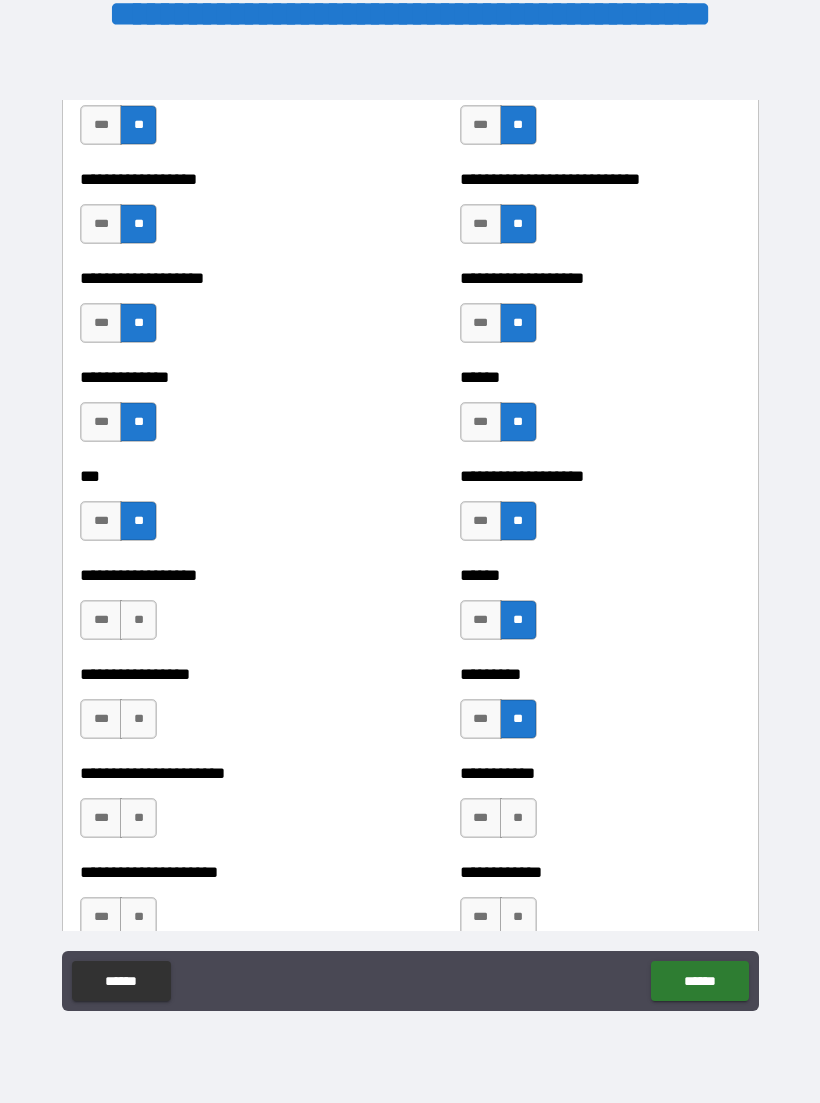 click on "**" at bounding box center (138, 620) 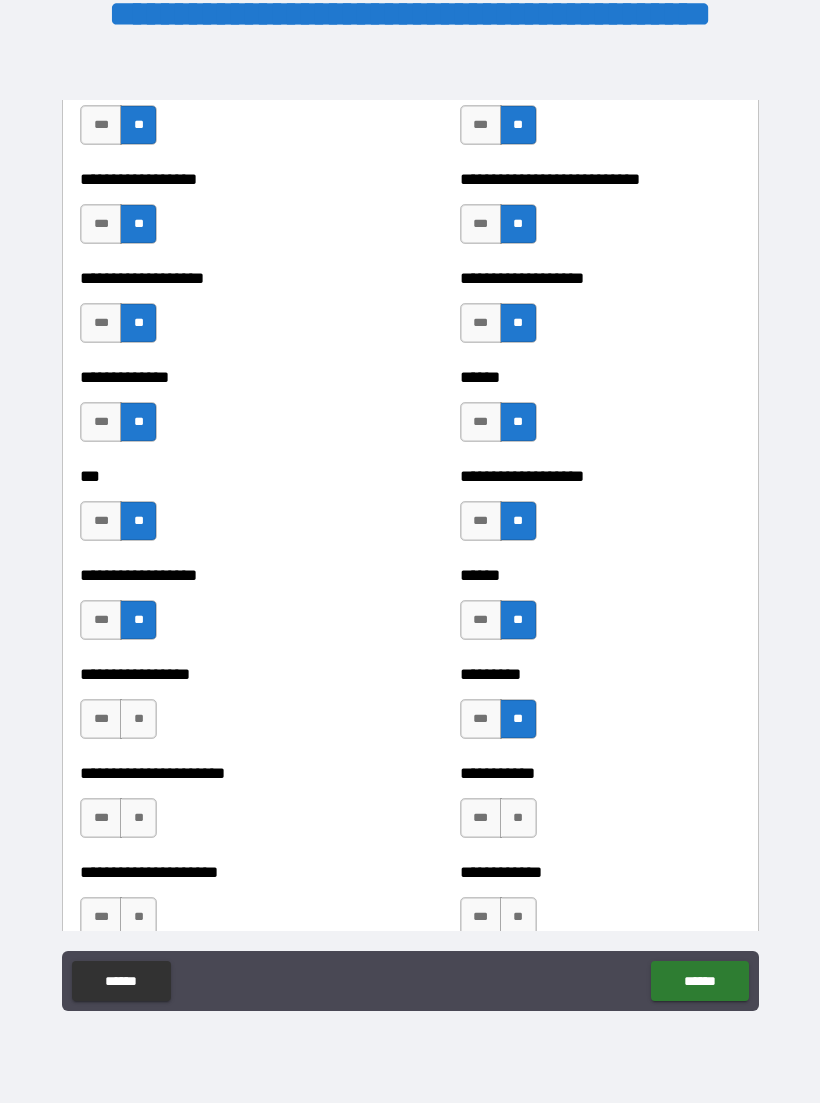 click on "**" at bounding box center (138, 719) 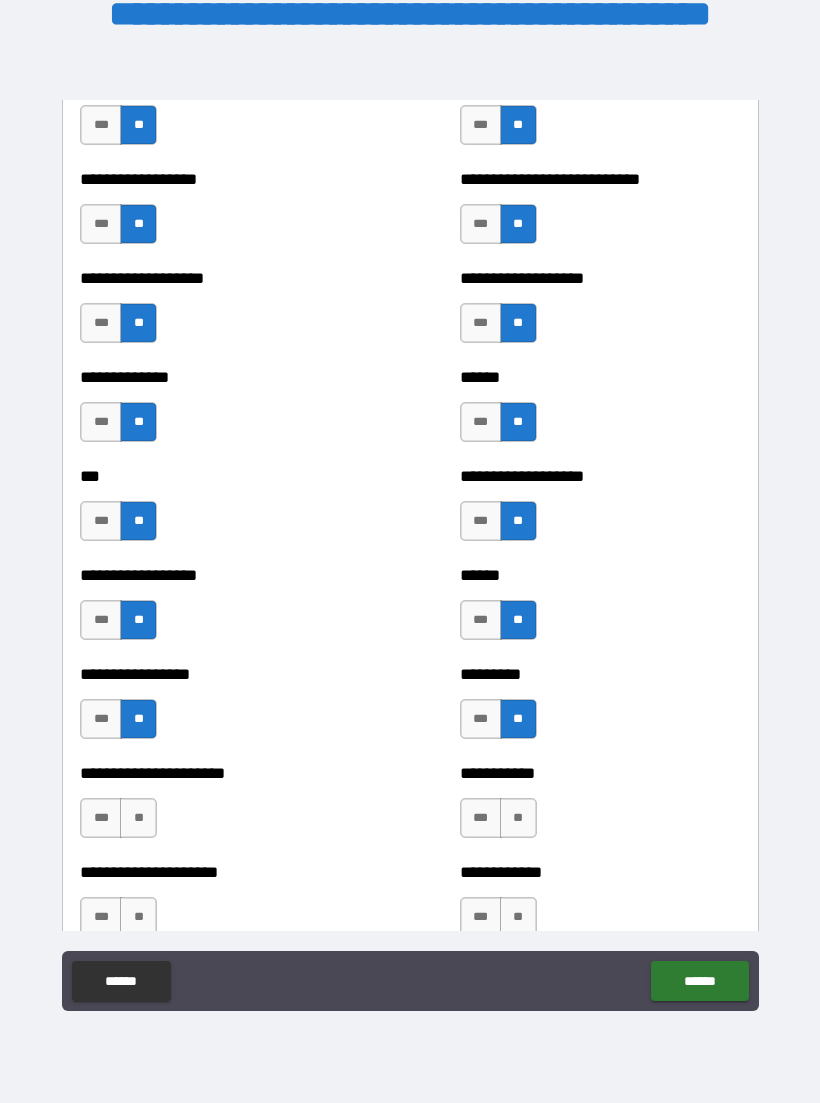 click on "**" at bounding box center (138, 818) 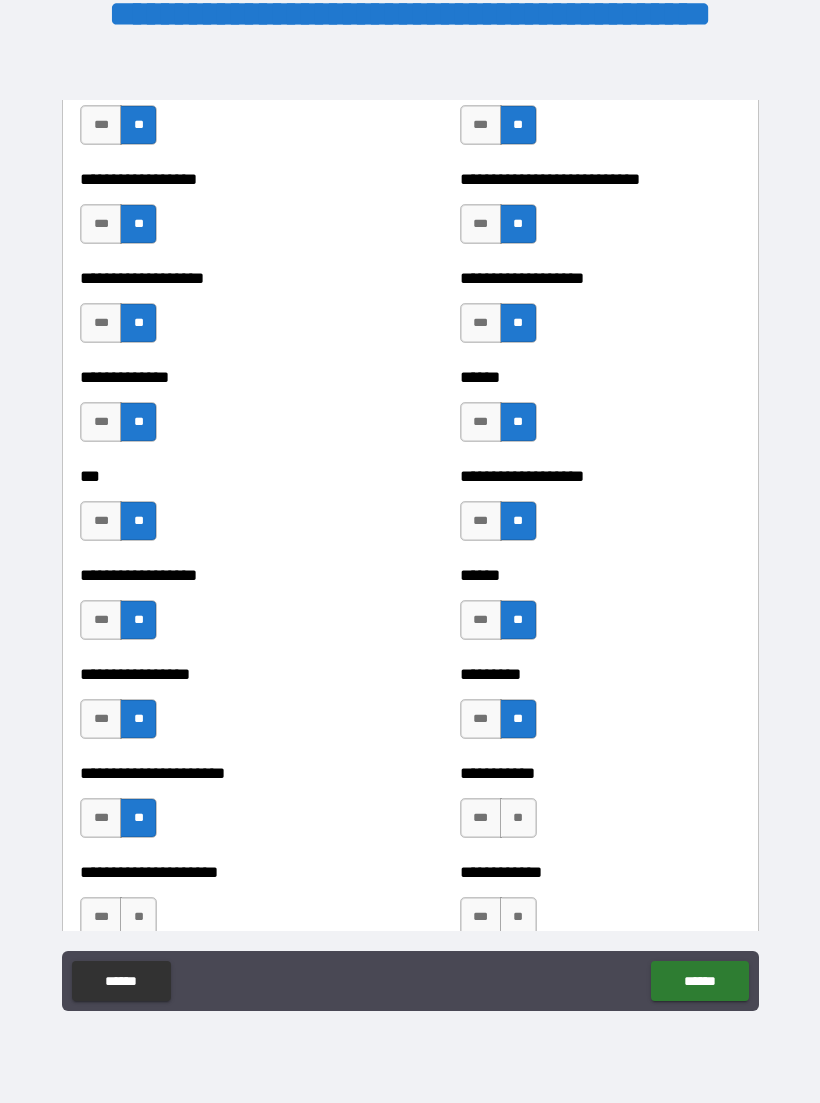 click on "**" at bounding box center [518, 818] 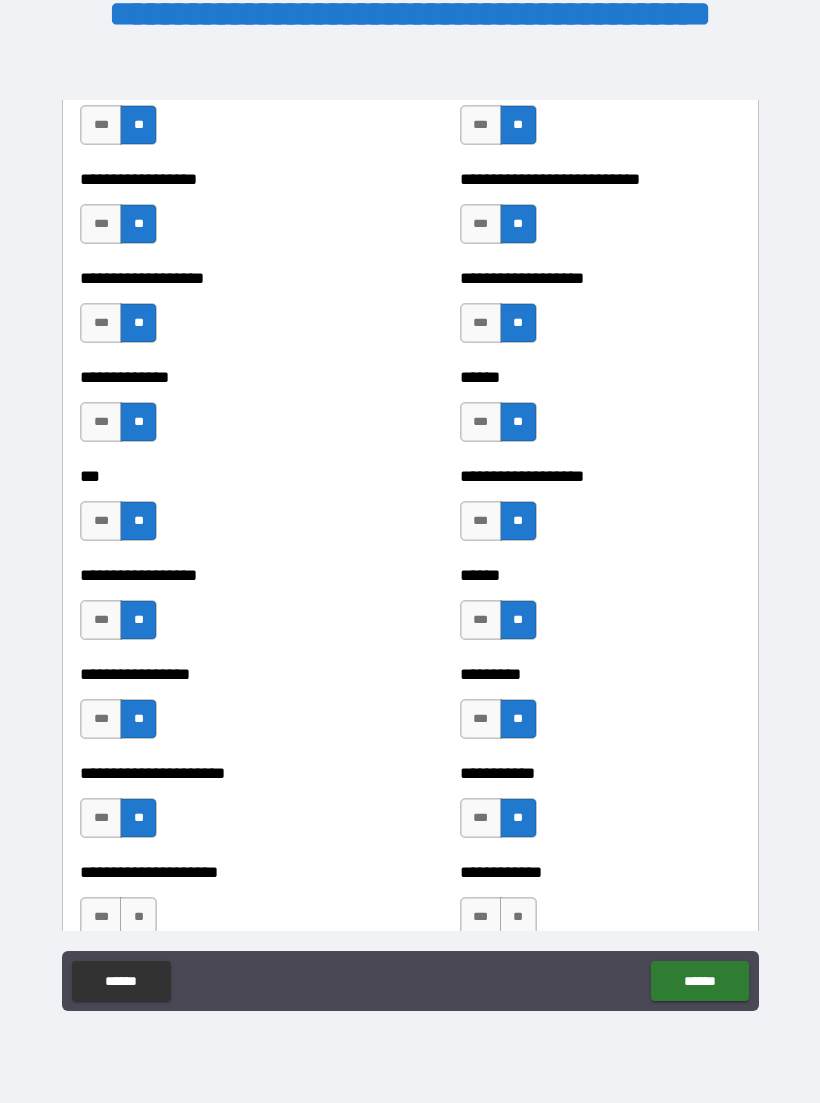 click on "**" at bounding box center (518, 917) 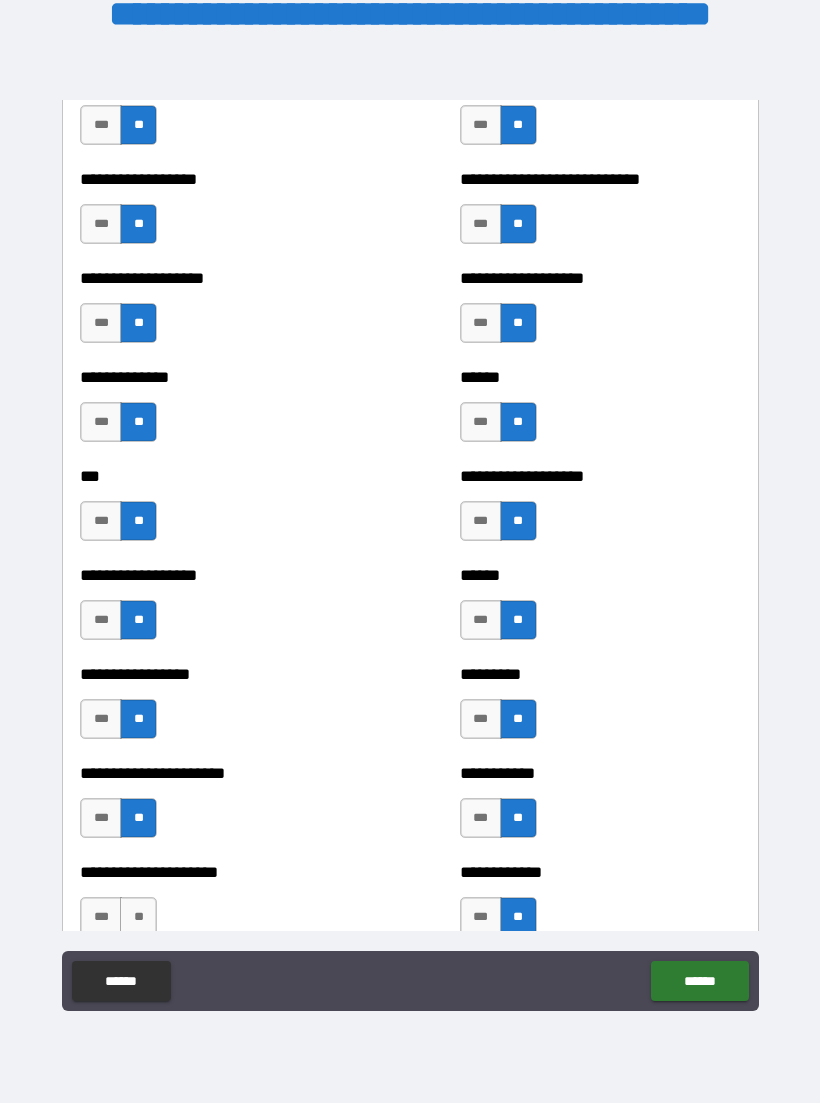 click on "**" at bounding box center [138, 917] 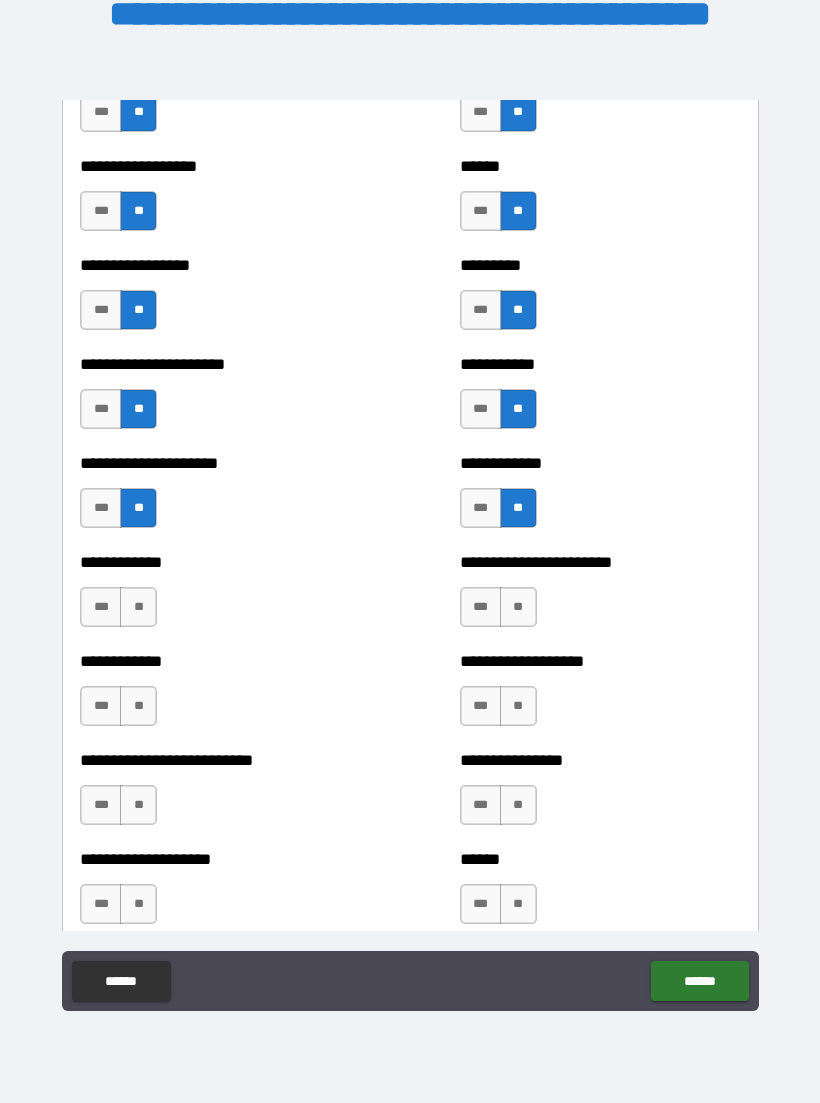 scroll, scrollTop: 4961, scrollLeft: 0, axis: vertical 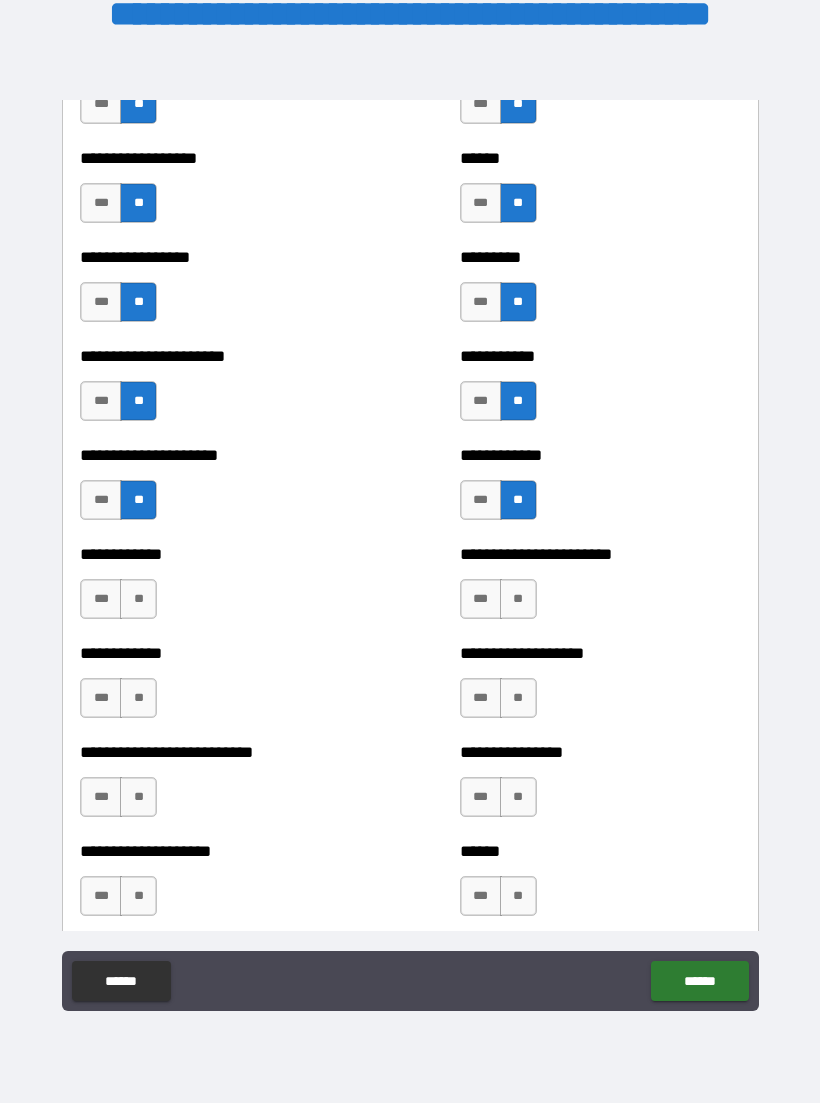 click on "**" at bounding box center [138, 599] 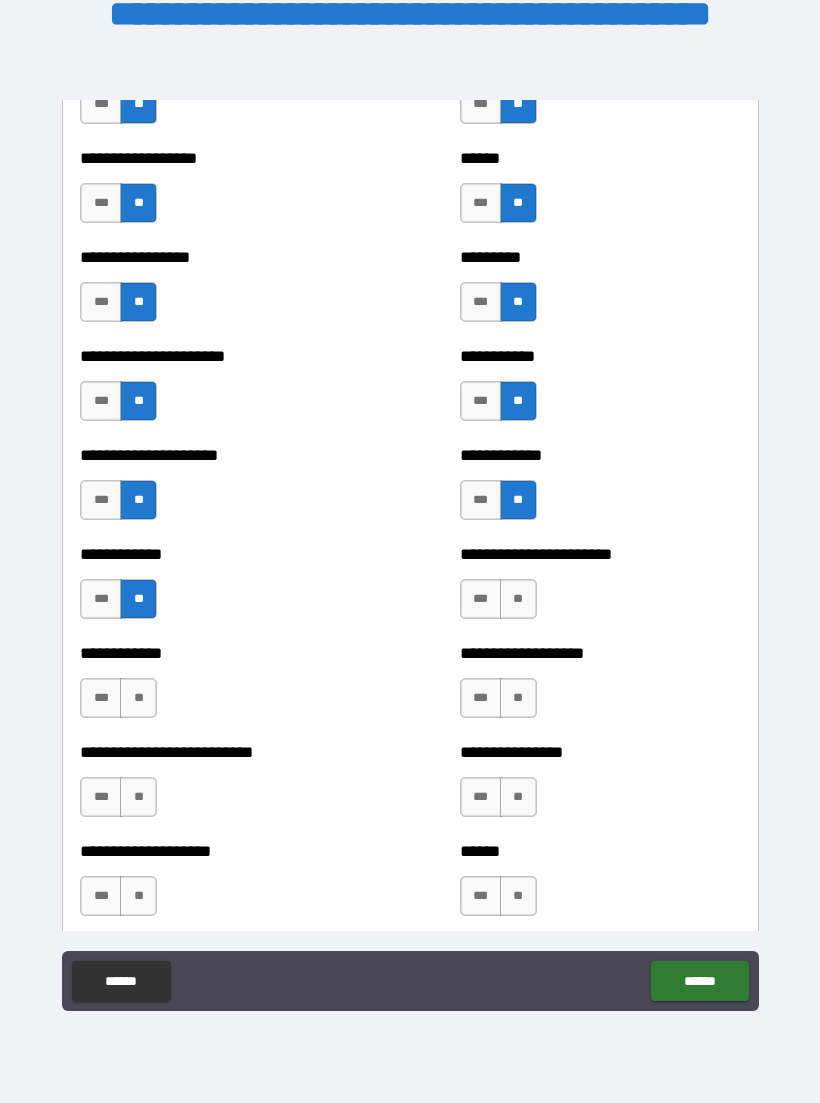 click on "**" at bounding box center (518, 599) 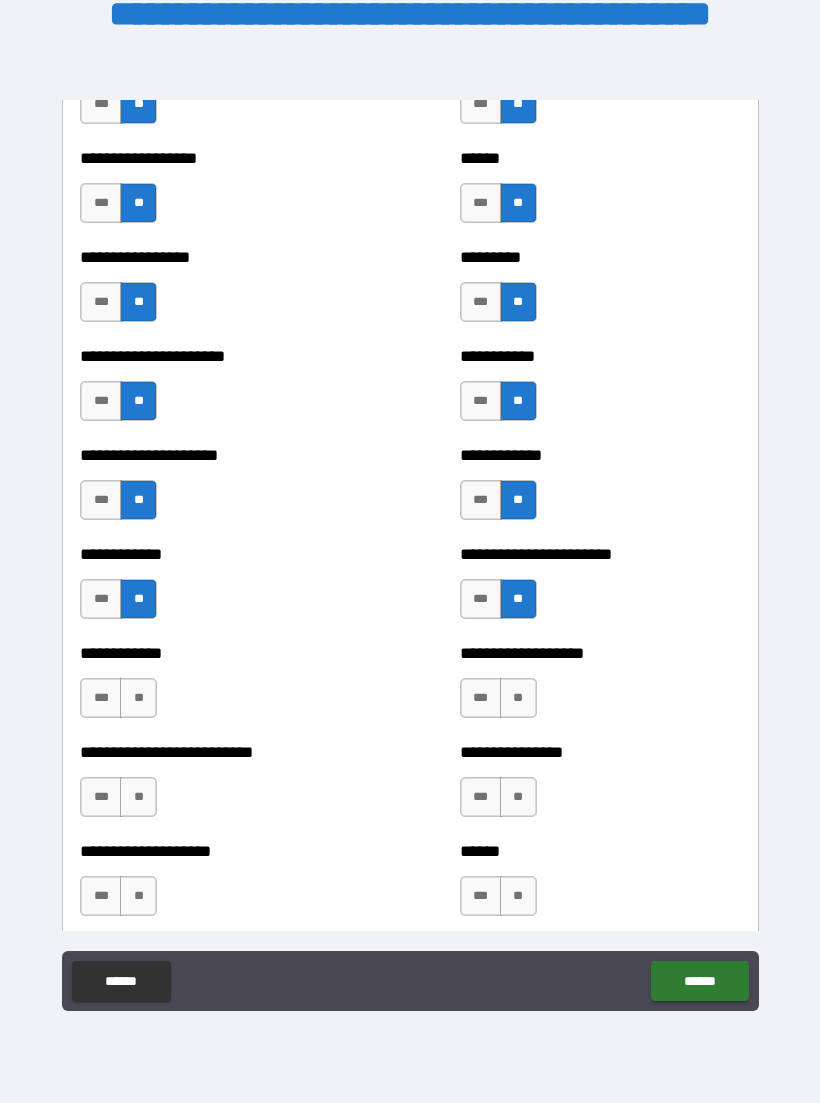 click on "**" at bounding box center (518, 698) 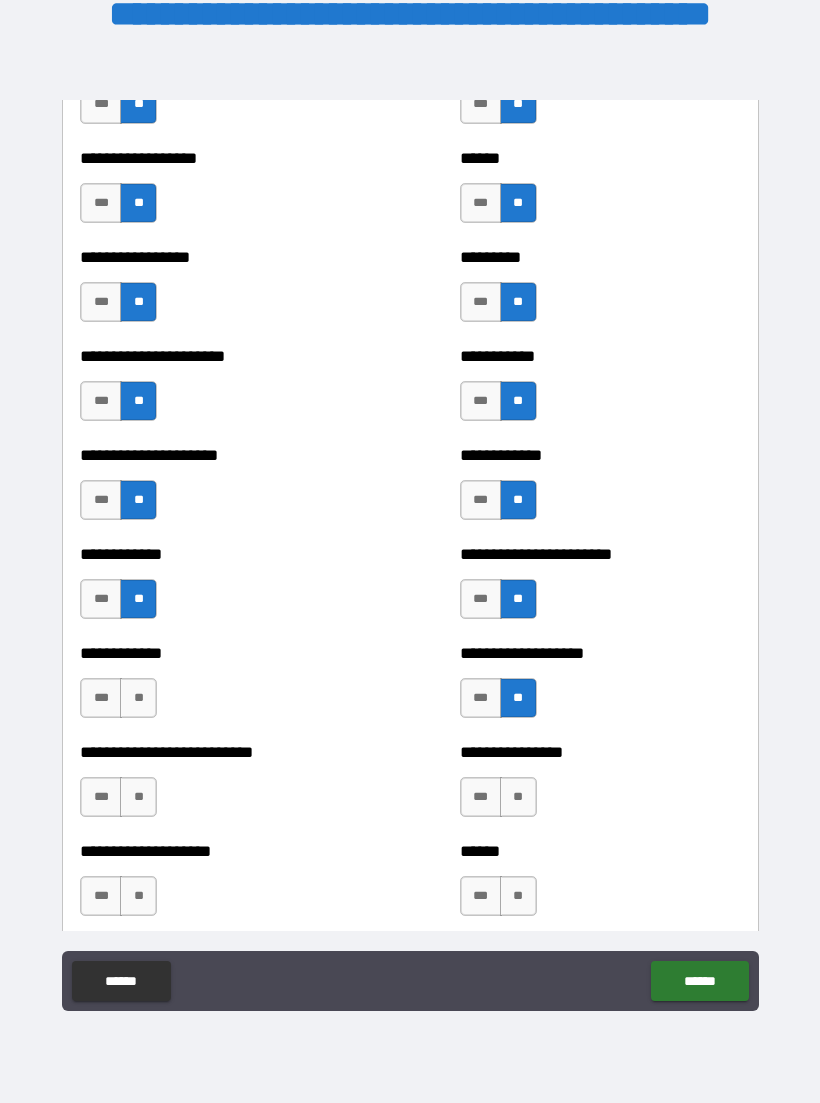 click on "**" at bounding box center (138, 698) 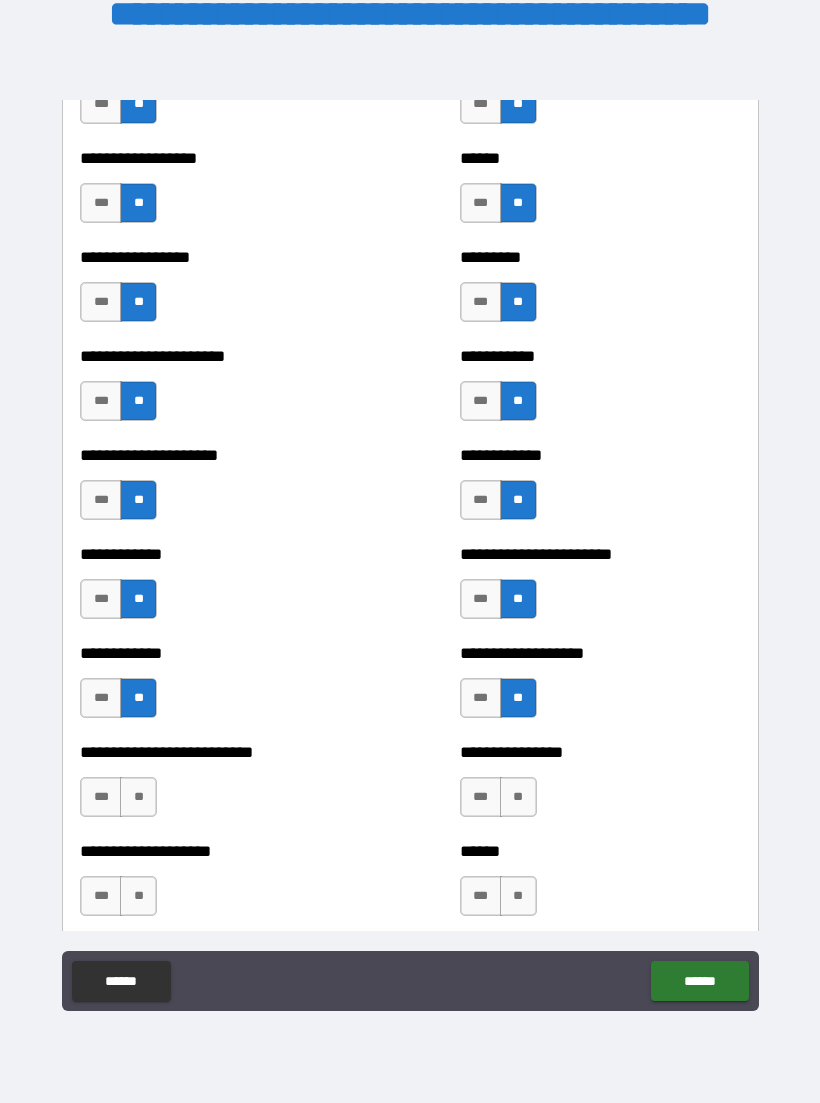 click on "**" at bounding box center (138, 797) 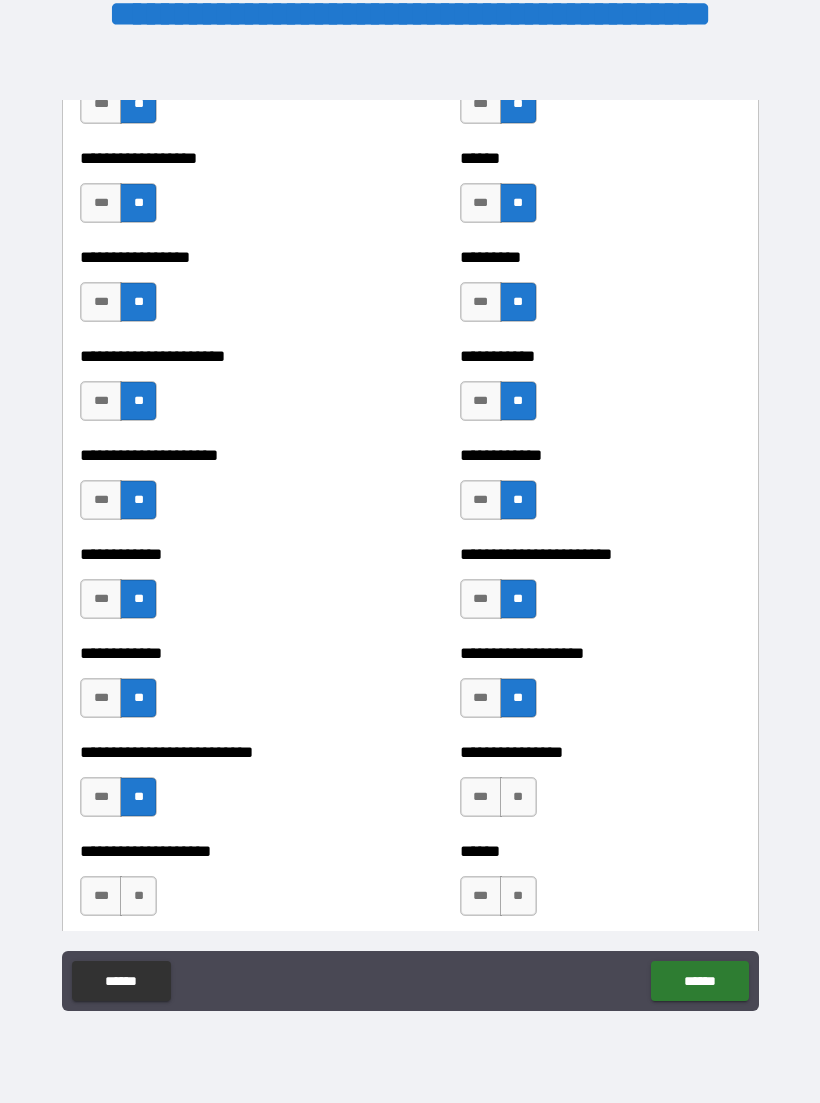click on "**" at bounding box center [518, 797] 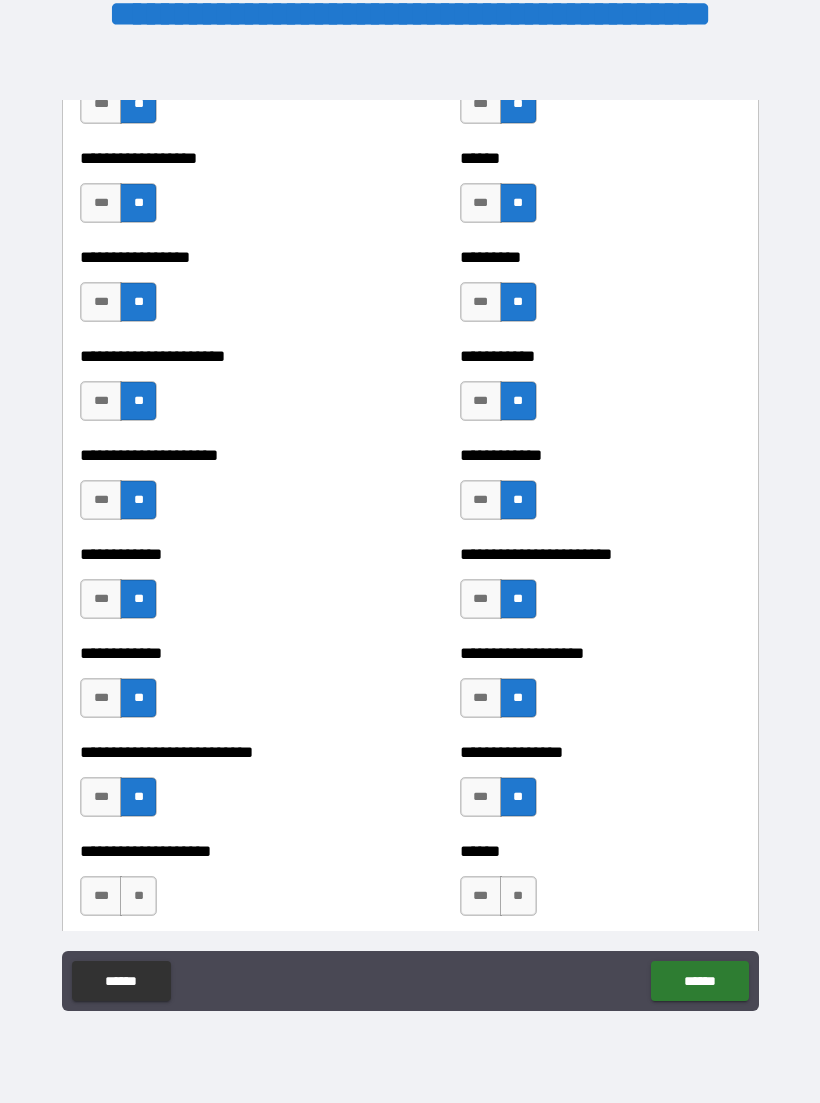 click on "**" at bounding box center (518, 896) 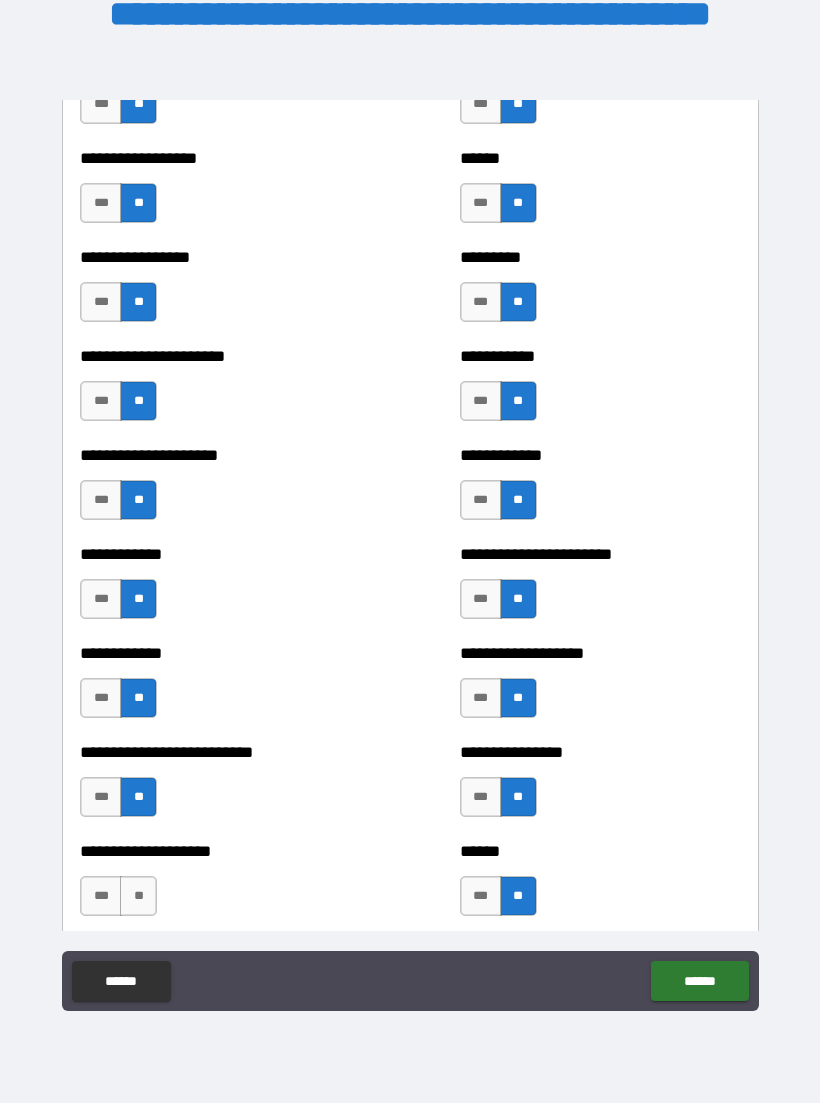 click on "**" at bounding box center [138, 896] 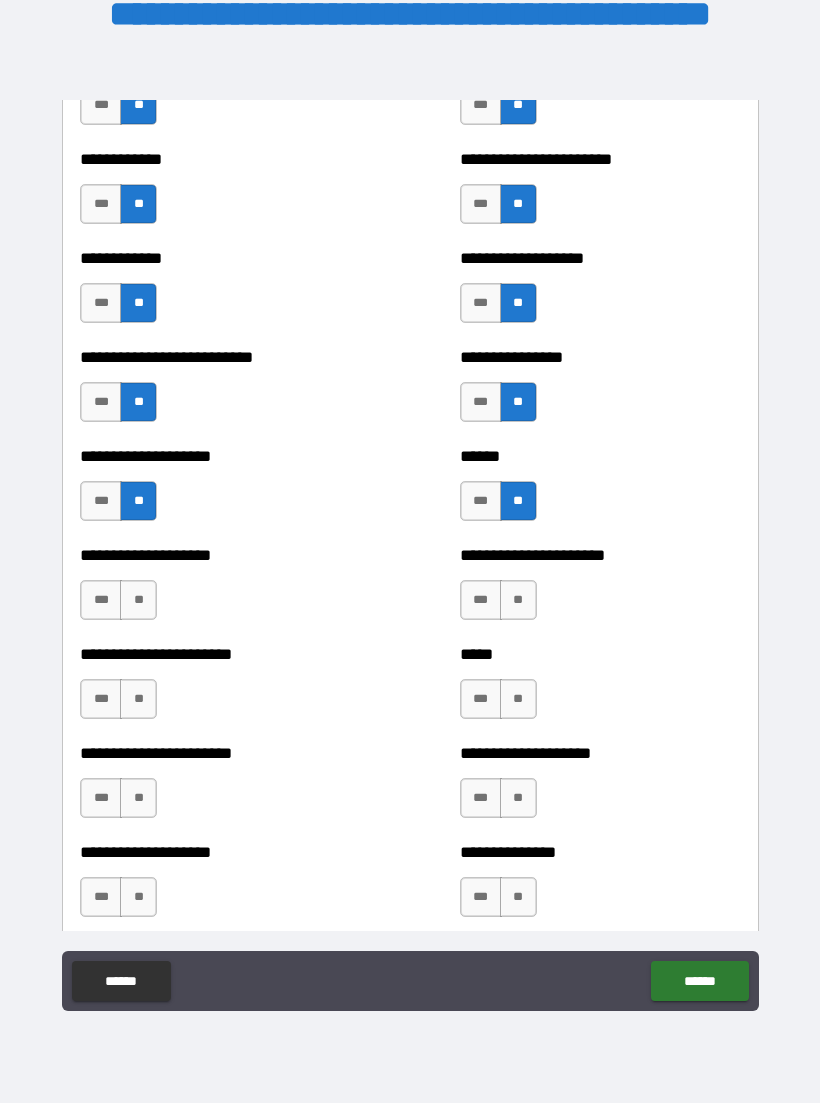 scroll, scrollTop: 5378, scrollLeft: 0, axis: vertical 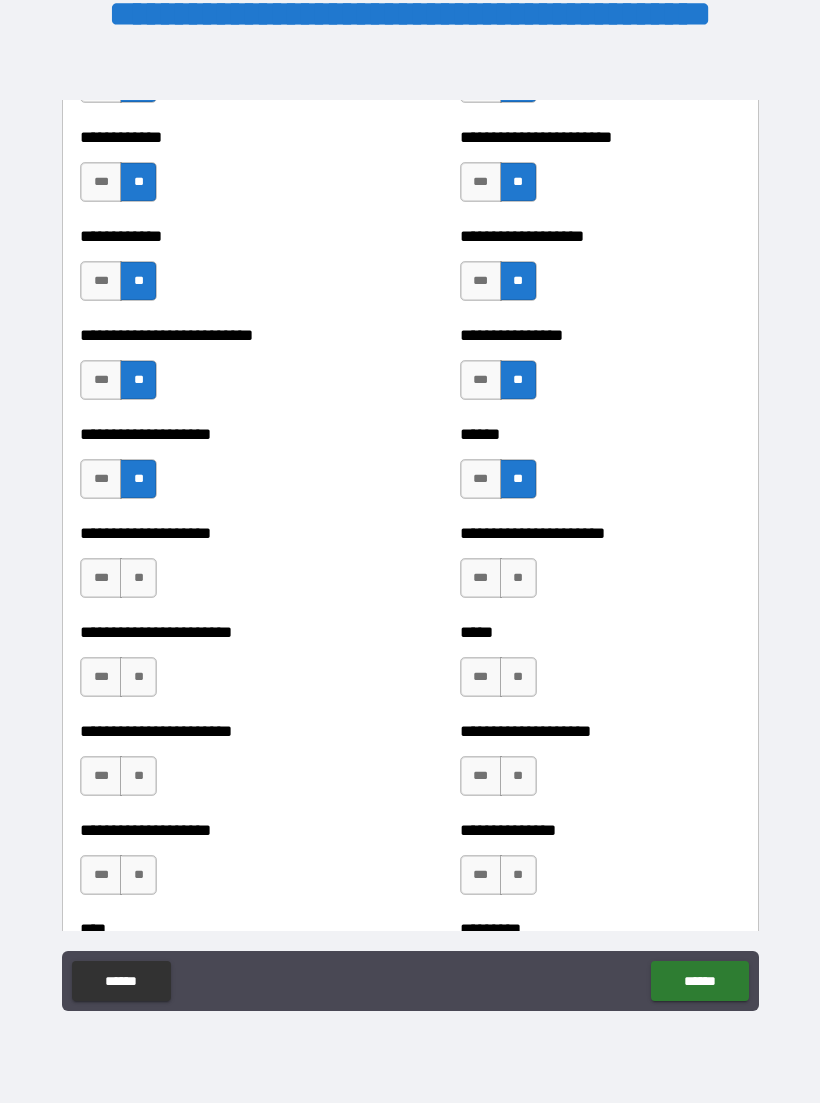 click on "**" at bounding box center (138, 578) 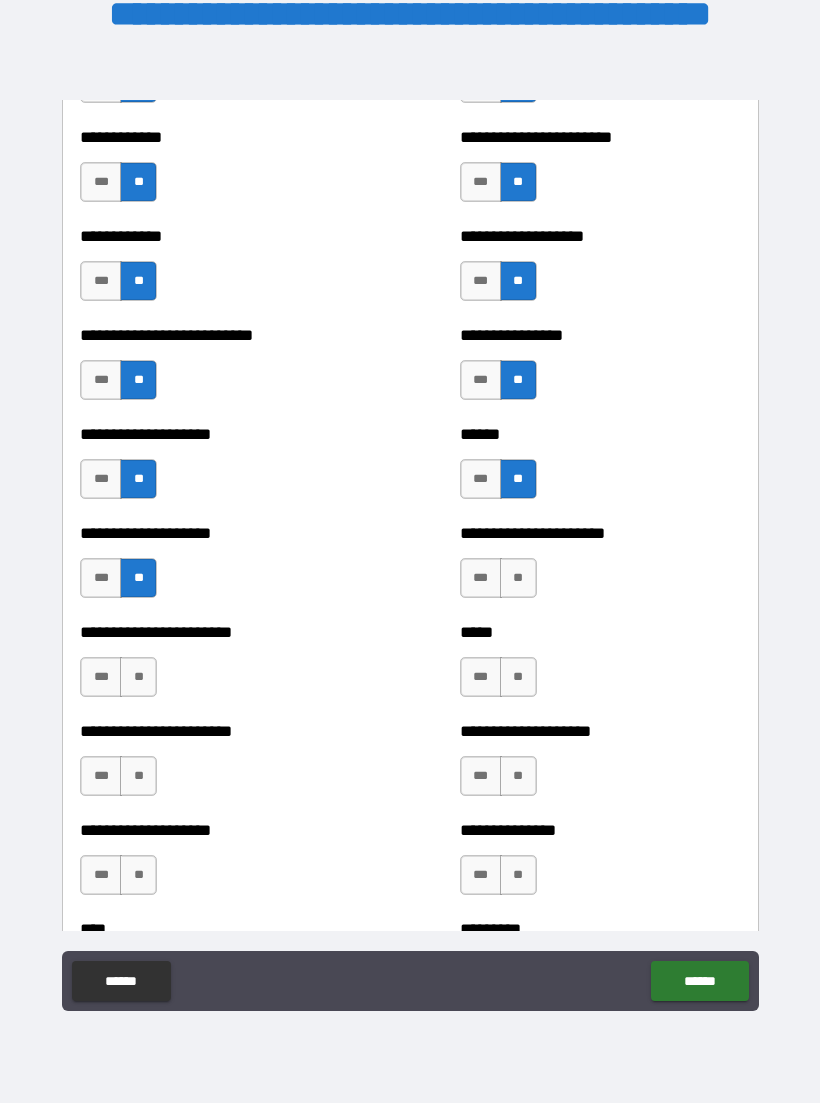 click on "**" at bounding box center [518, 578] 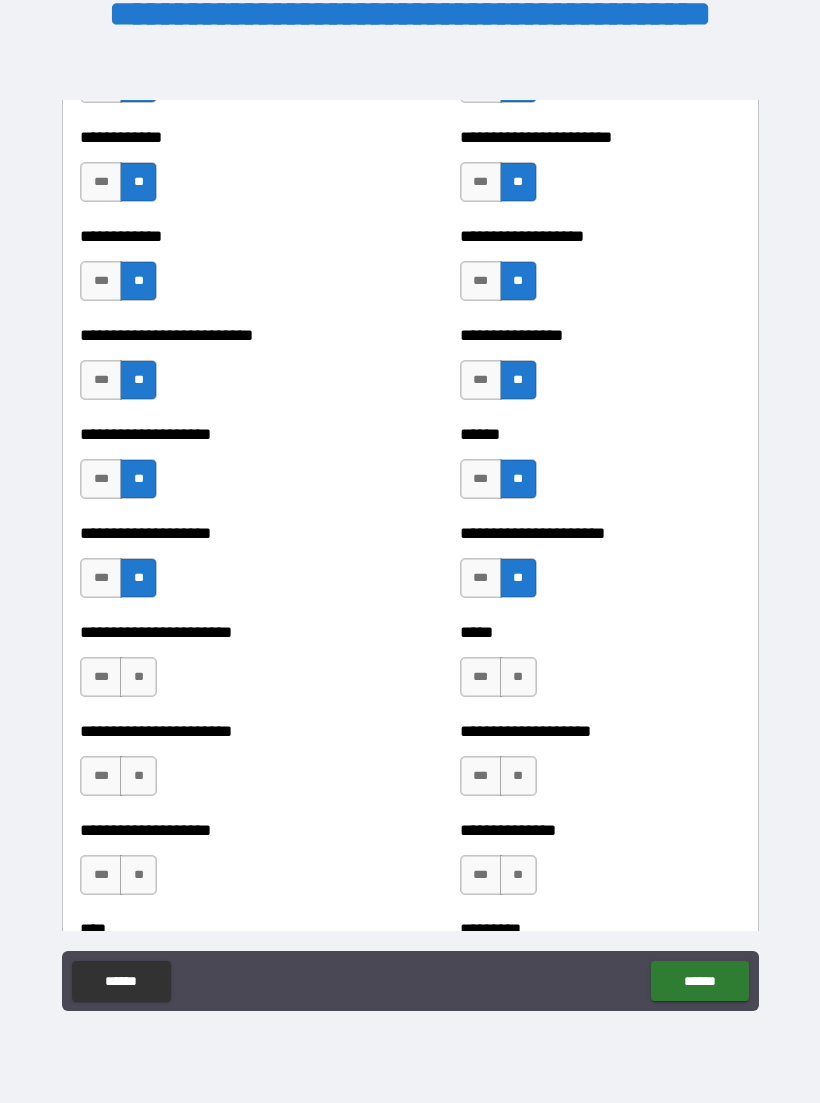 click on "**" at bounding box center (518, 677) 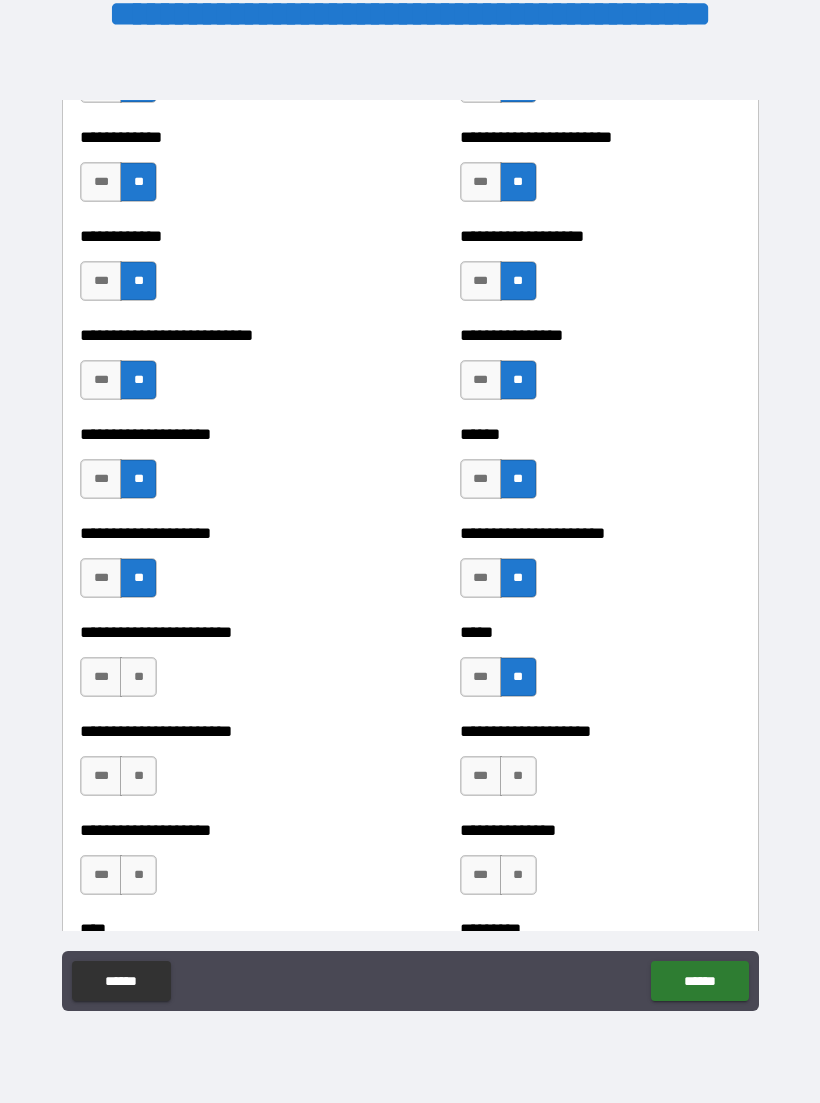 click on "**" at bounding box center (138, 677) 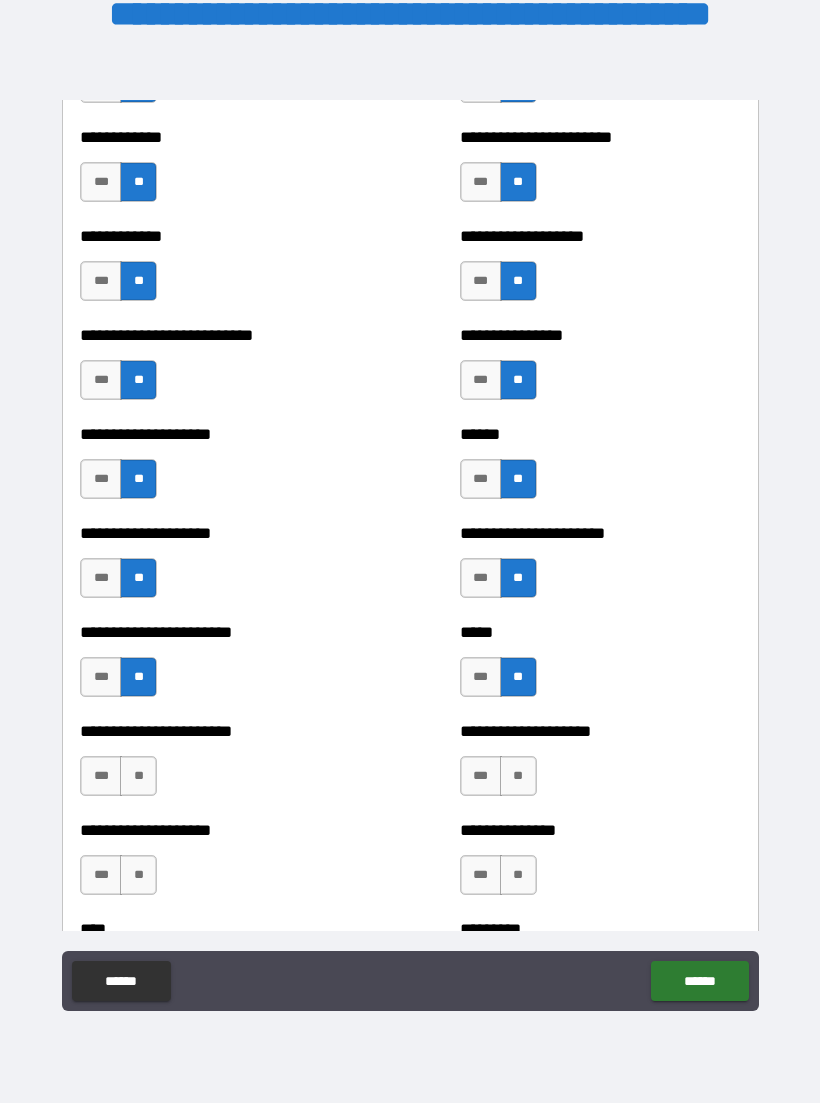 click on "**" at bounding box center (138, 776) 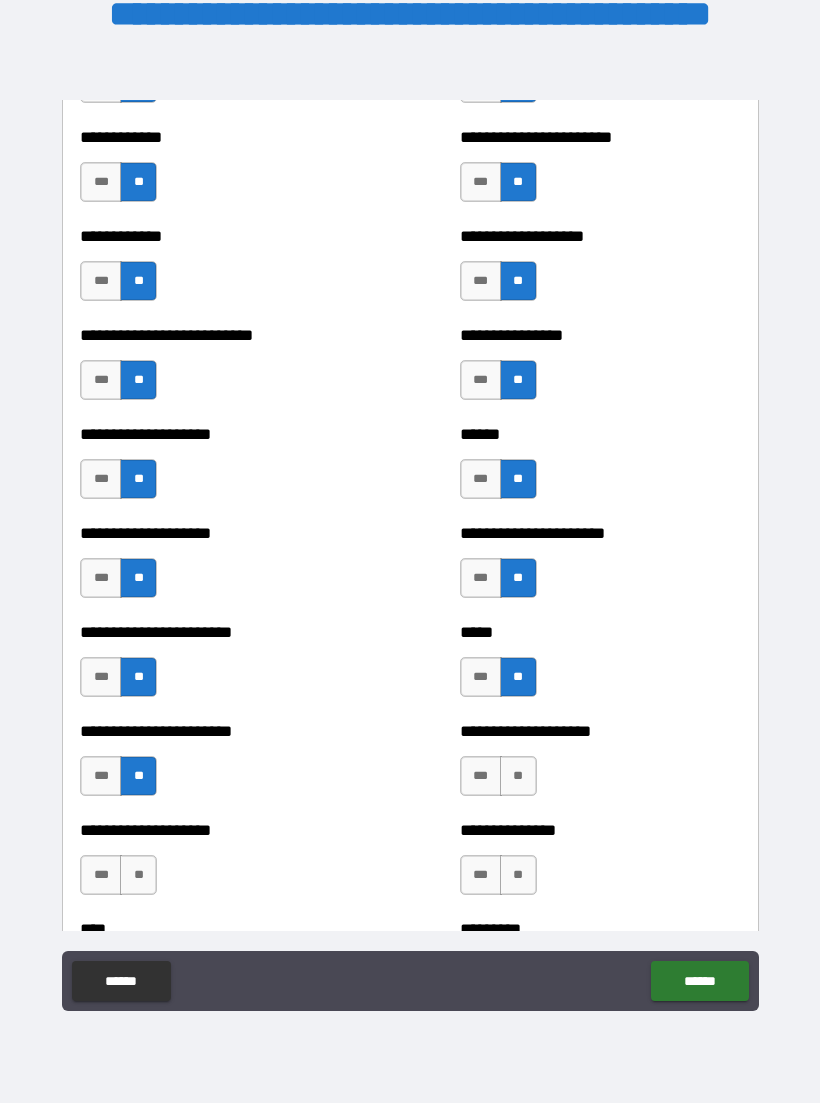 click on "**" at bounding box center [518, 776] 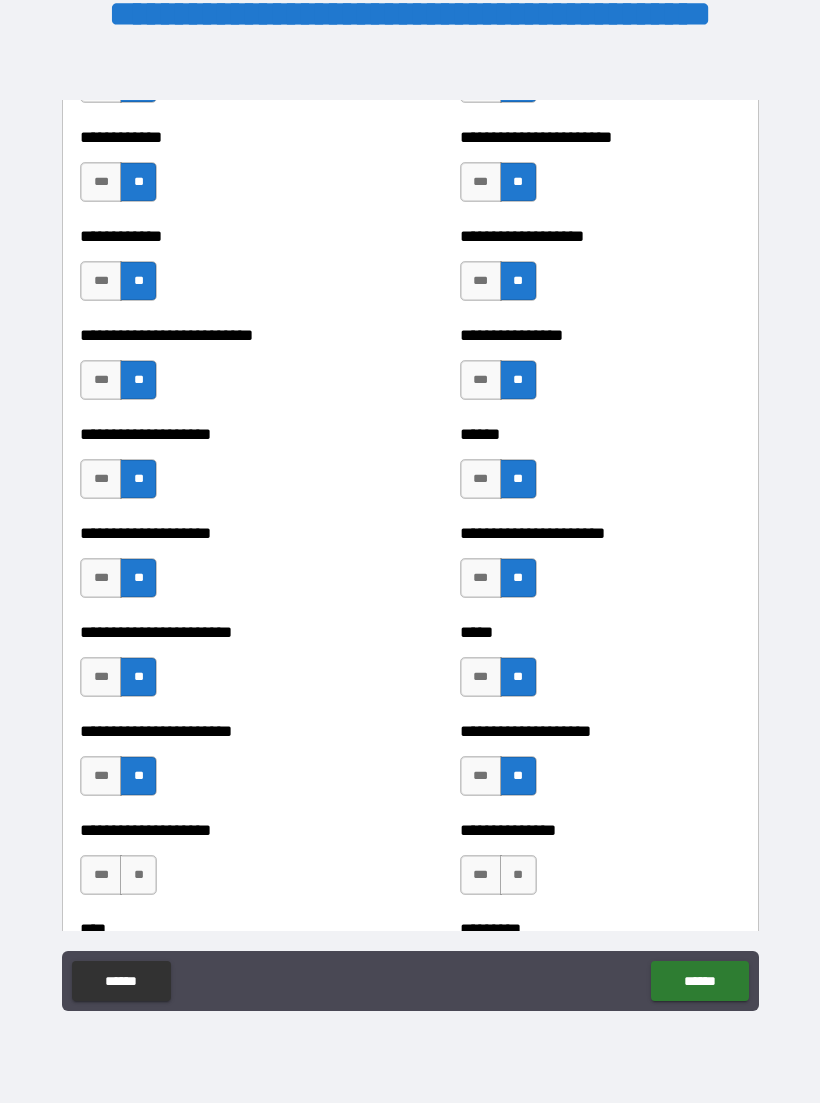 click on "**" at bounding box center [518, 875] 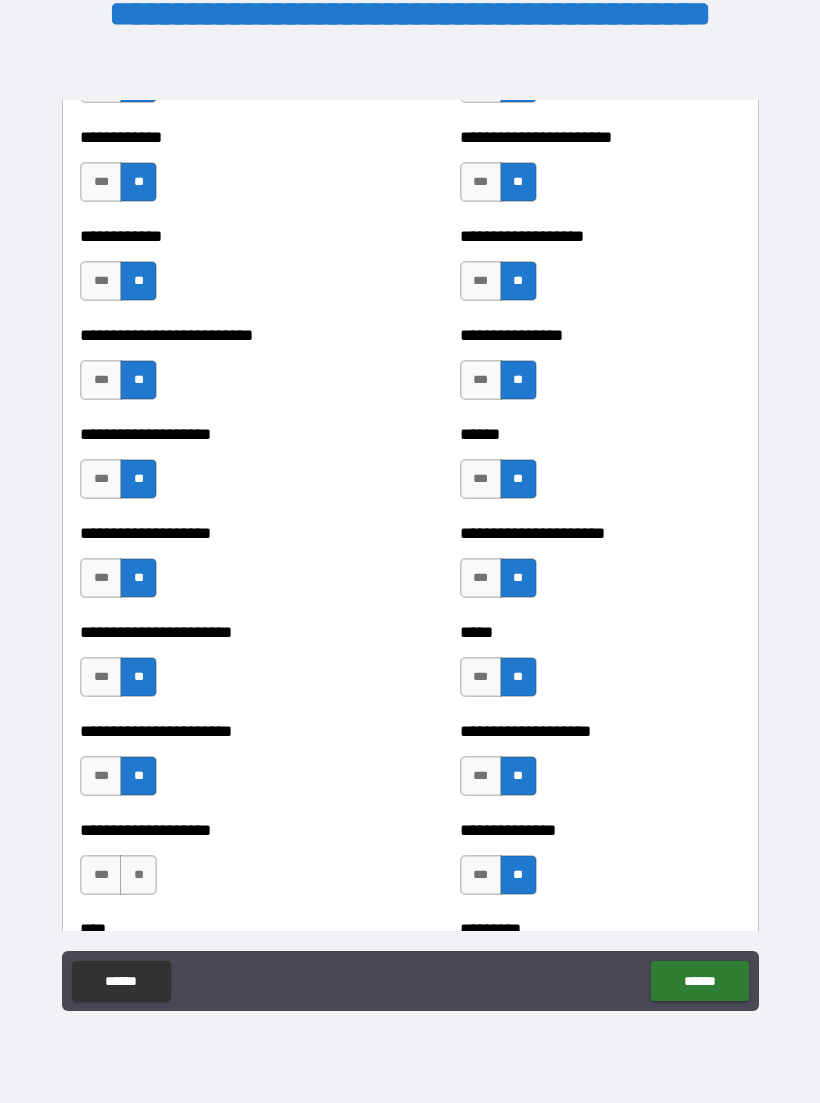 click on "**" at bounding box center (138, 875) 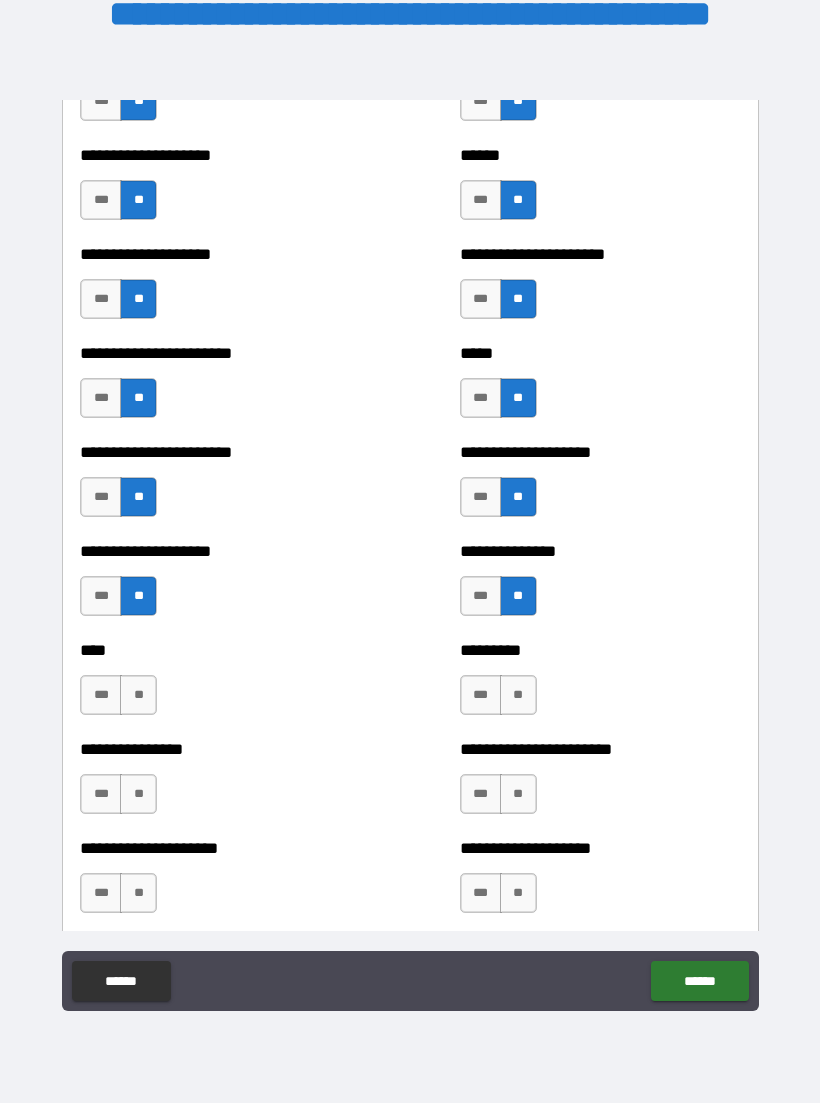 scroll, scrollTop: 5699, scrollLeft: 0, axis: vertical 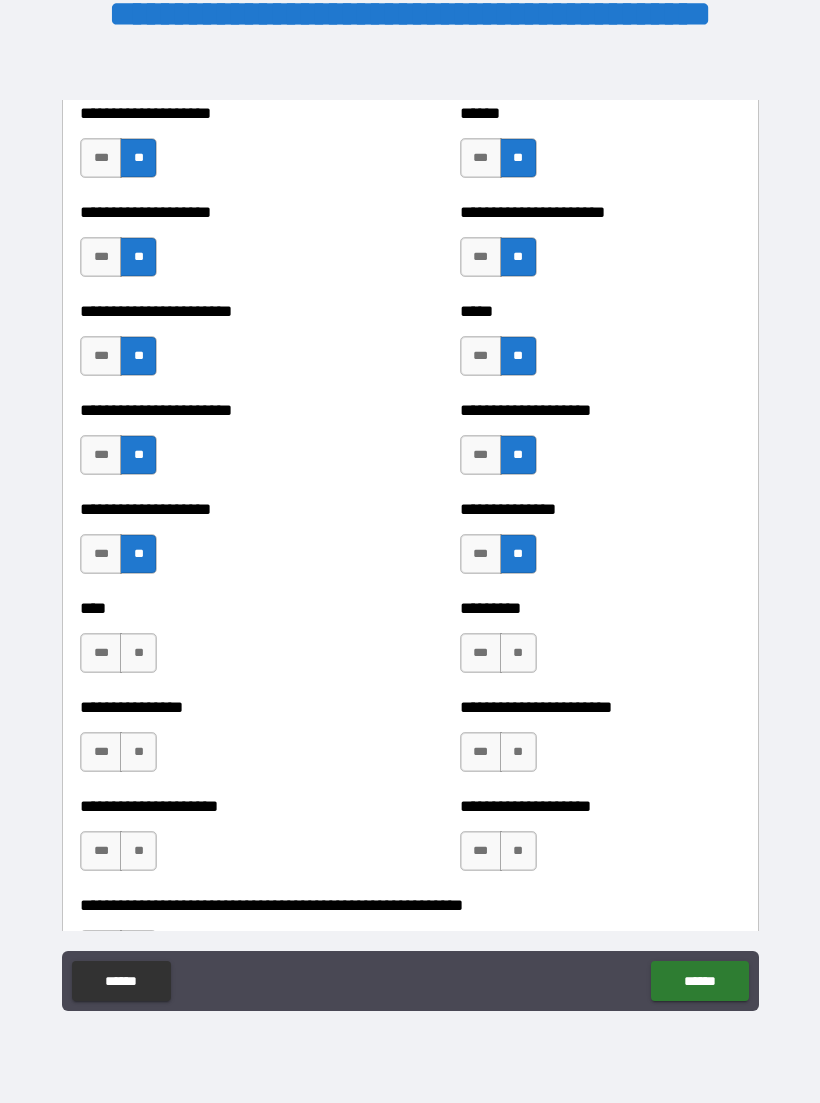 click on "**" at bounding box center (138, 653) 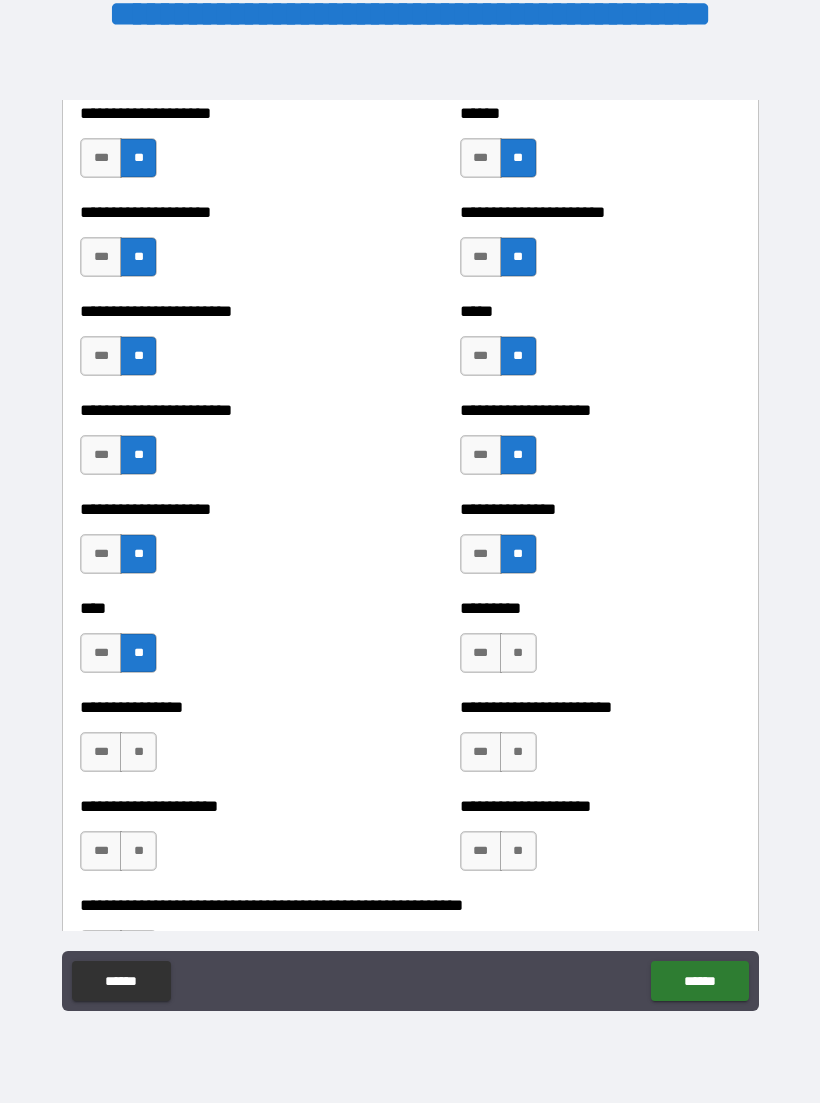 click on "**" at bounding box center (518, 653) 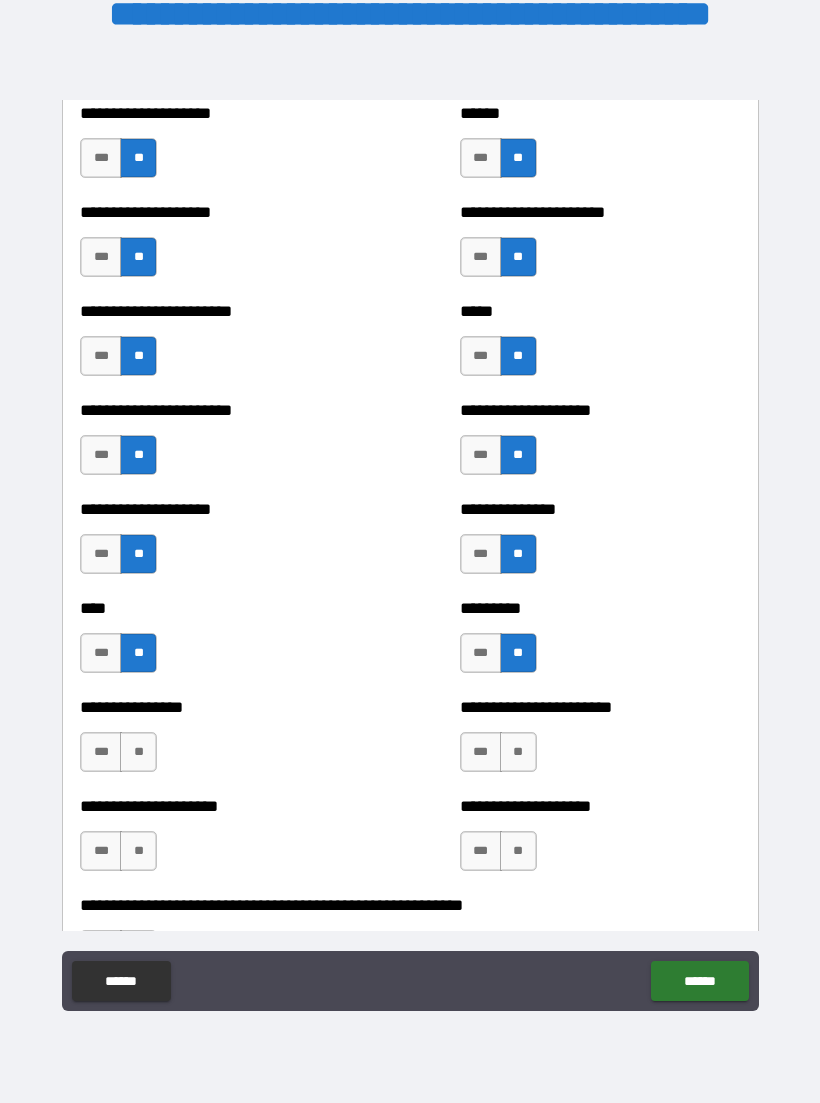 click on "**" at bounding box center (518, 752) 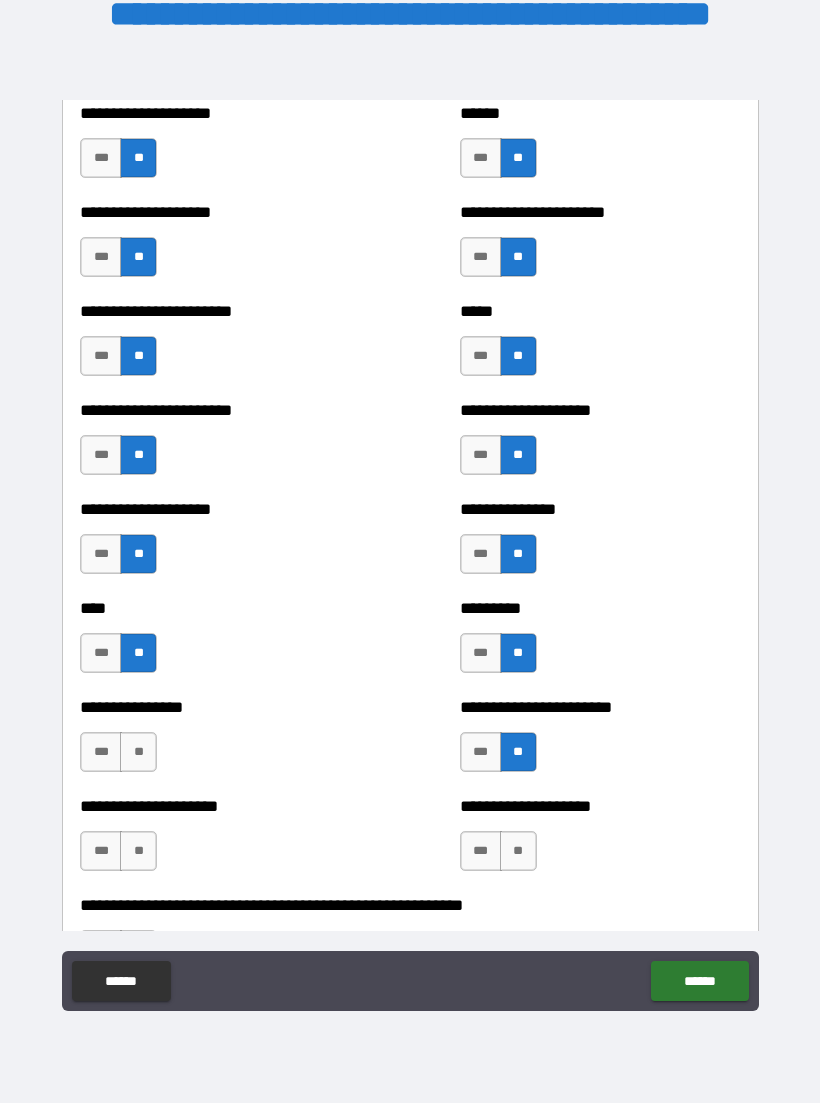 click on "**" at bounding box center (138, 752) 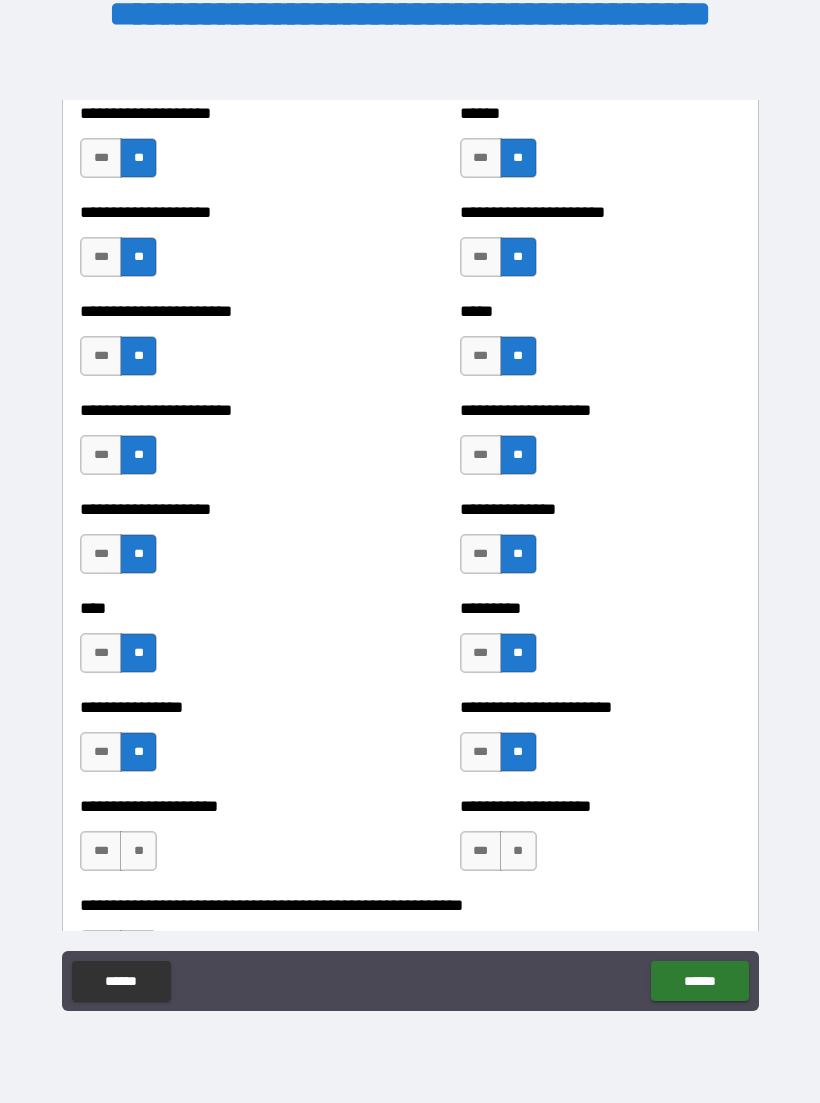click on "**" at bounding box center [138, 851] 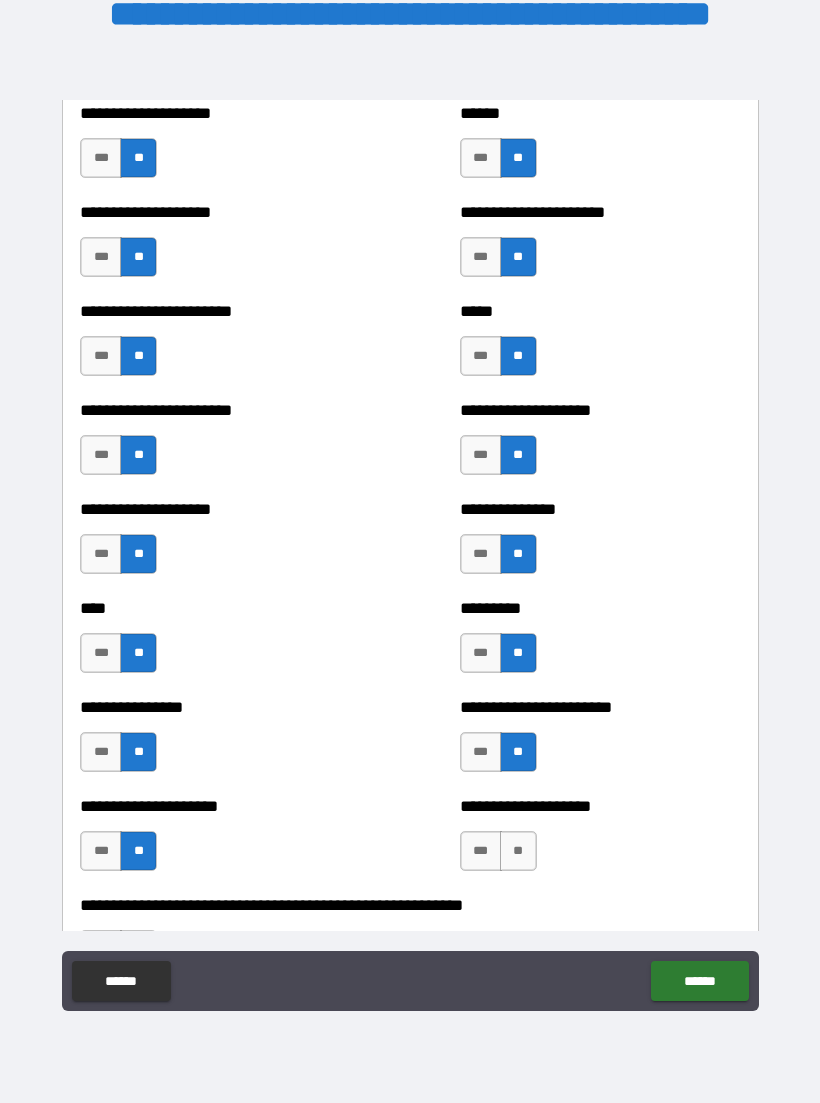 click on "**" at bounding box center (518, 851) 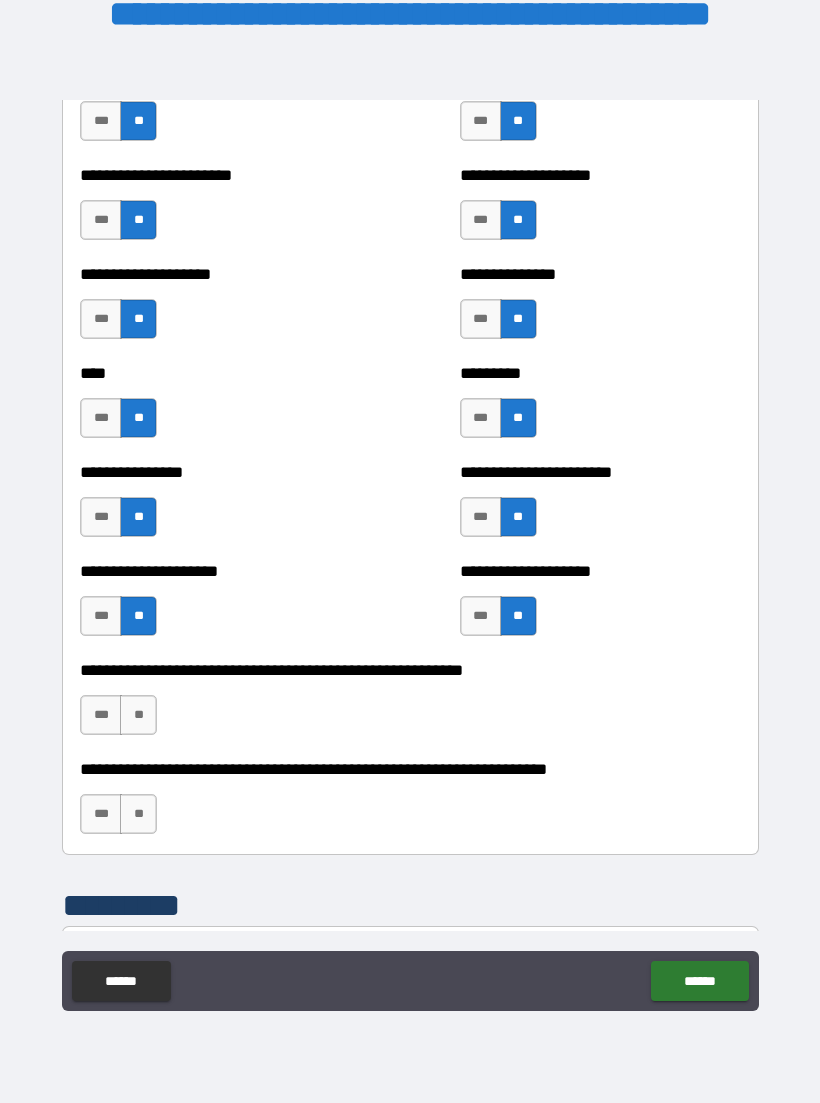 scroll, scrollTop: 5964, scrollLeft: 0, axis: vertical 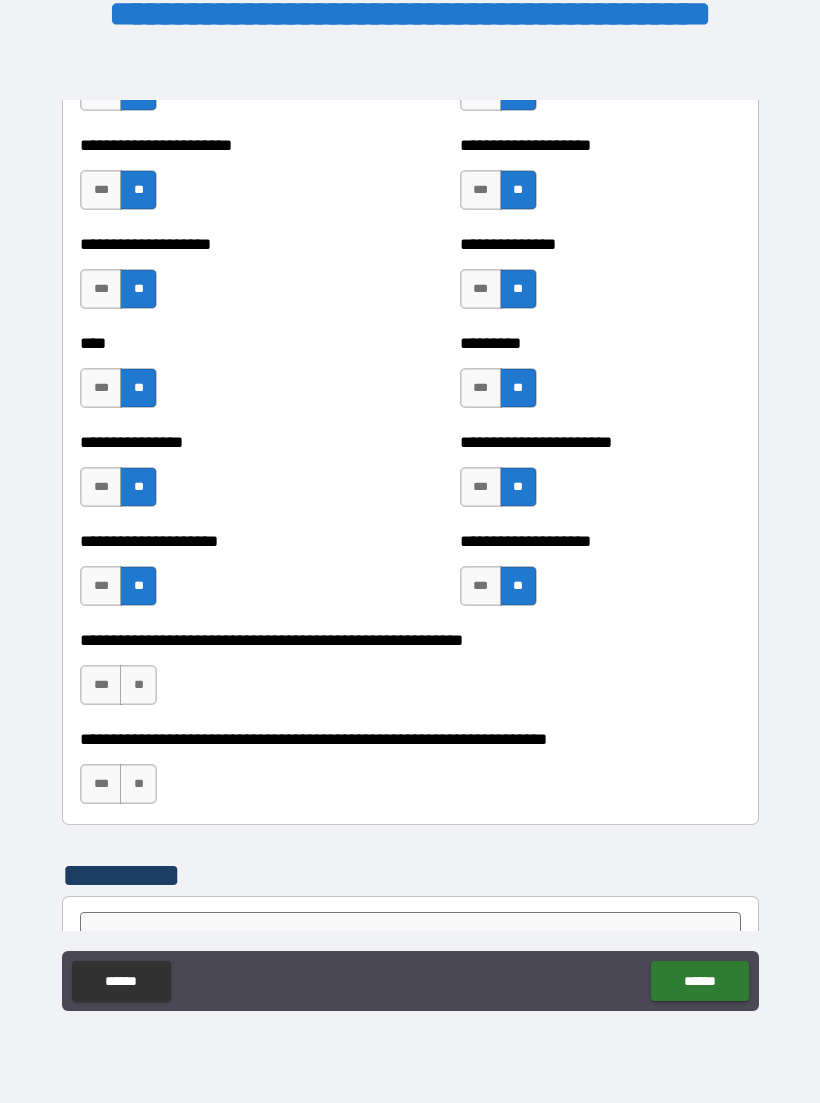 click on "**" at bounding box center [138, 685] 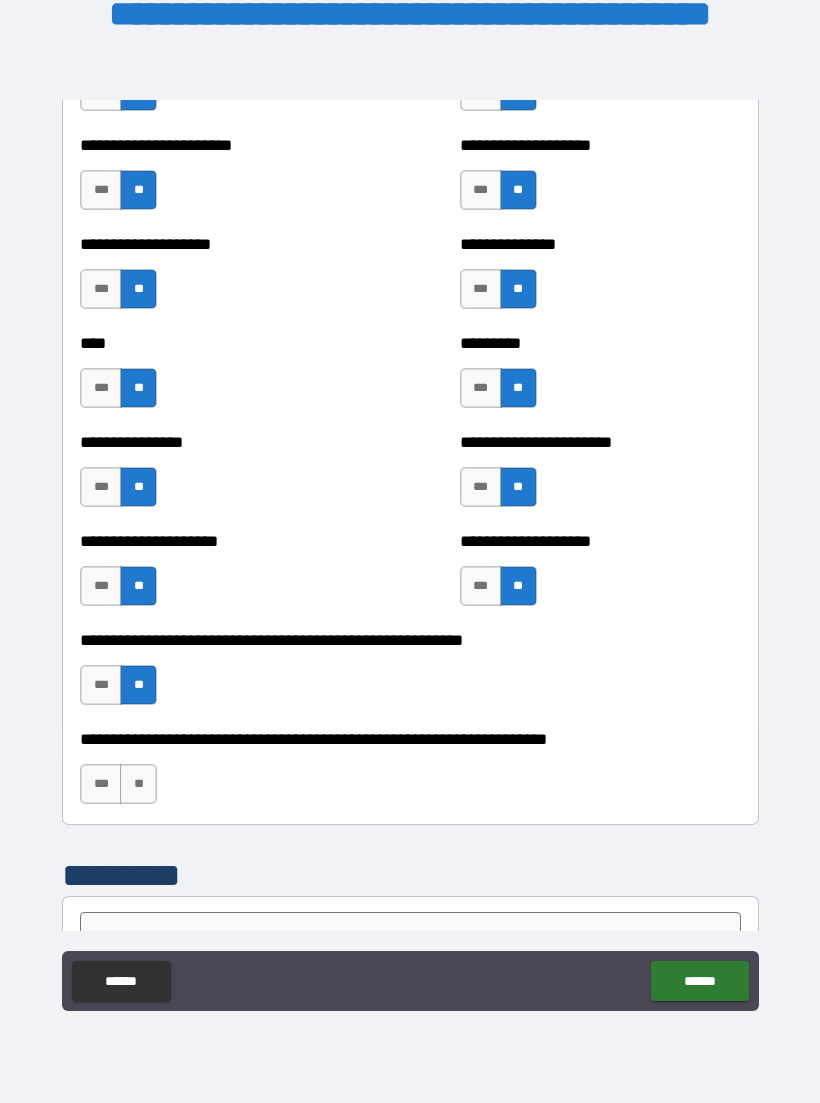 click on "**" at bounding box center [138, 784] 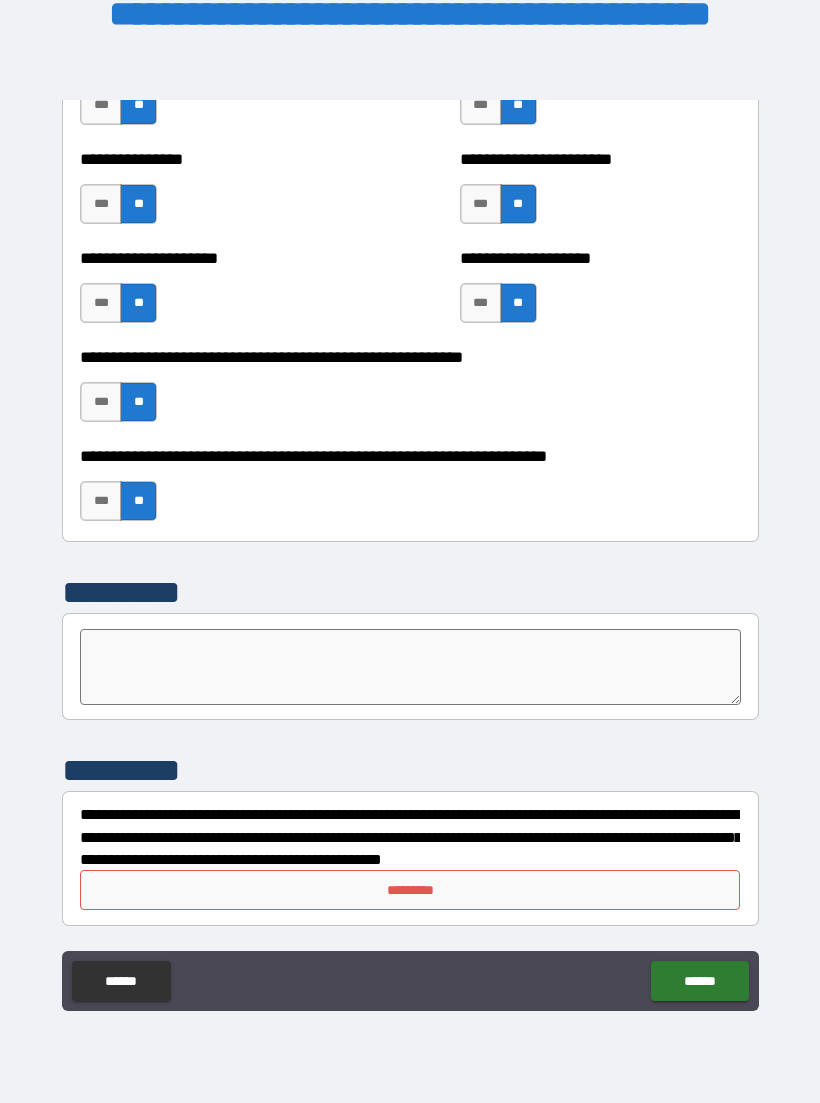 scroll, scrollTop: 6247, scrollLeft: 0, axis: vertical 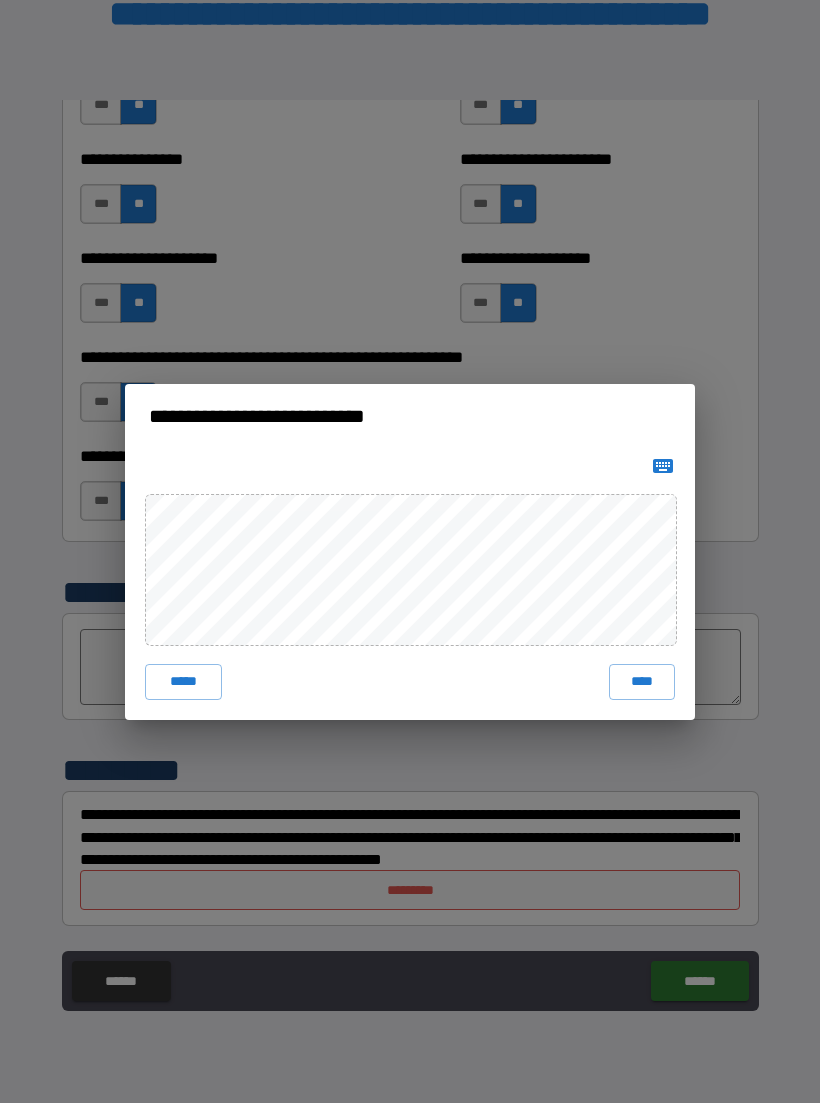 click on "**********" at bounding box center (410, 551) 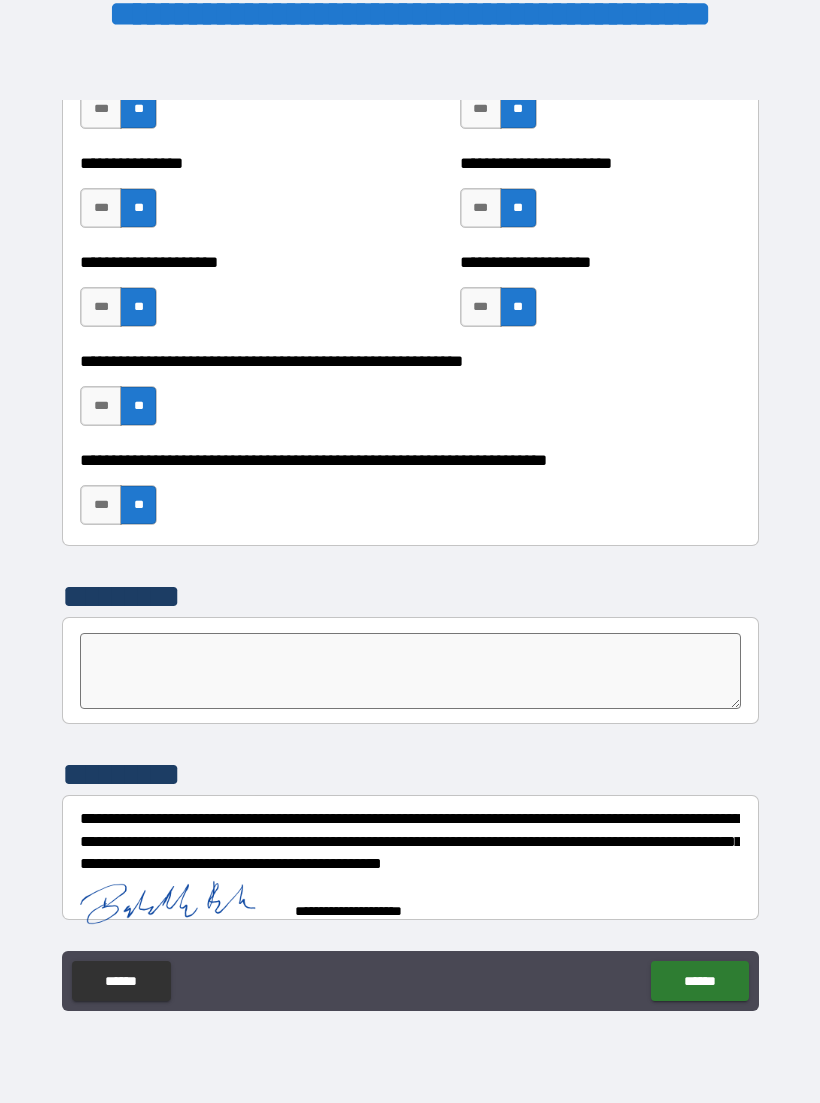 scroll, scrollTop: 6237, scrollLeft: 0, axis: vertical 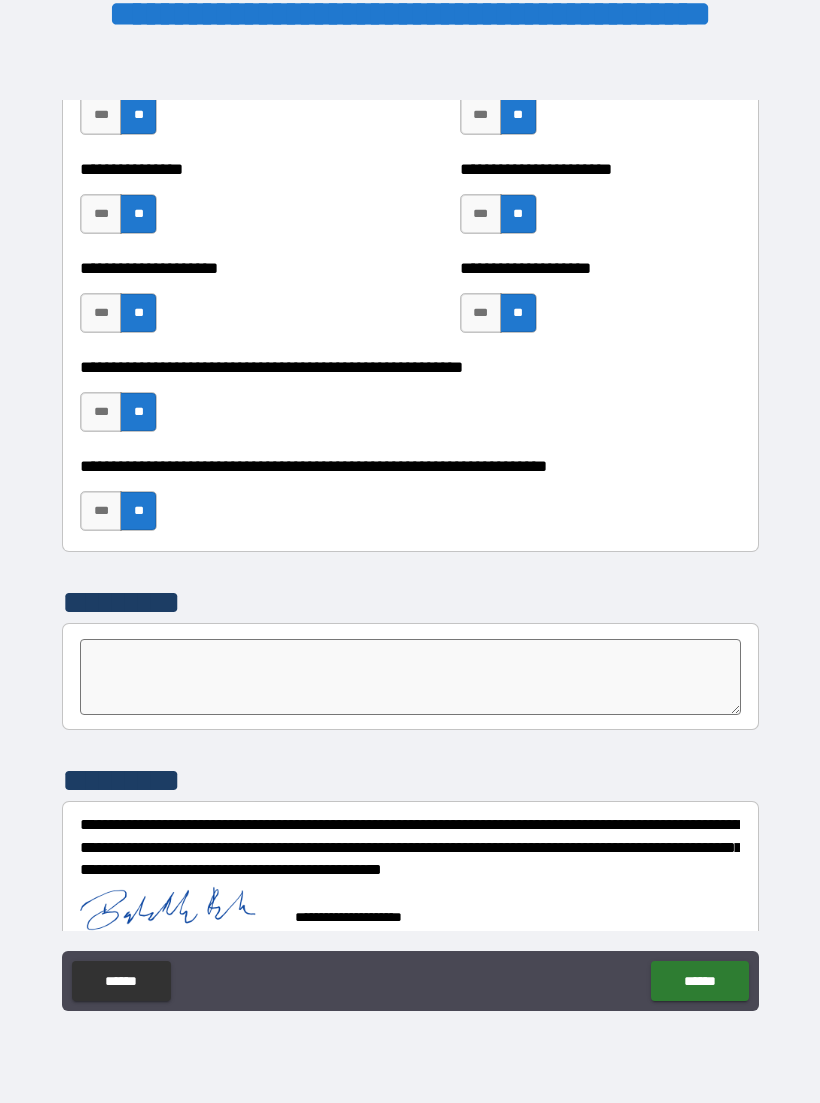 click on "******" at bounding box center [699, 981] 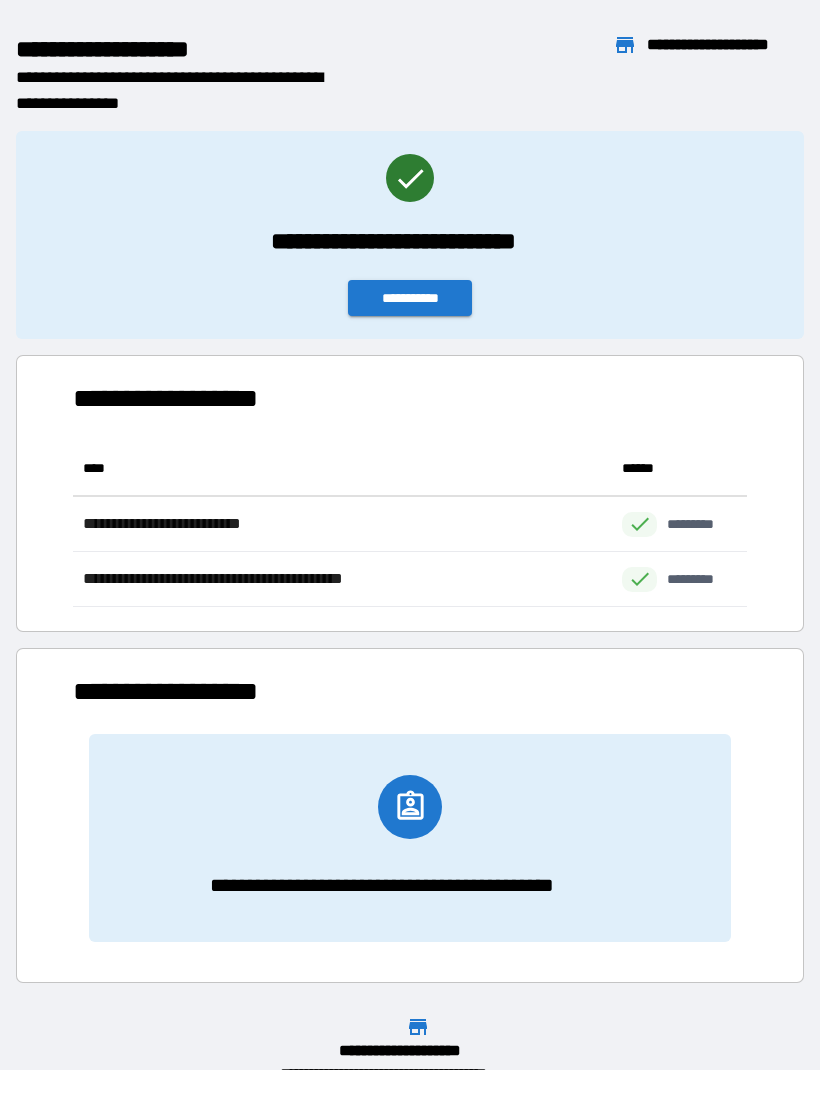 scroll, scrollTop: 166, scrollLeft: 674, axis: both 